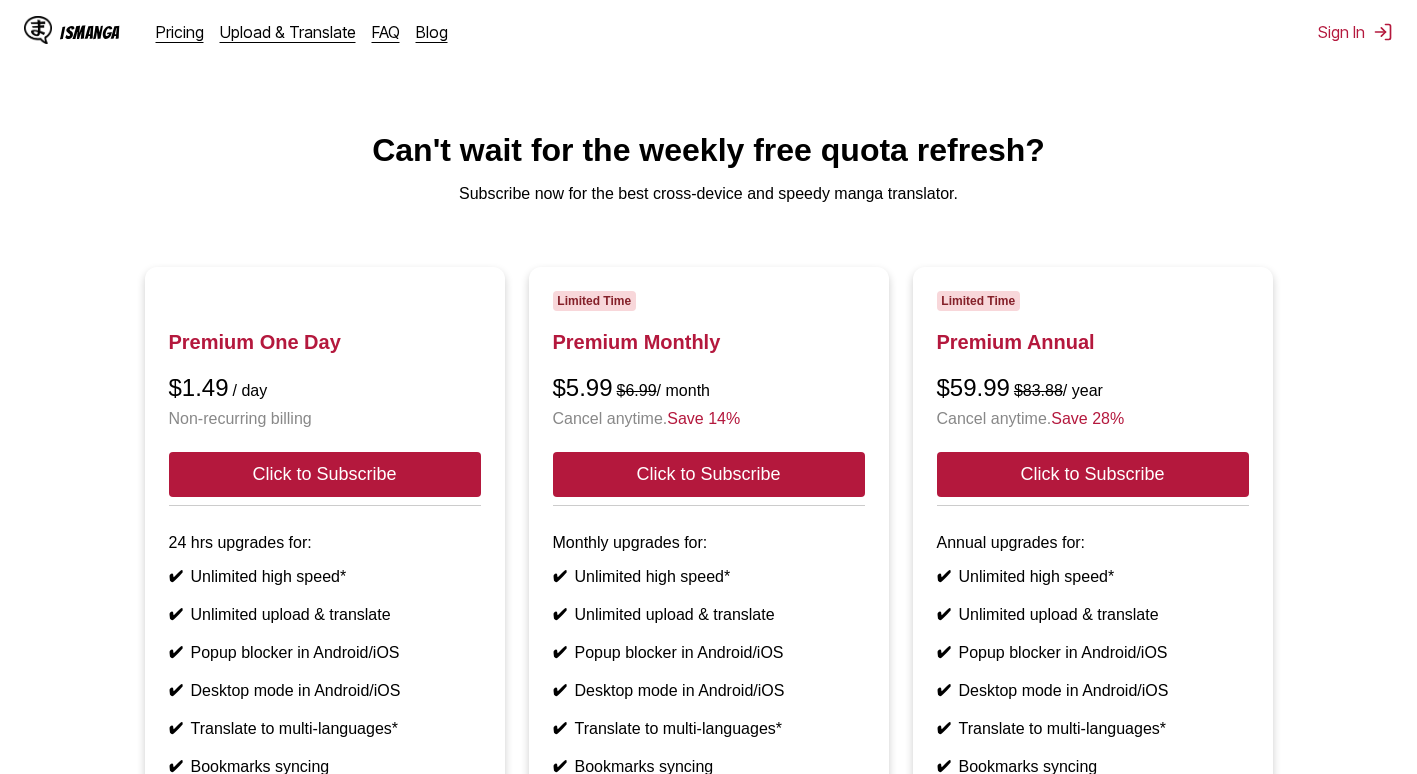 scroll, scrollTop: 0, scrollLeft: 0, axis: both 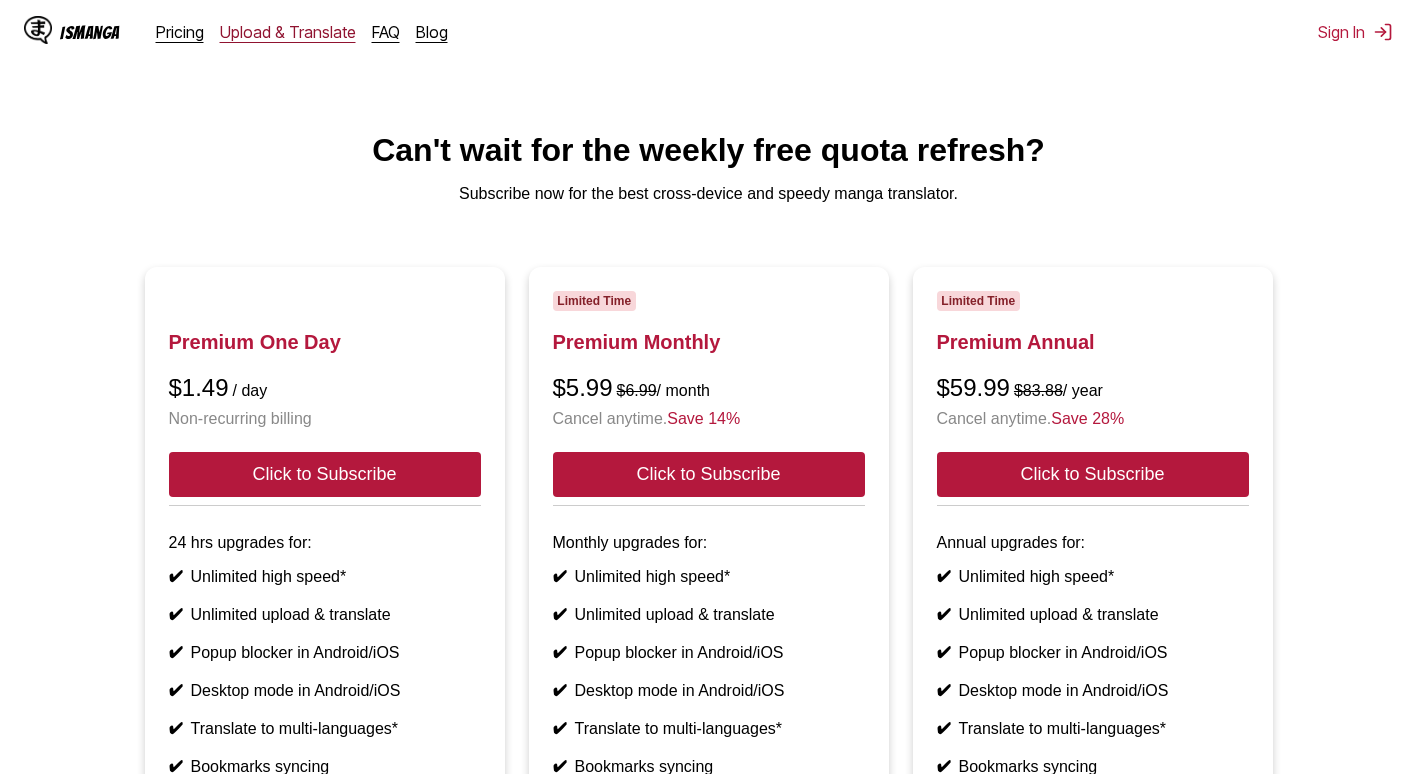 click on "Upload & Translate" at bounding box center [288, 32] 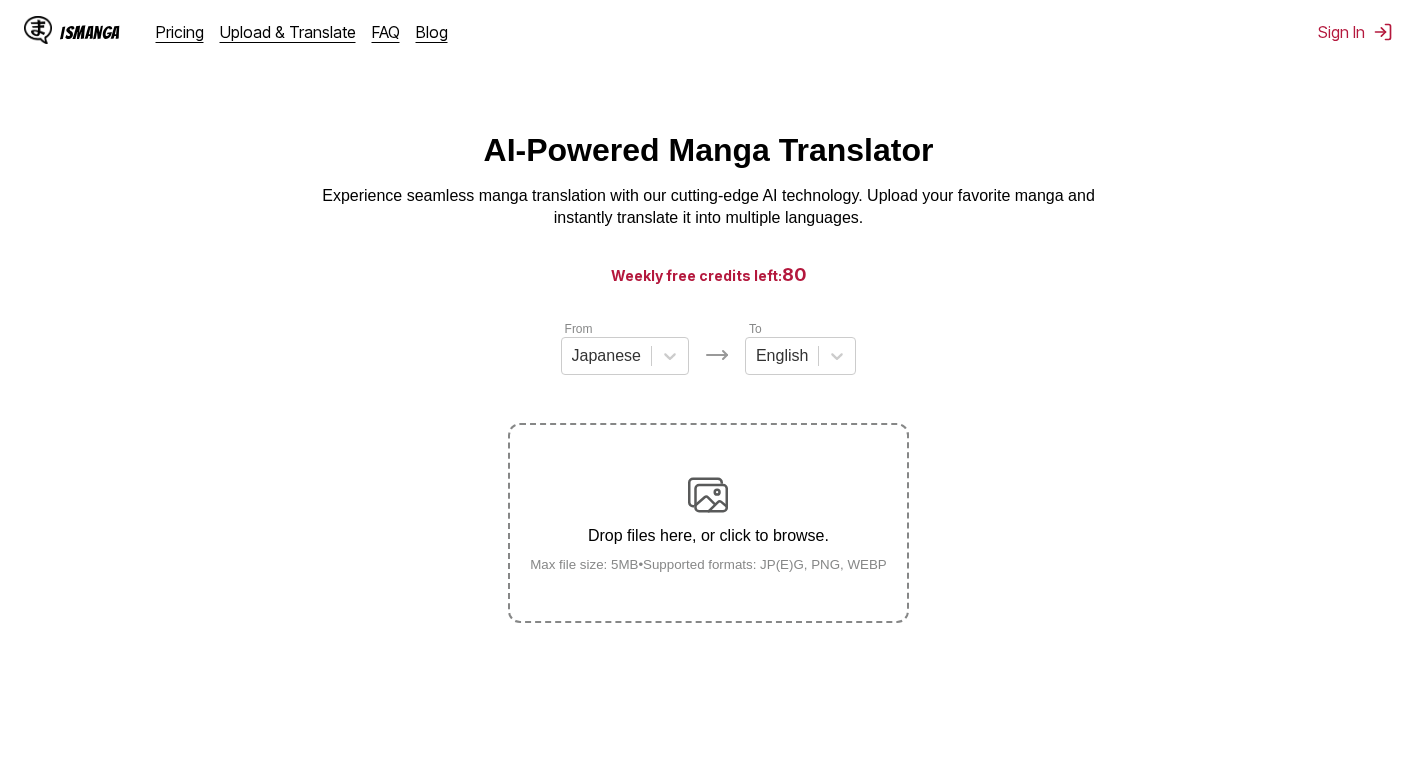 click on "IsManga  Pricing Upload & Translate FAQ Blog Sign In Pricing Upload & Translate FAQ Blog" at bounding box center (708, 32) 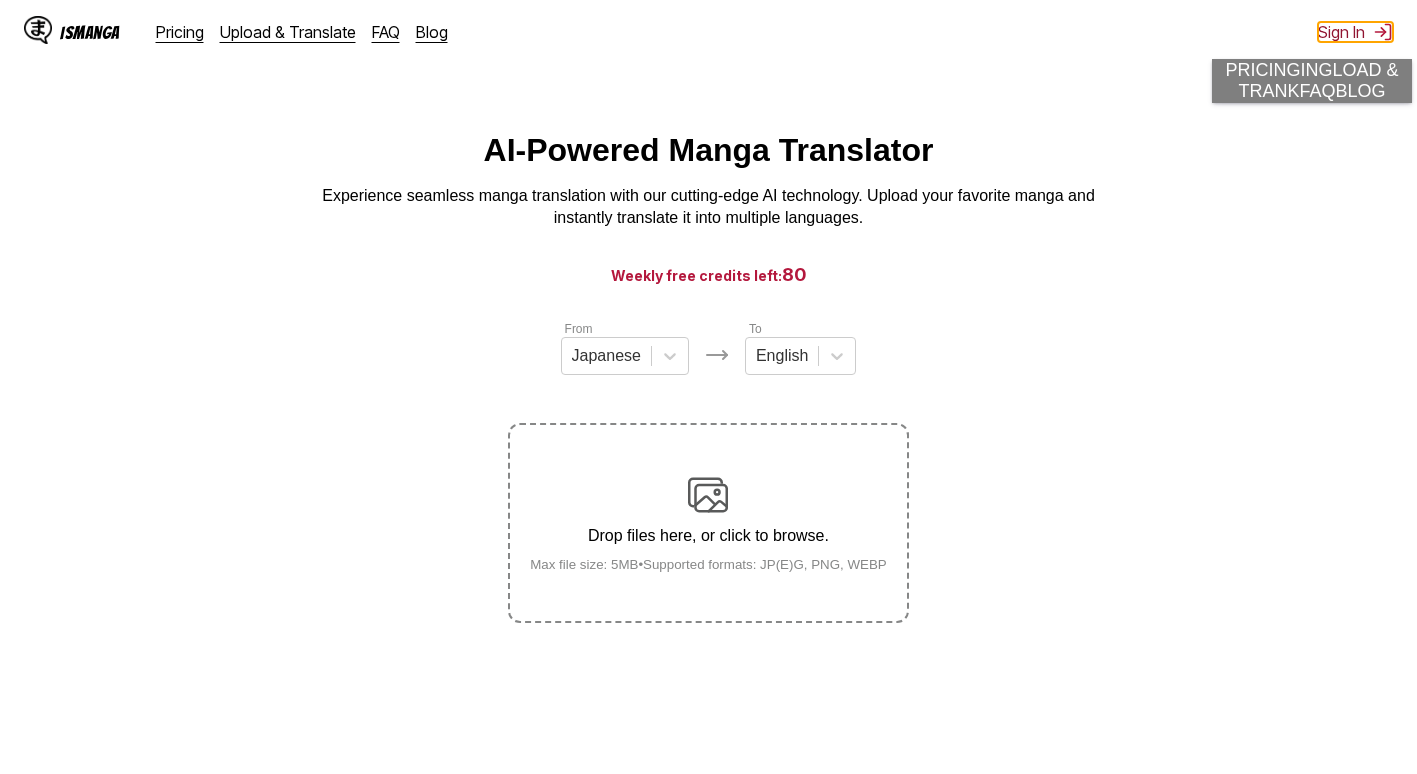 click on "Sign In" at bounding box center (1355, 32) 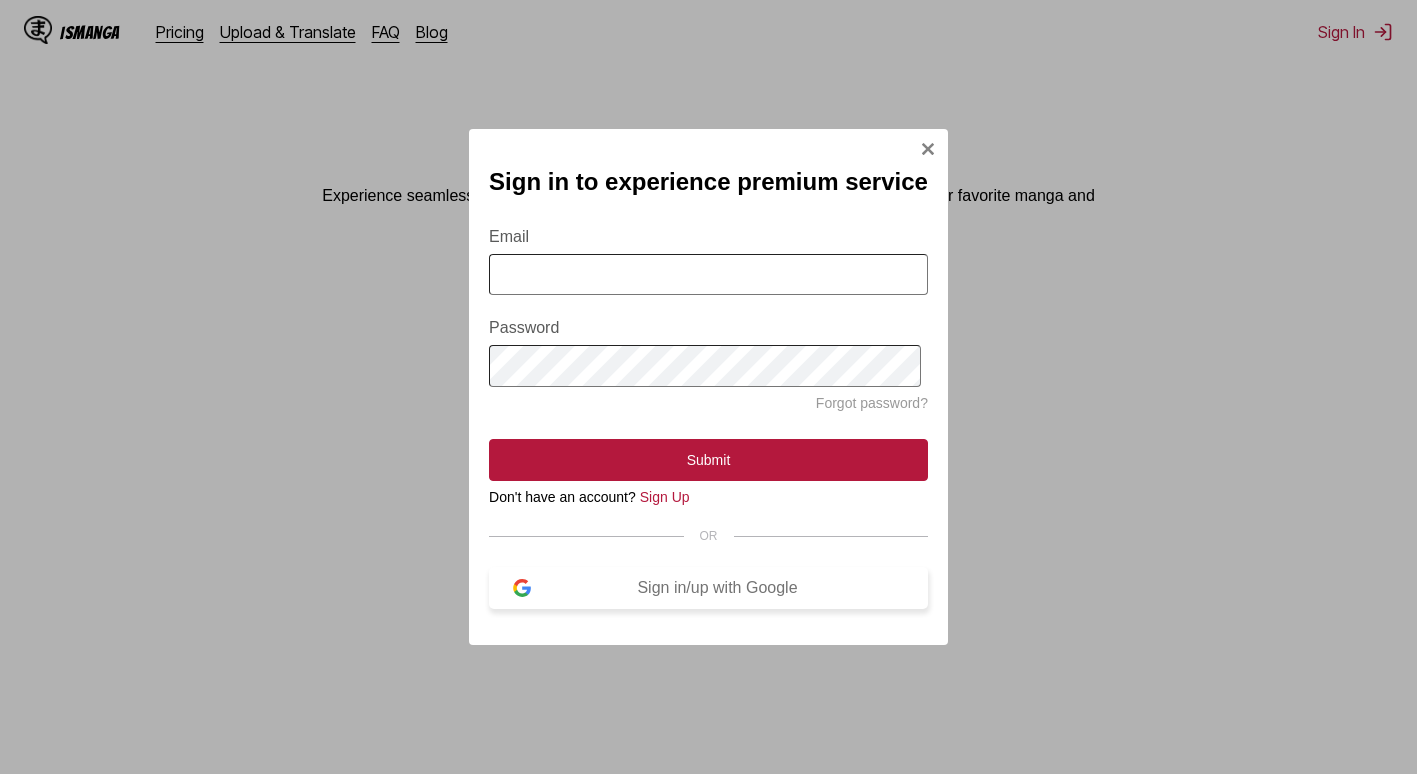 click on "Sign in/up with Google" at bounding box center (717, 588) 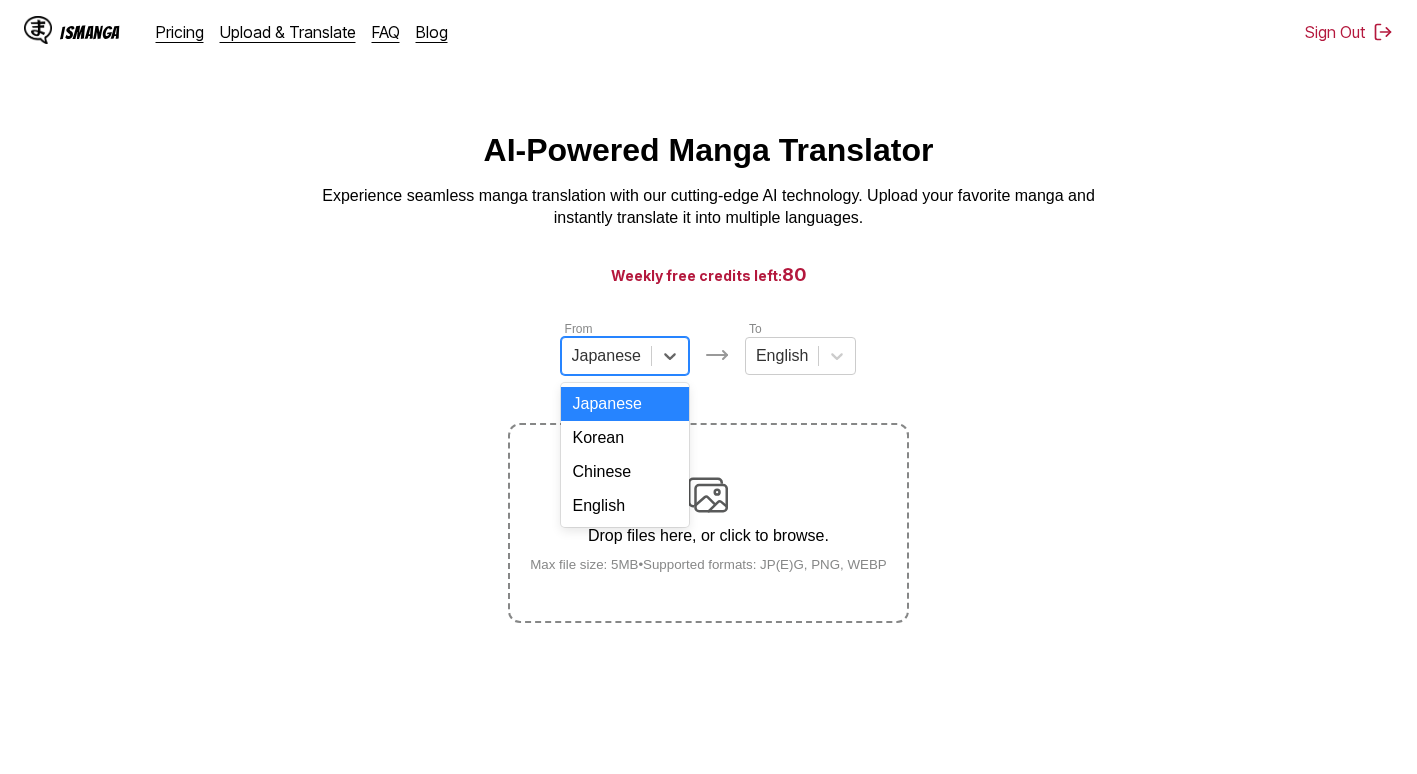 click at bounding box center [606, 356] 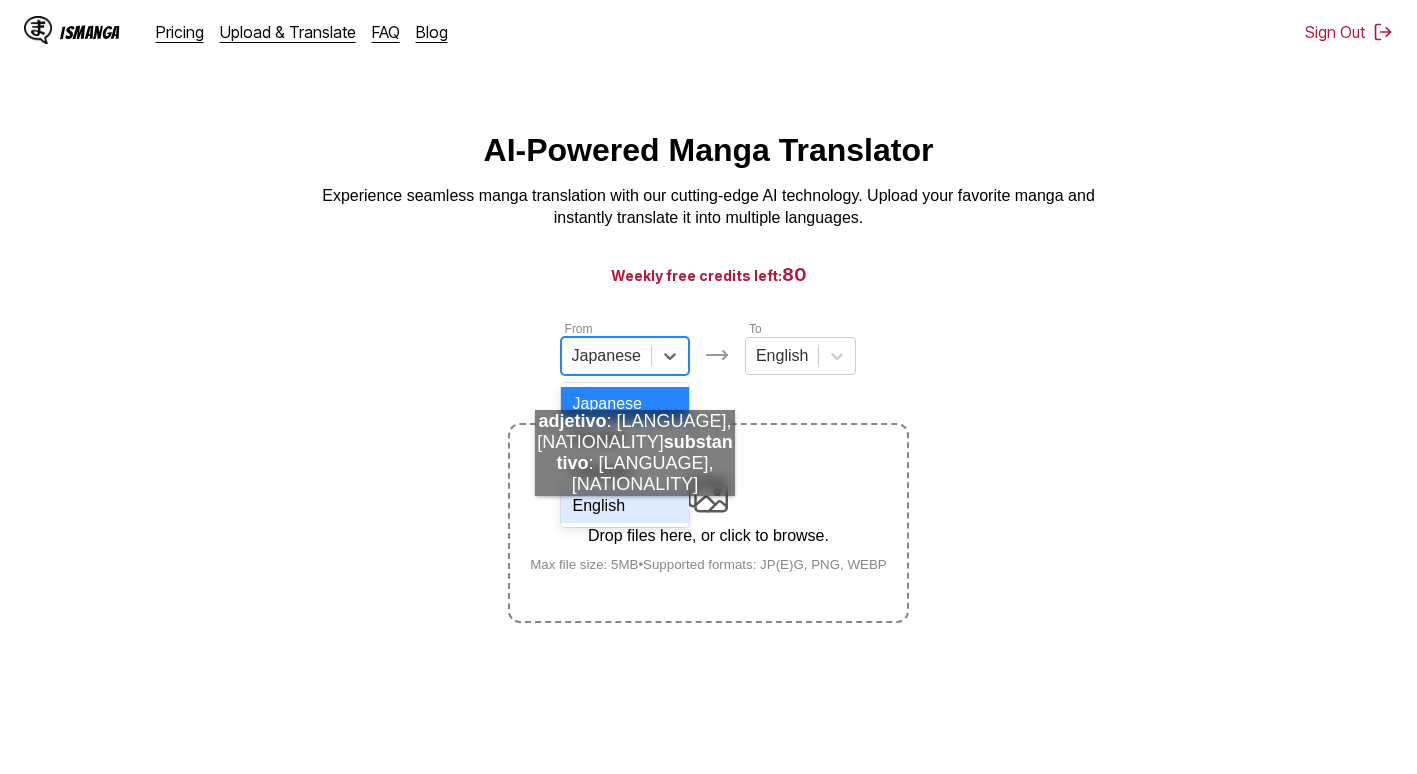 click on "English" at bounding box center (625, 506) 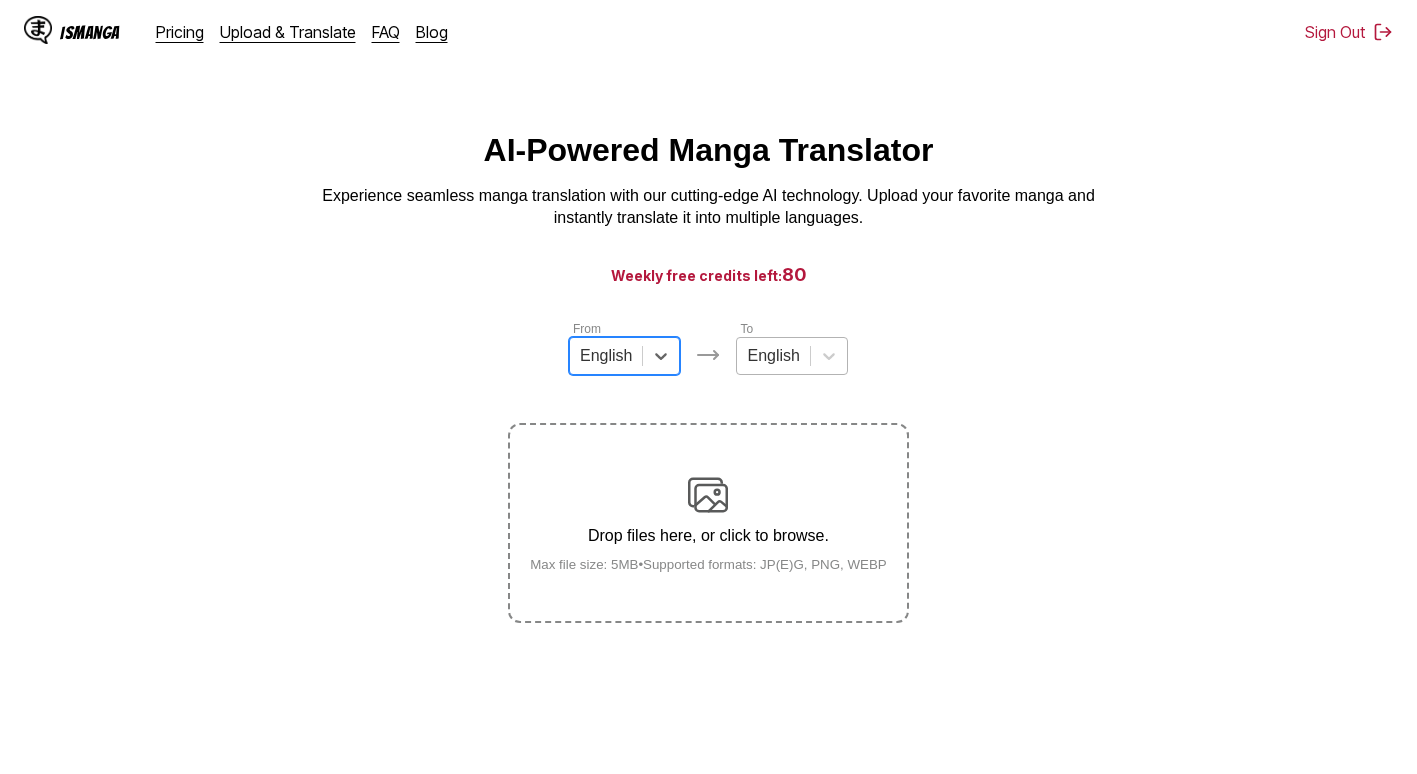 click at bounding box center (773, 356) 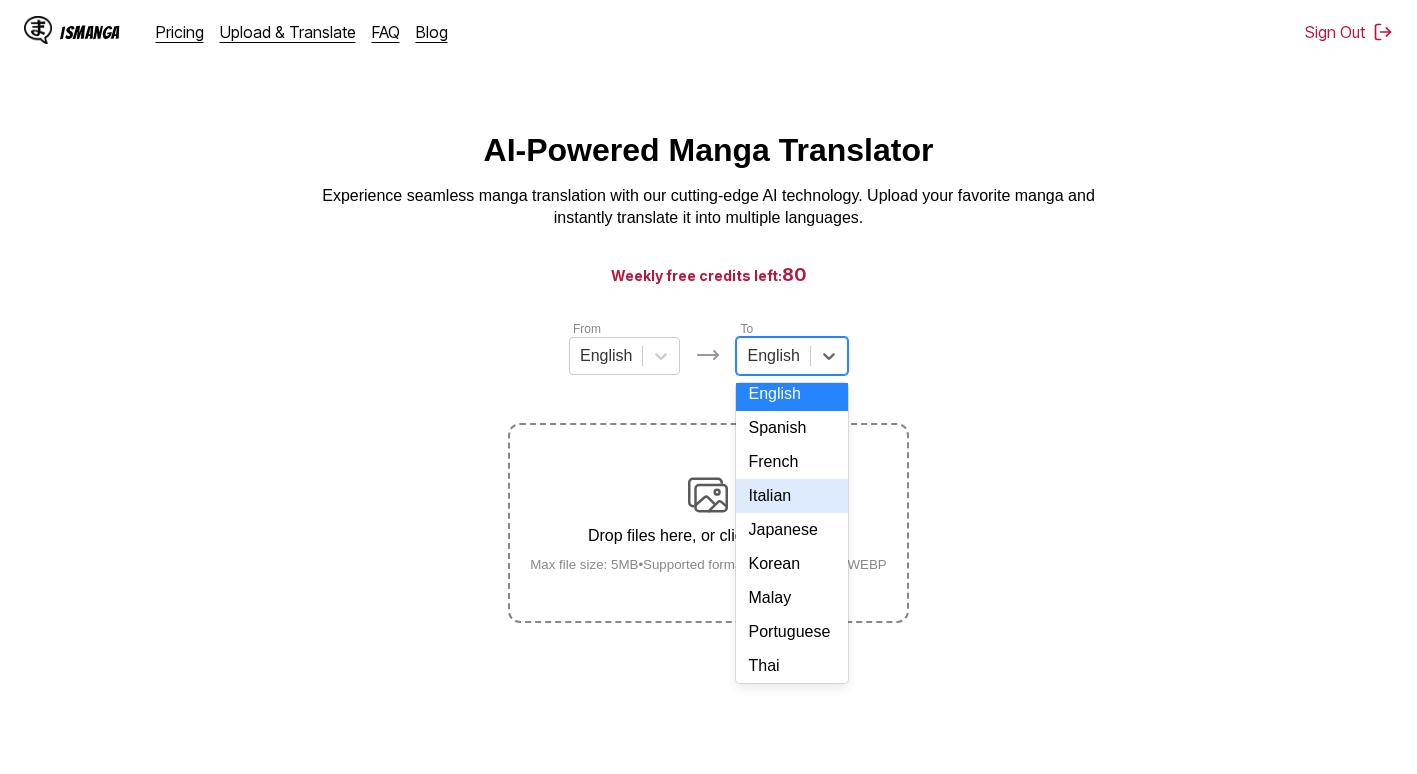 scroll, scrollTop: 226, scrollLeft: 0, axis: vertical 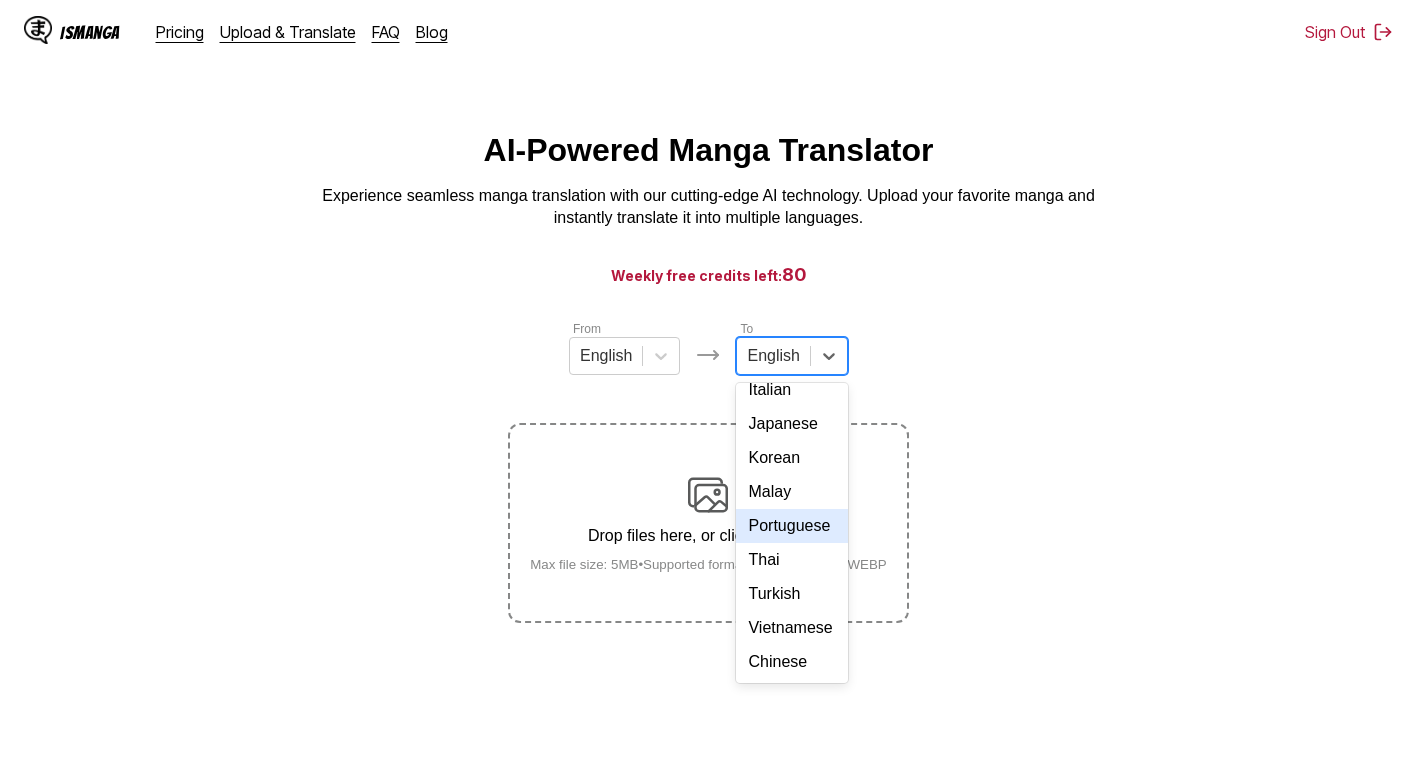 click on "Portuguese" at bounding box center (791, 526) 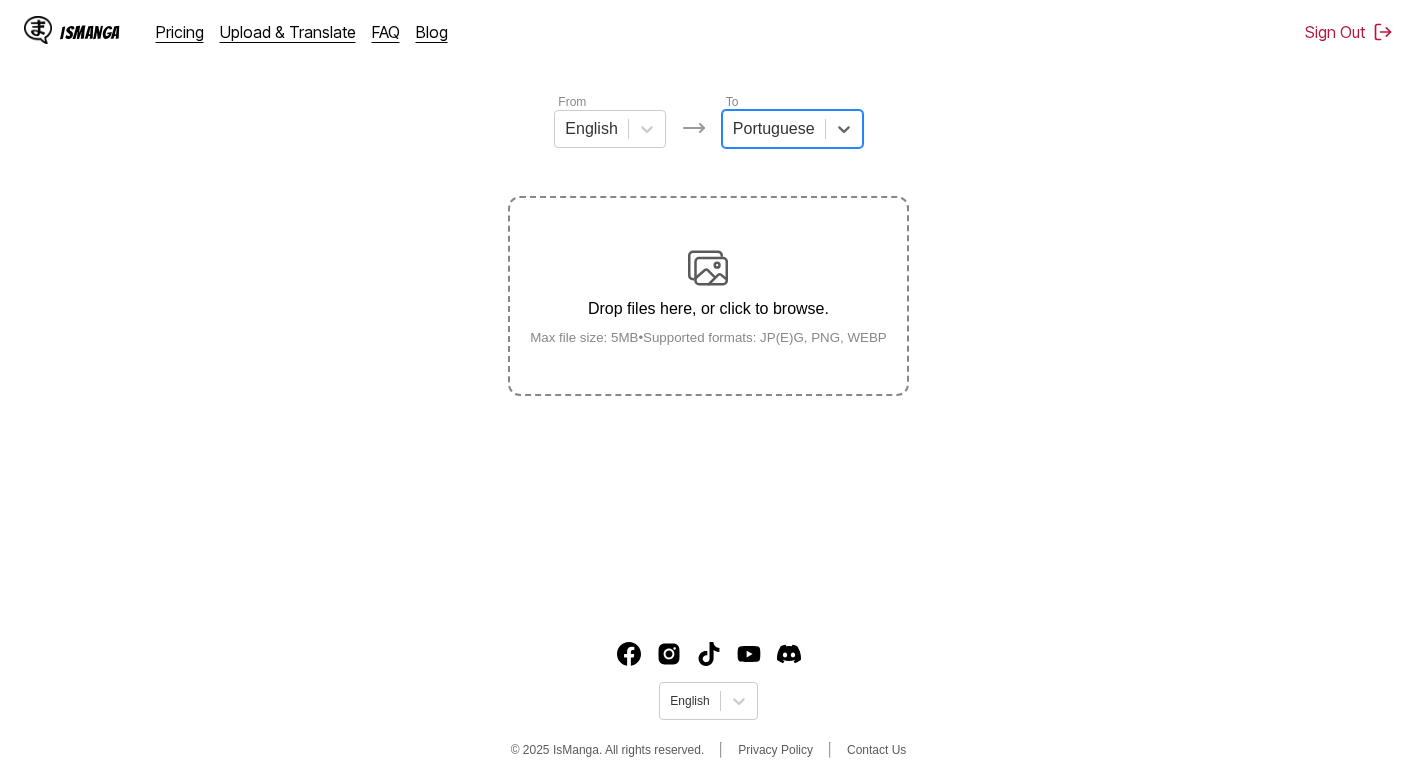 scroll, scrollTop: 241, scrollLeft: 0, axis: vertical 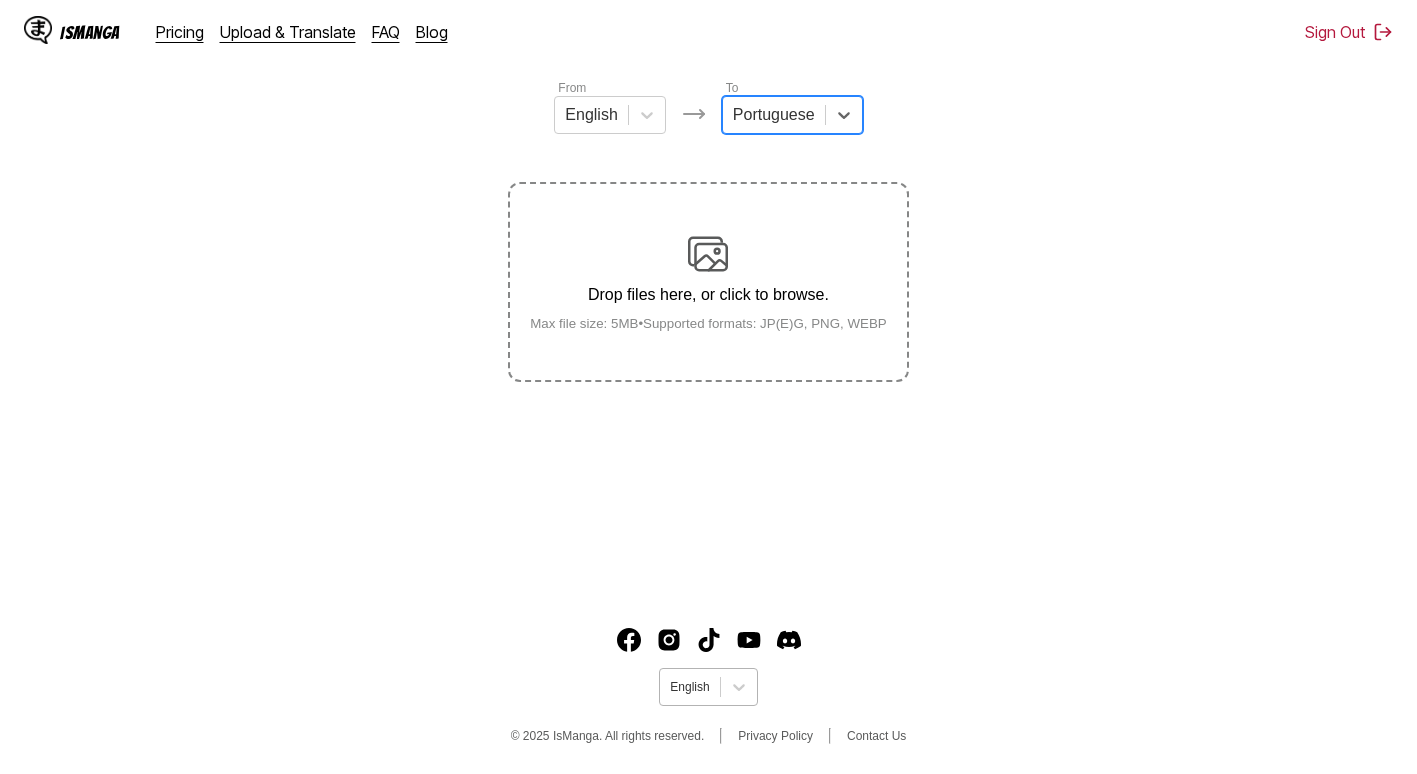 click on "English" at bounding box center (689, 687) 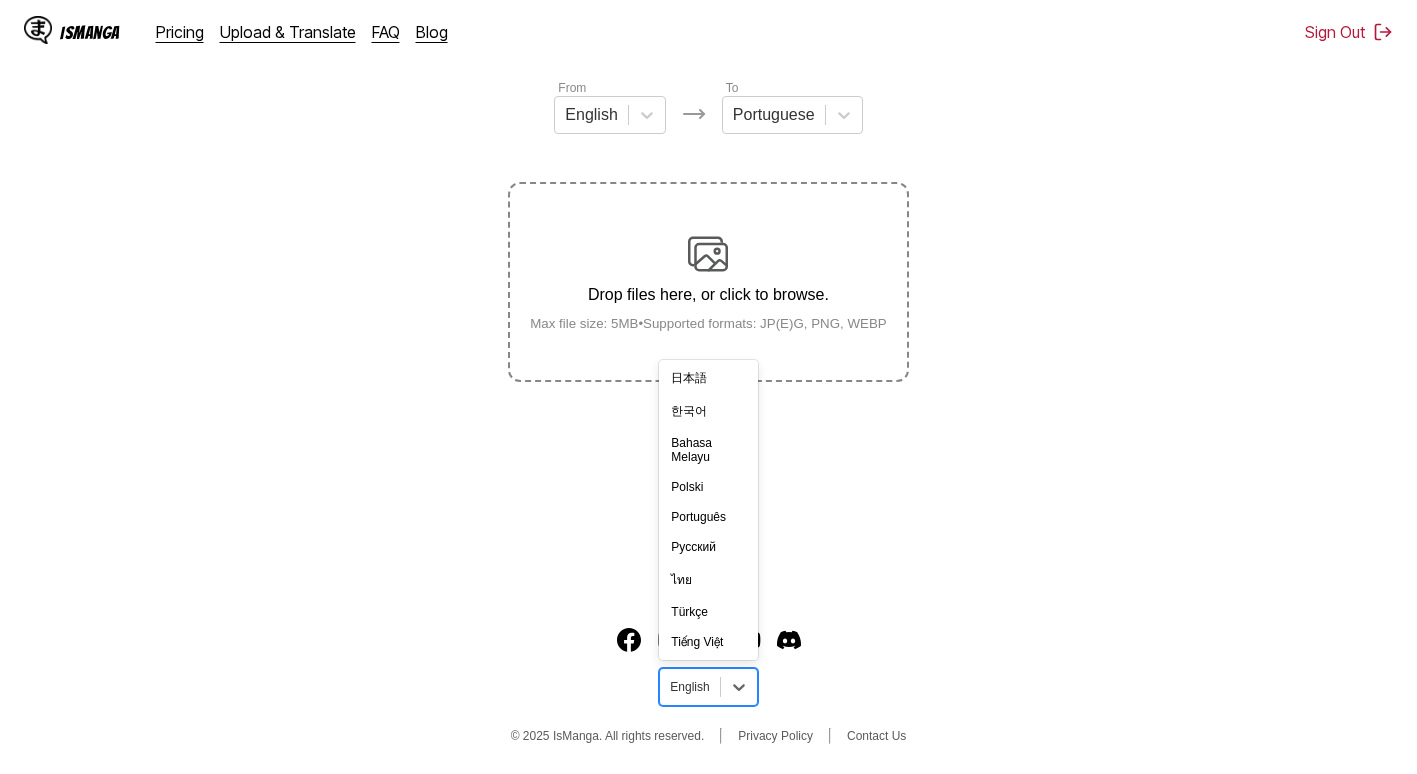 scroll, scrollTop: 300, scrollLeft: 0, axis: vertical 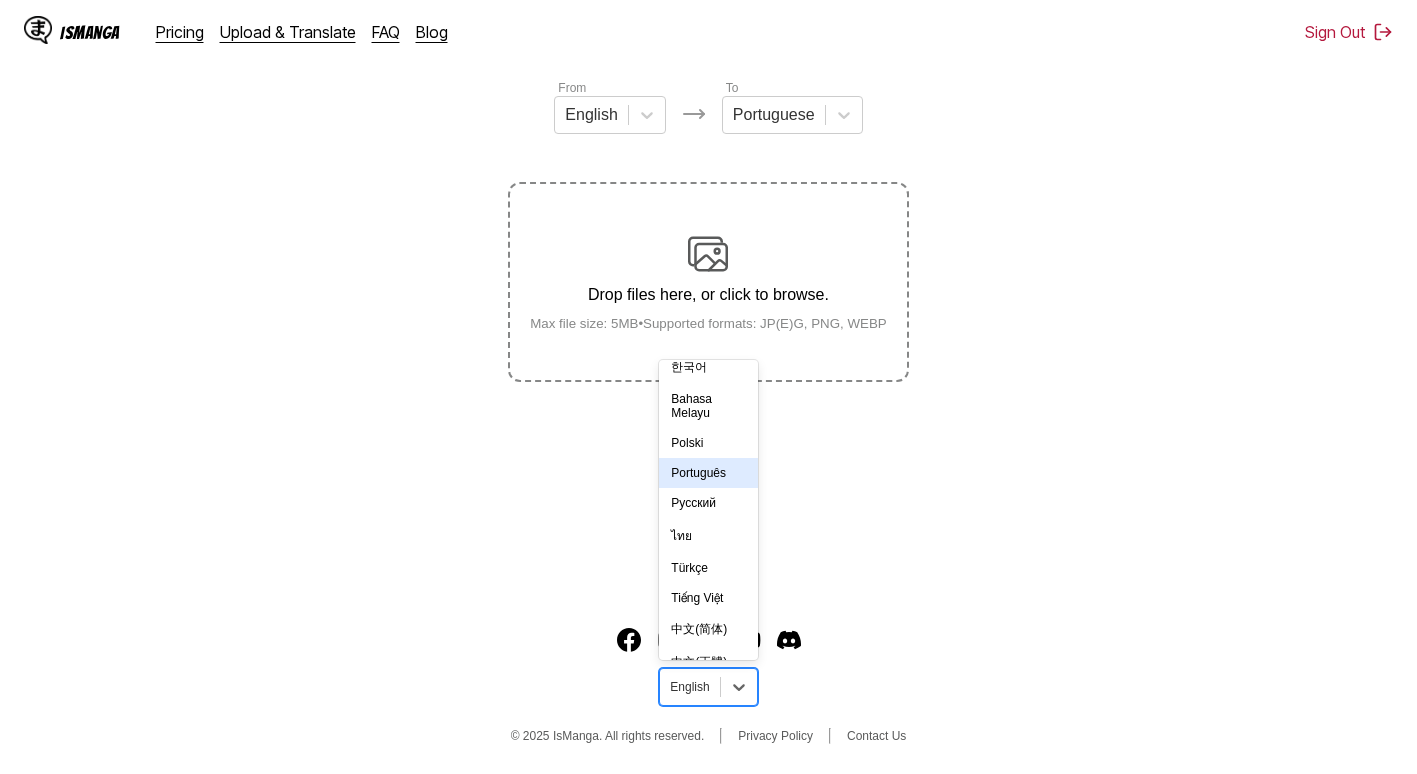 click on "Português" at bounding box center (708, 473) 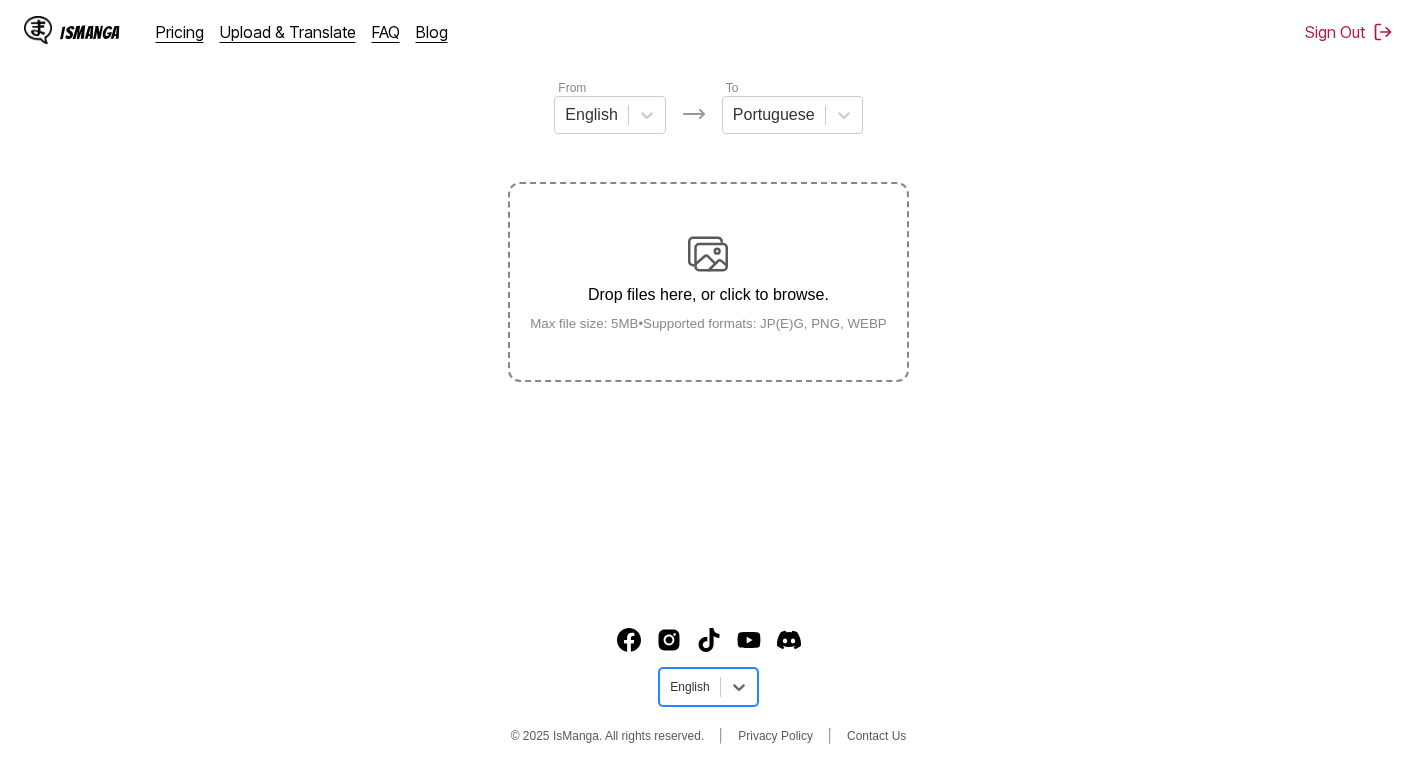 scroll, scrollTop: 141, scrollLeft: 0, axis: vertical 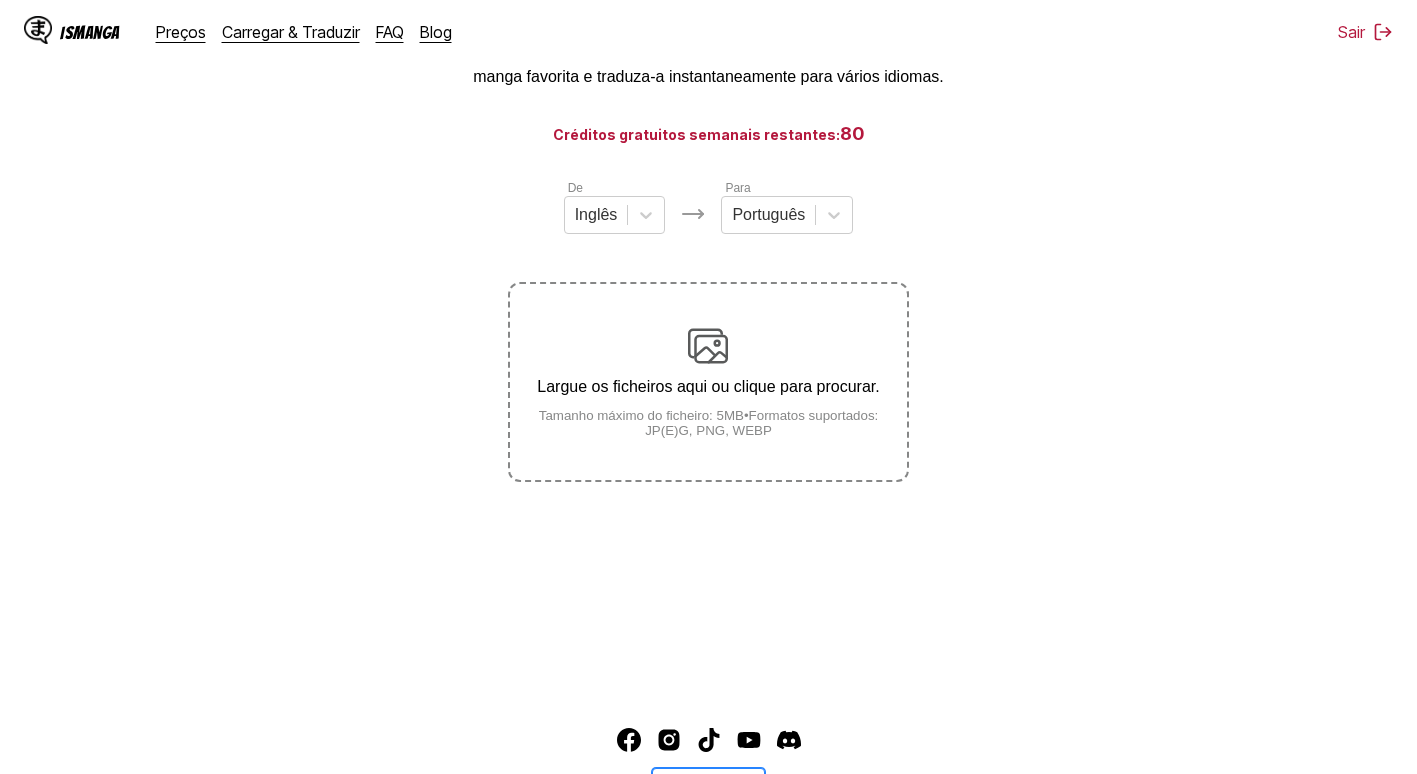 click on "Largue os ficheiros aqui ou clique para procurar." at bounding box center (708, 387) 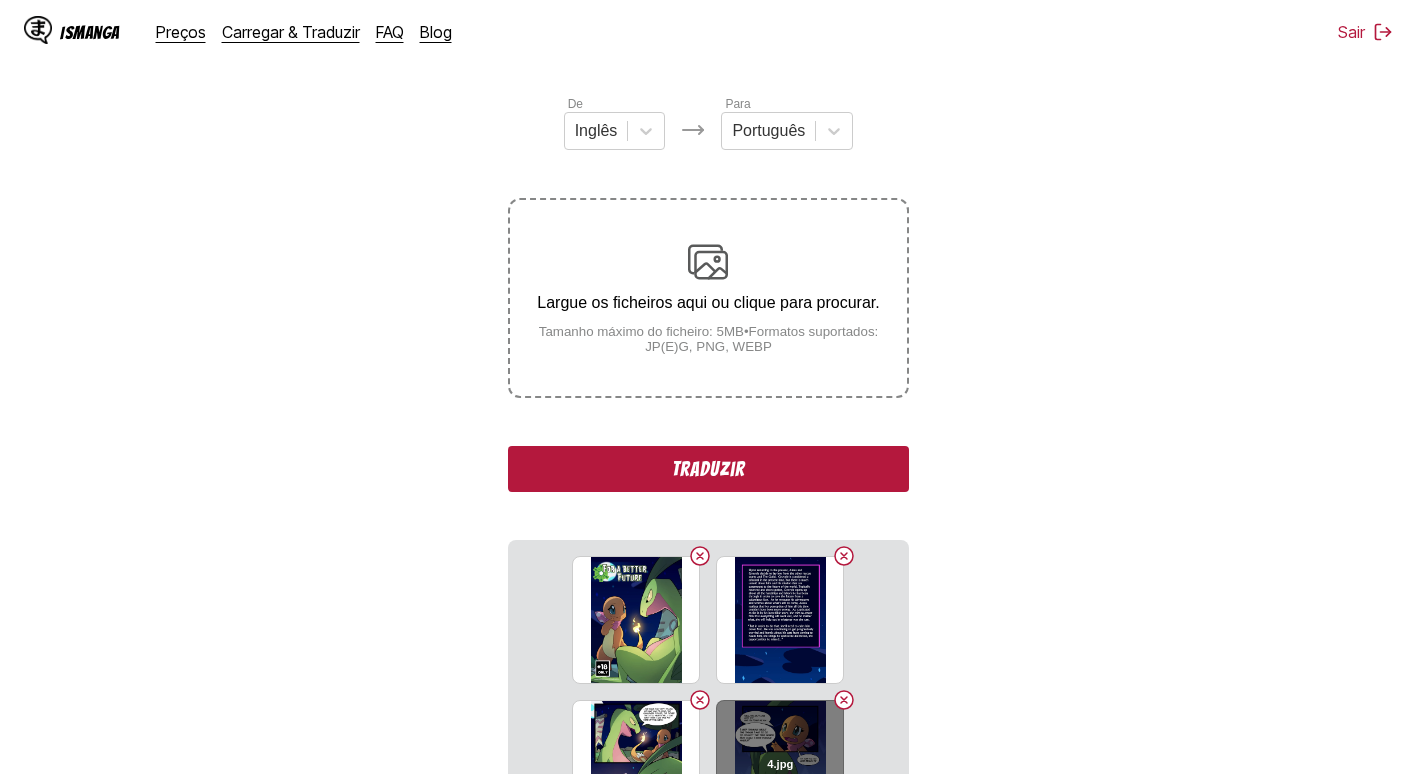 scroll, scrollTop: 541, scrollLeft: 0, axis: vertical 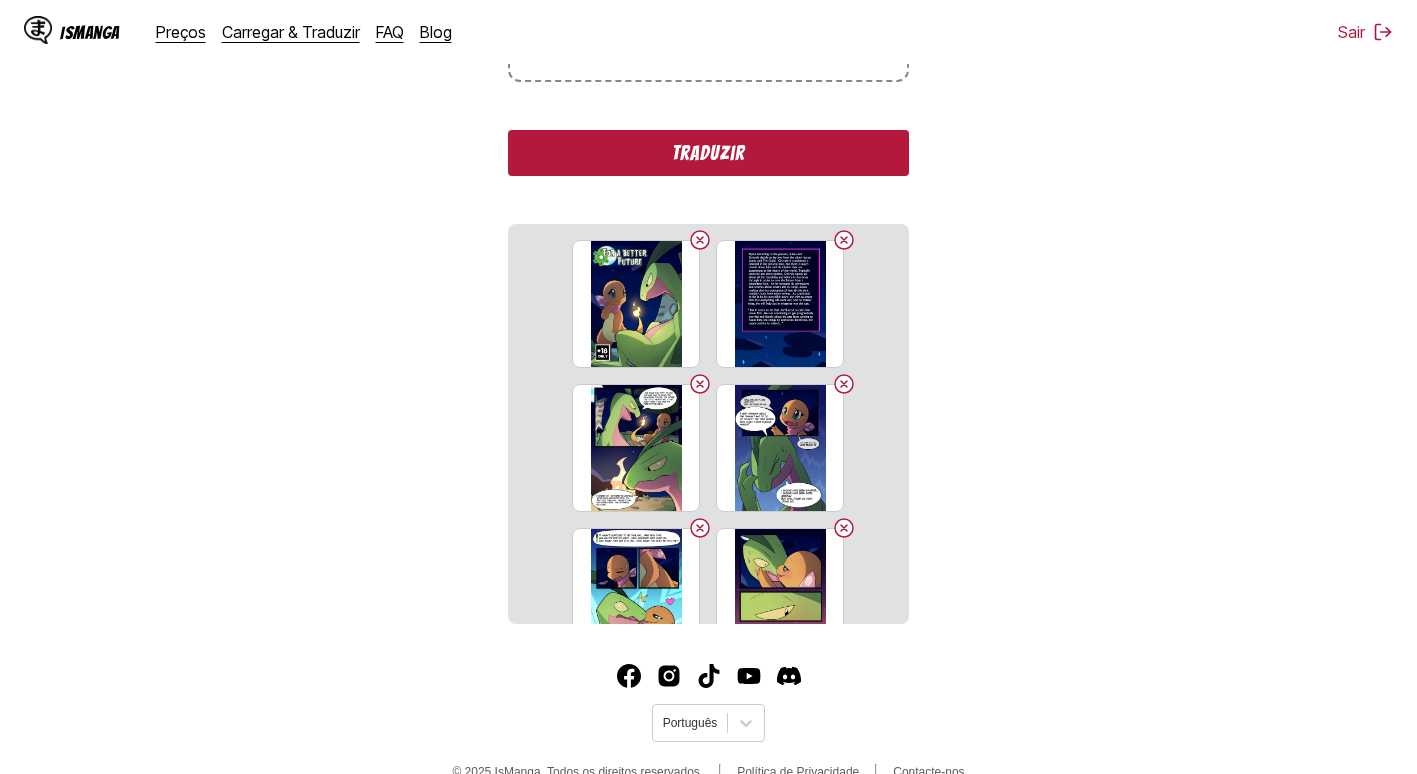 click on "Traduzir" at bounding box center [708, 153] 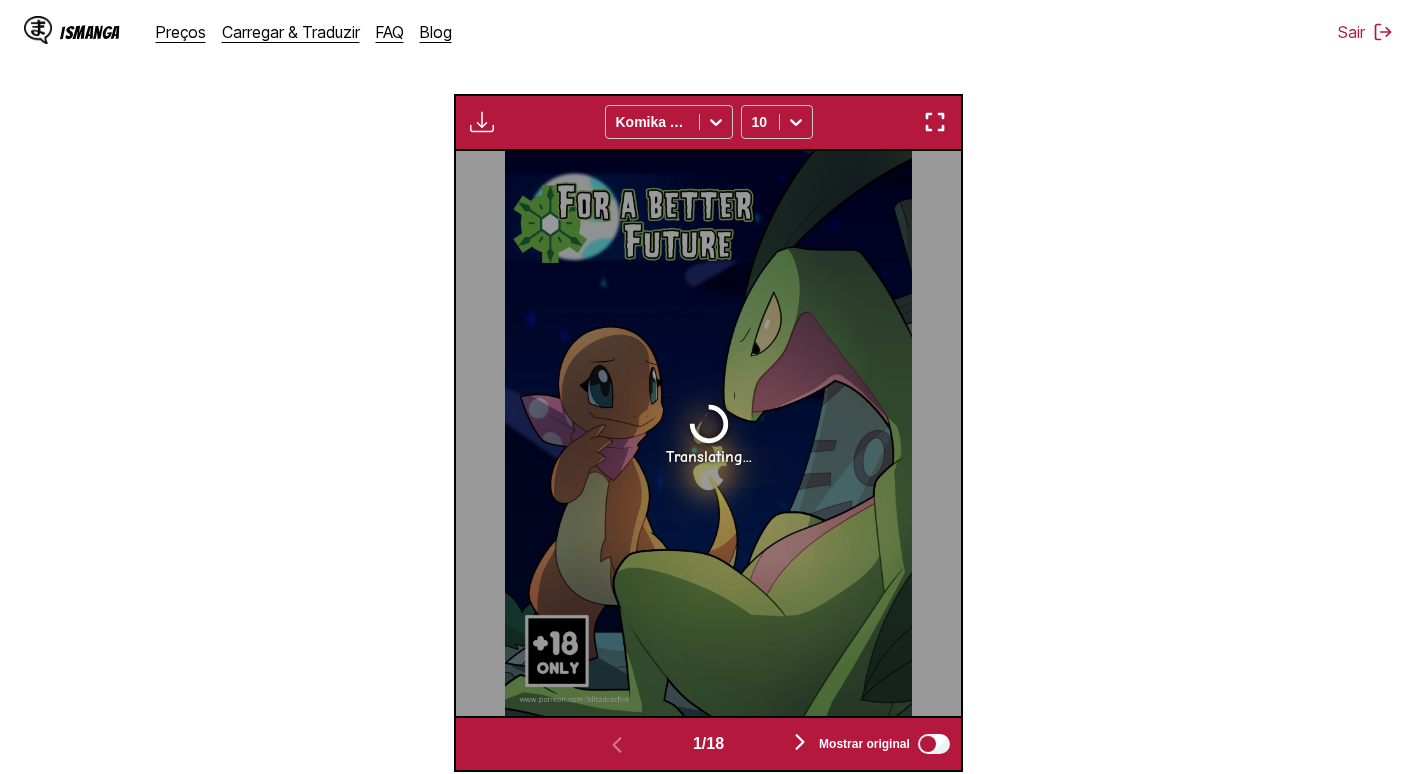 scroll, scrollTop: 692, scrollLeft: 0, axis: vertical 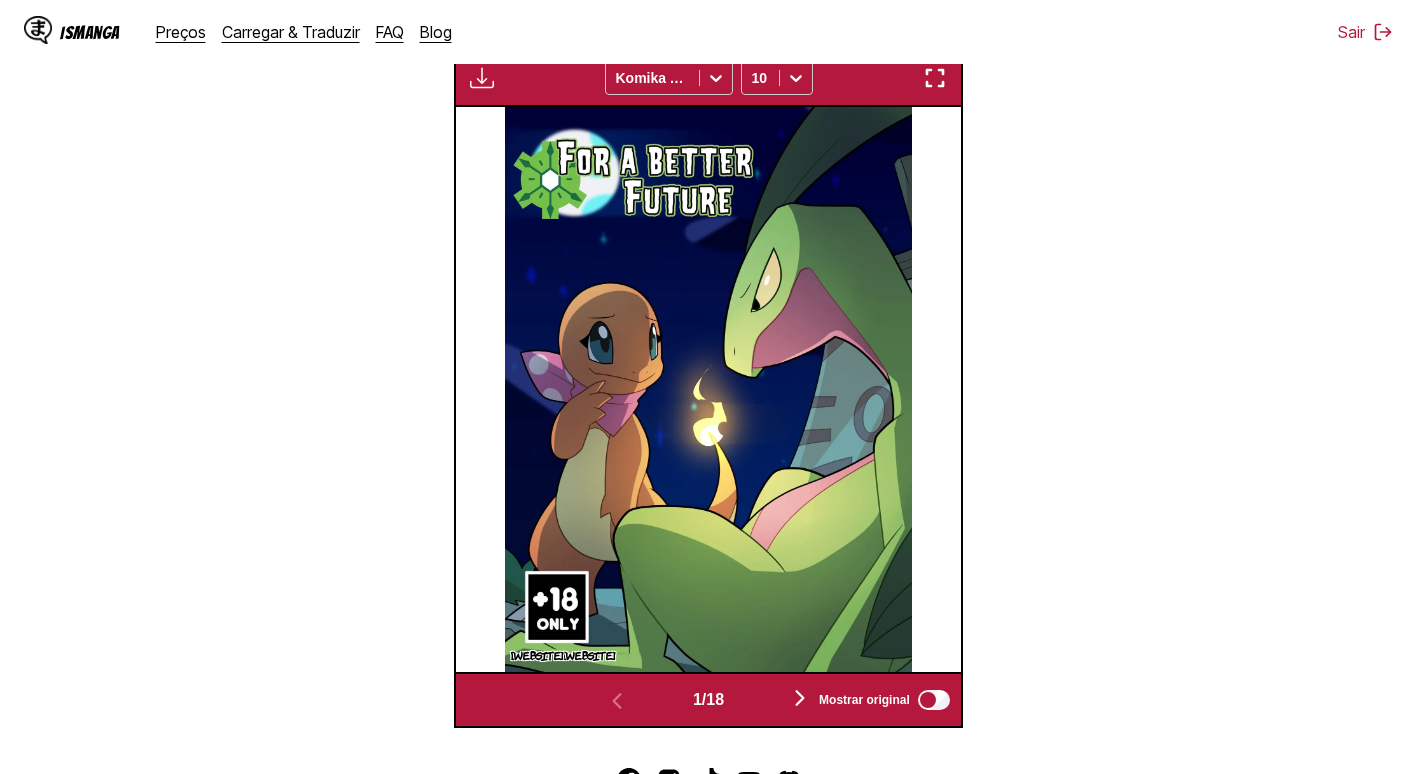 click at bounding box center [800, 699] 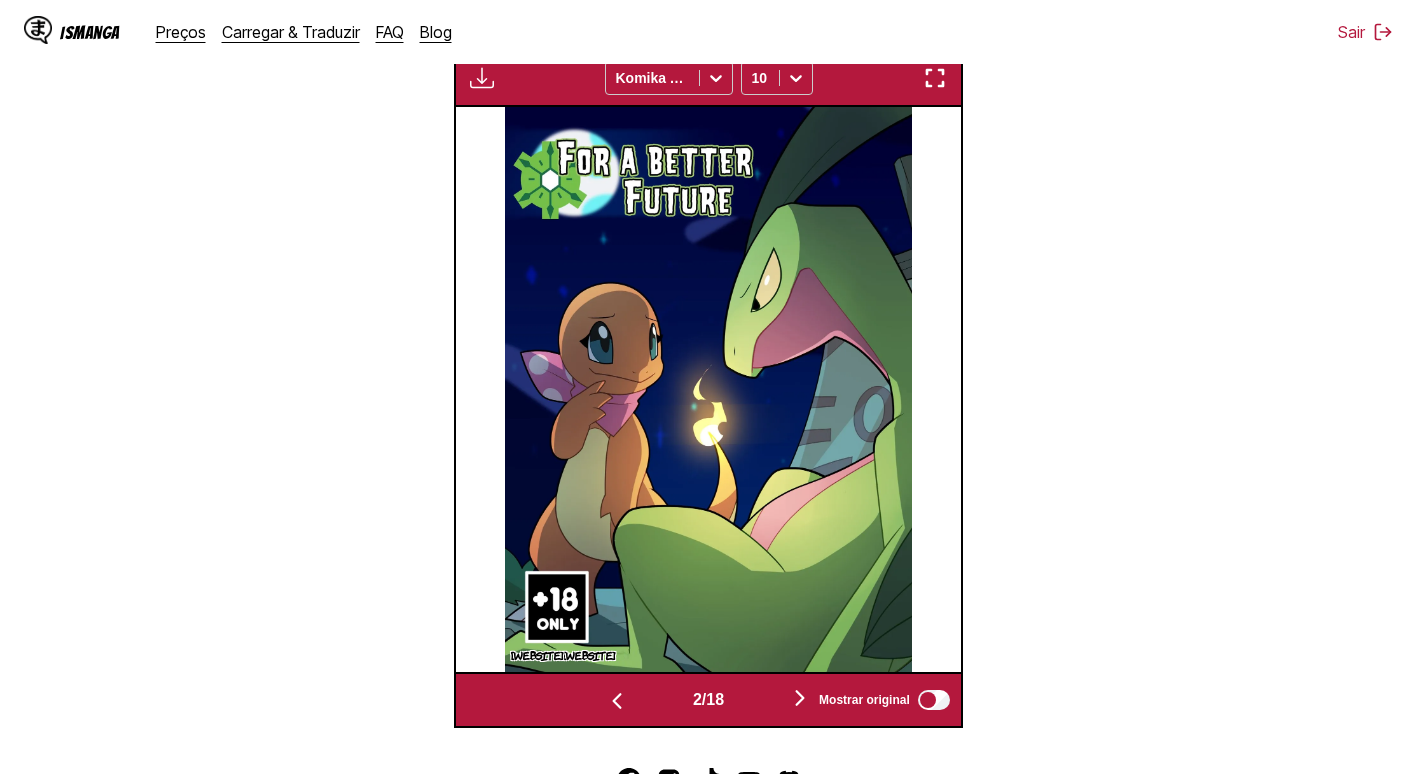 scroll, scrollTop: 0, scrollLeft: 505, axis: horizontal 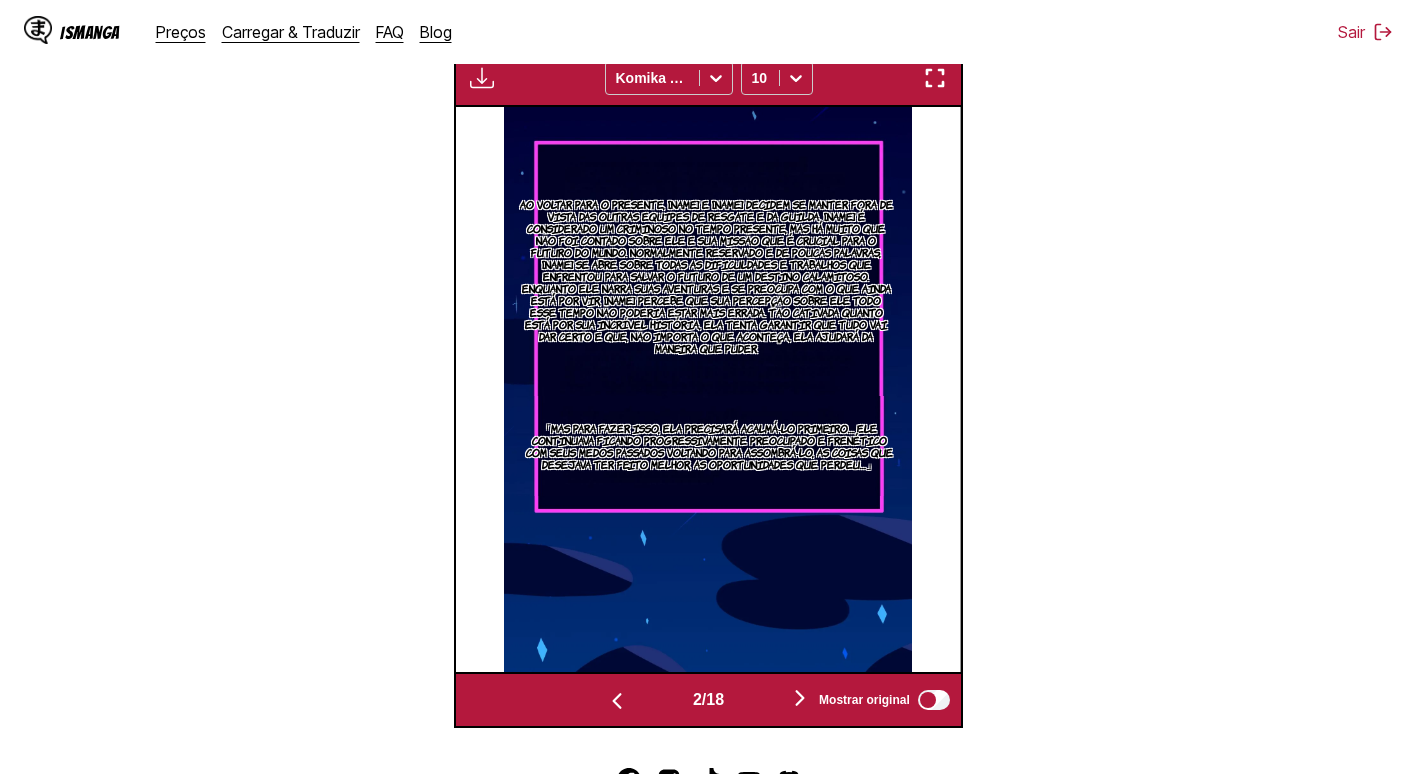 type 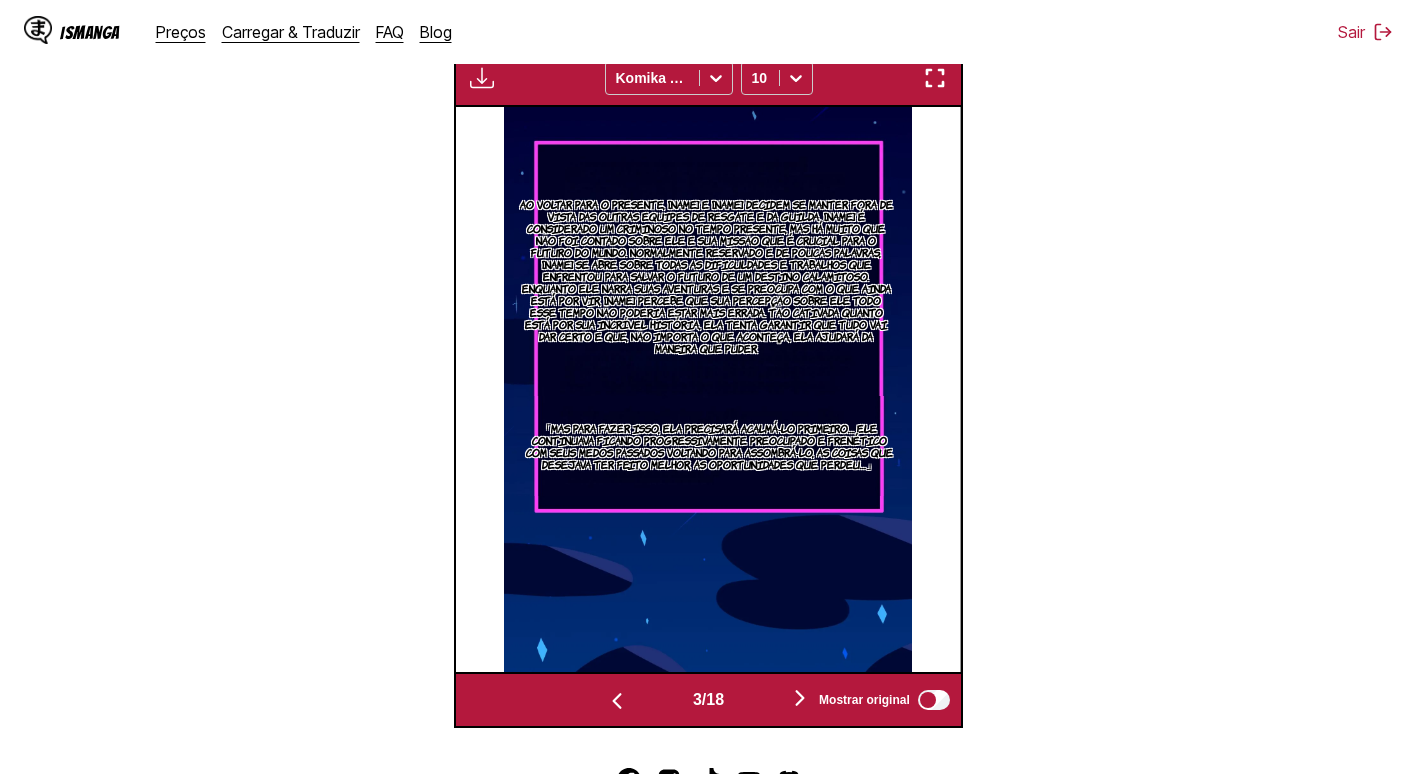 scroll, scrollTop: 0, scrollLeft: 1009, axis: horizontal 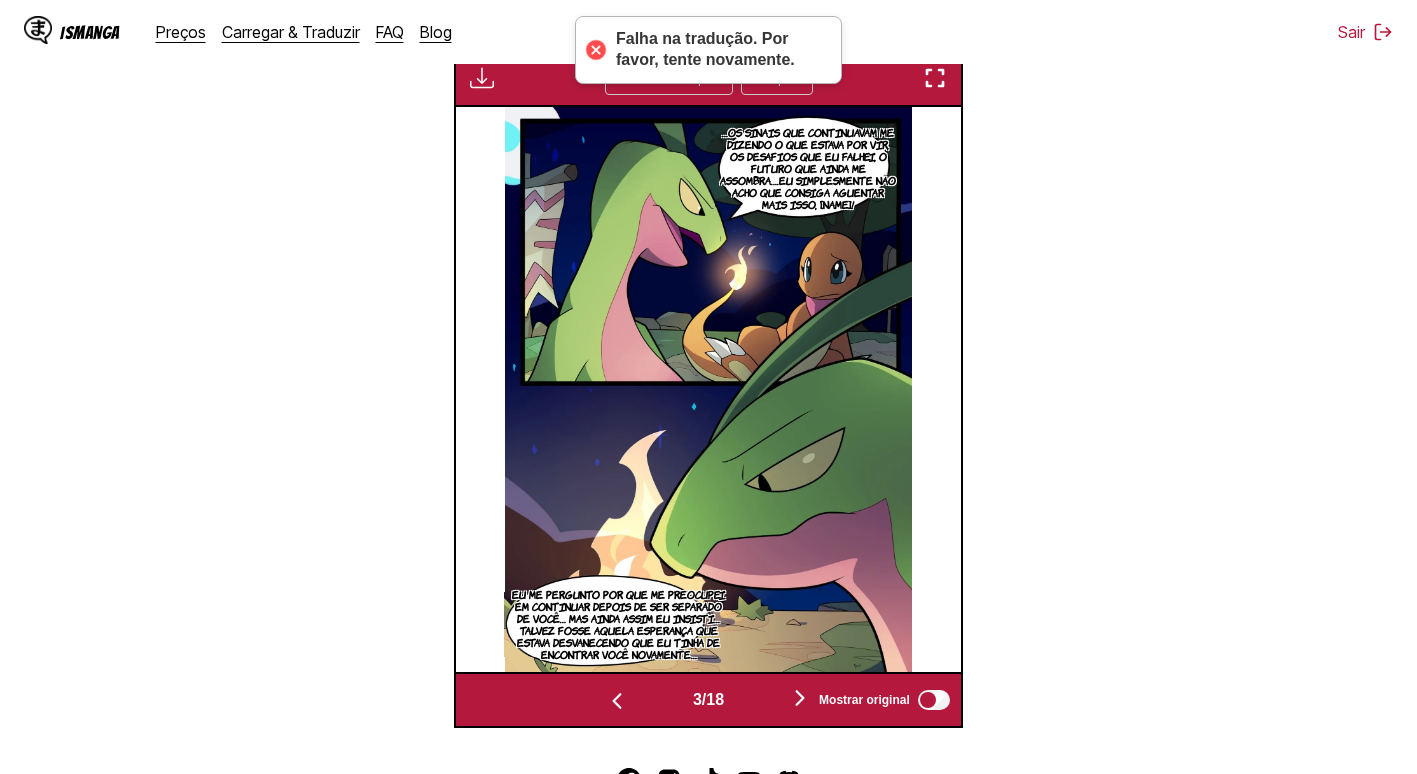 click at bounding box center [800, 698] 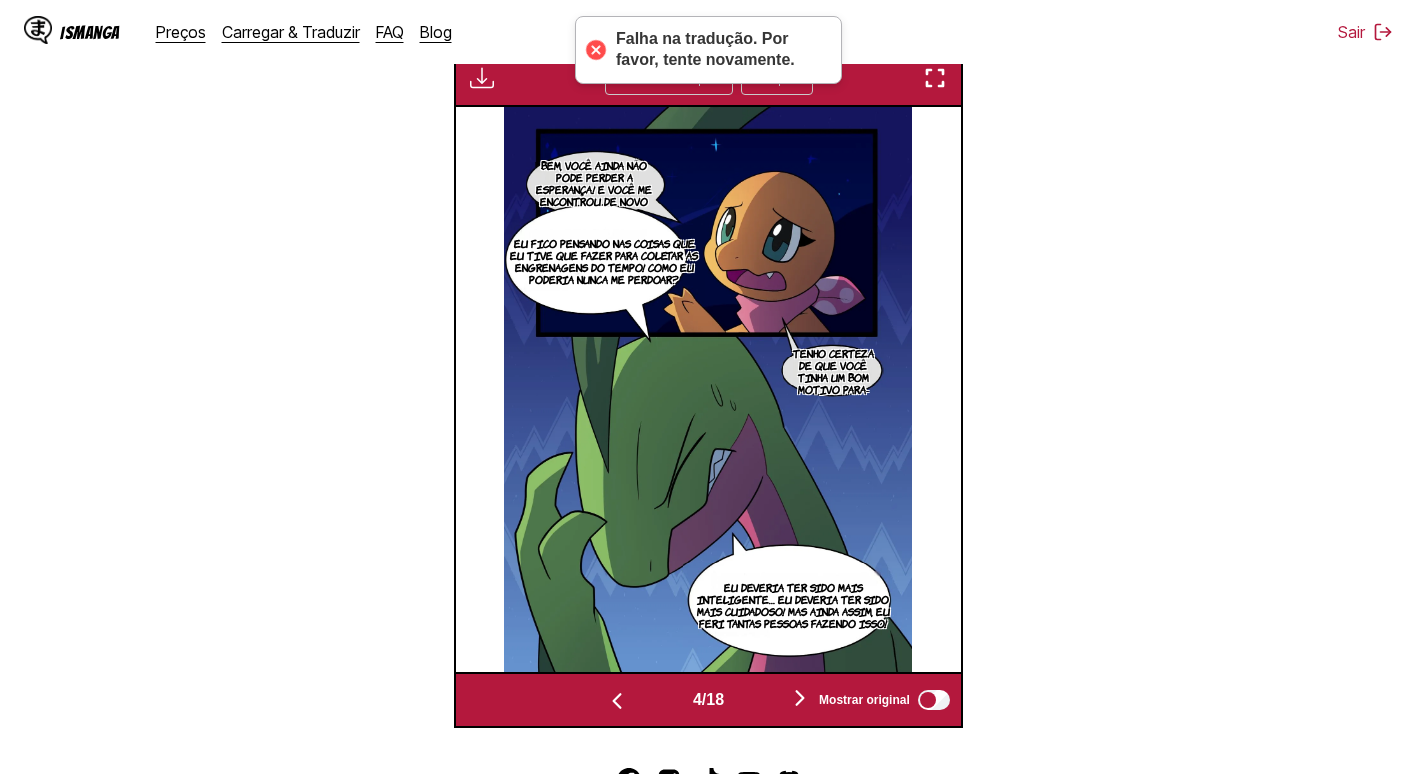 click at bounding box center [800, 698] 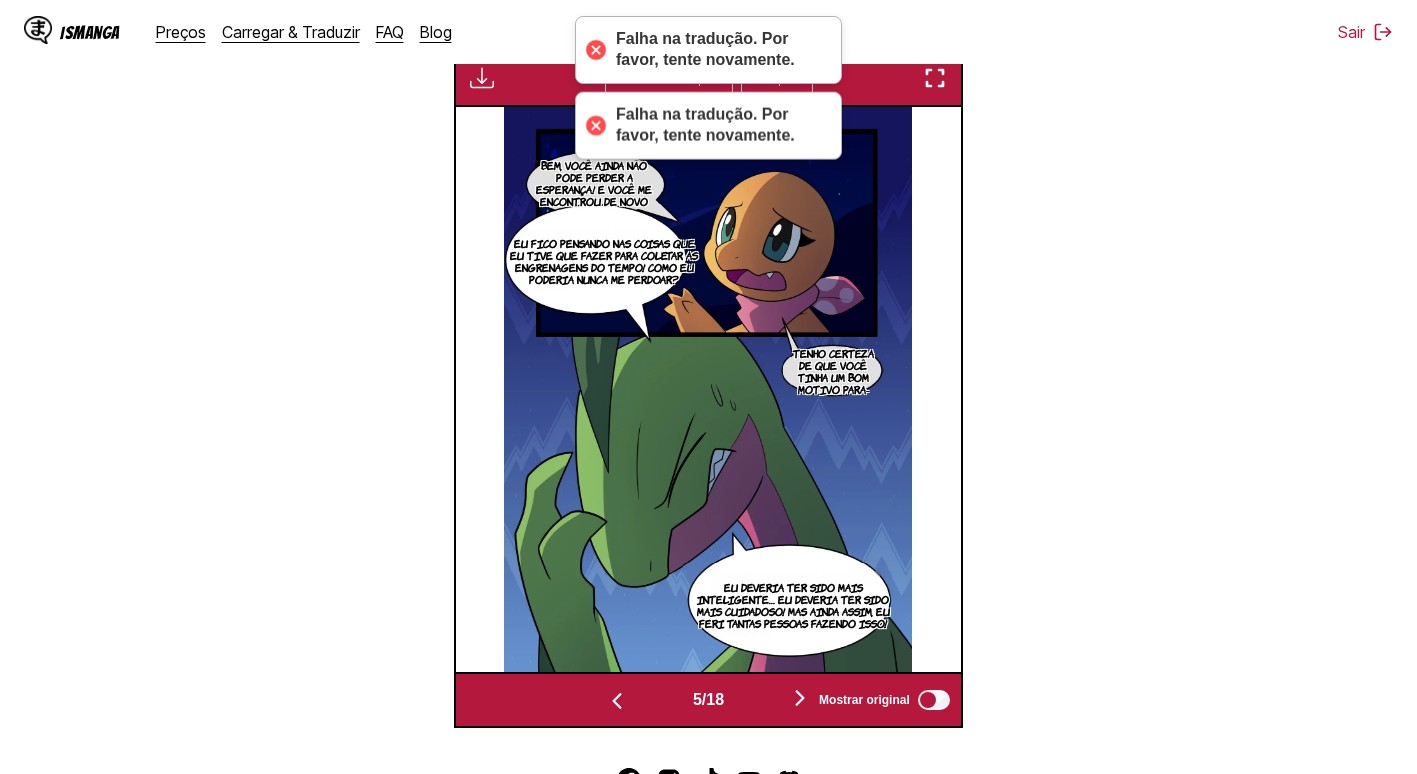 scroll, scrollTop: 0, scrollLeft: 2018, axis: horizontal 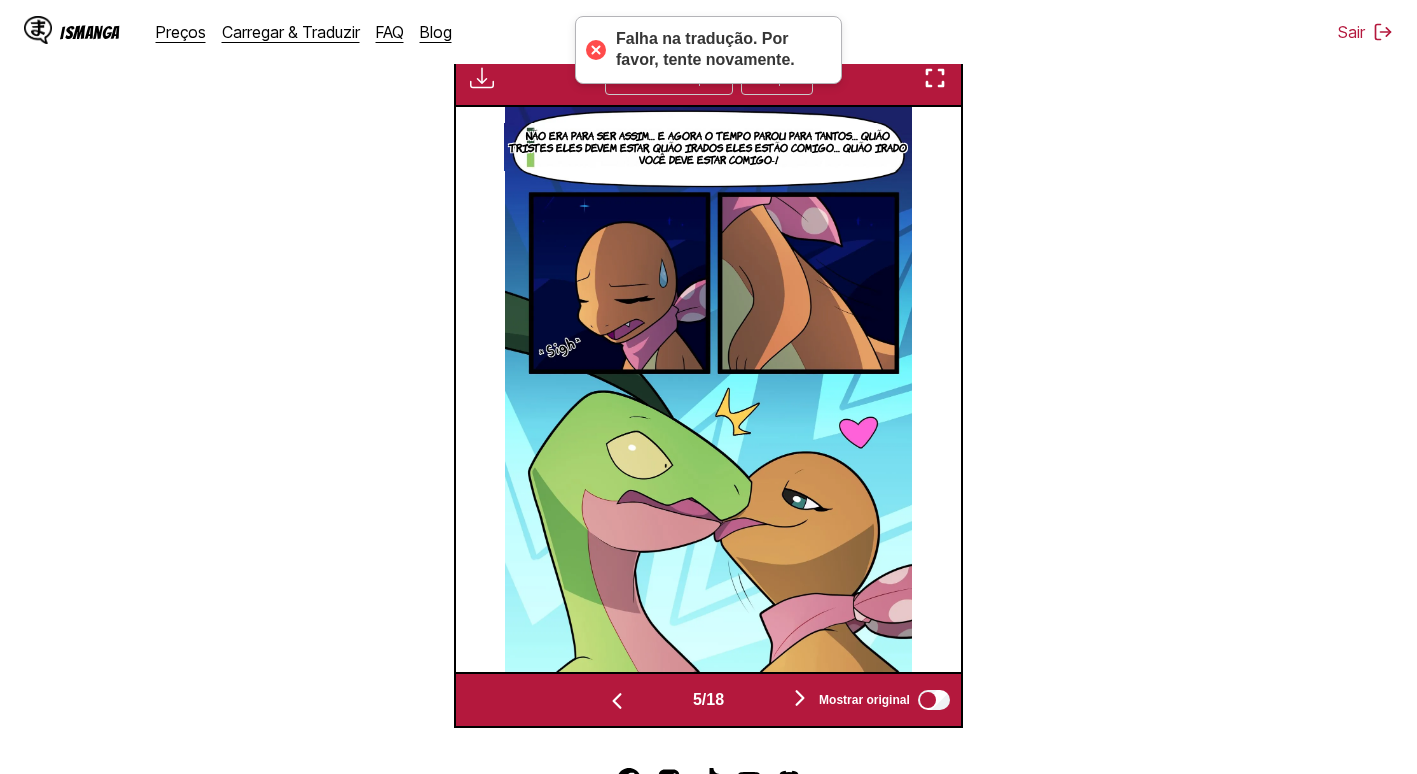 click at bounding box center [800, 698] 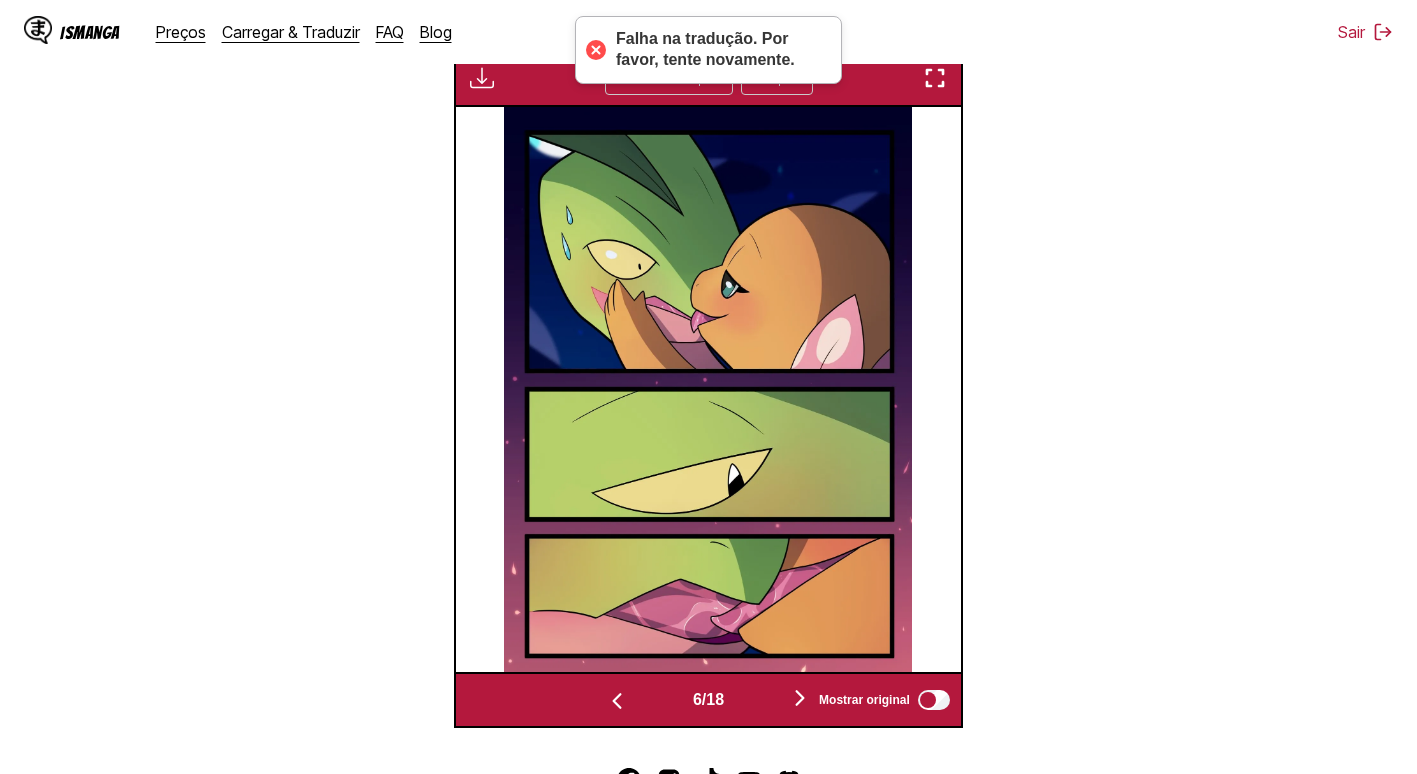 click at bounding box center (800, 698) 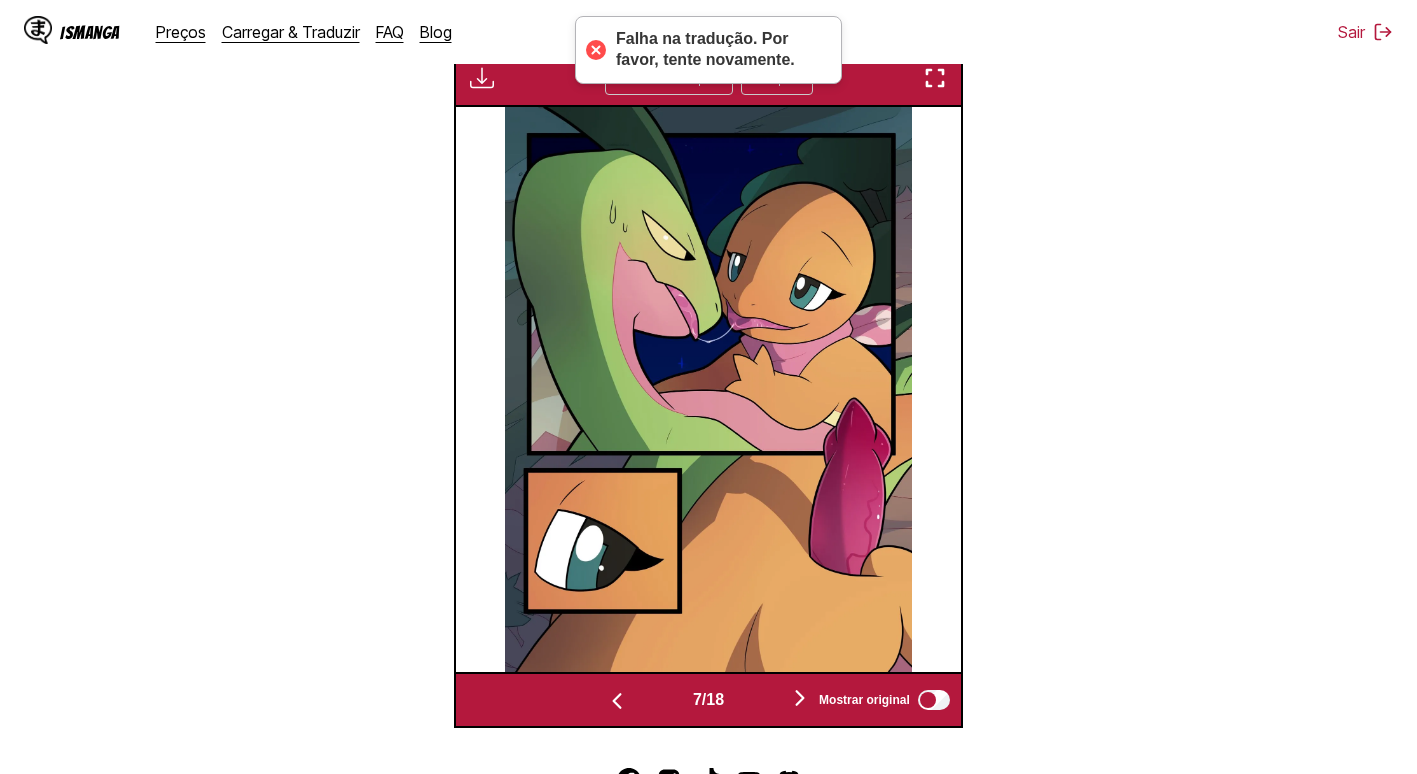 click at bounding box center (800, 698) 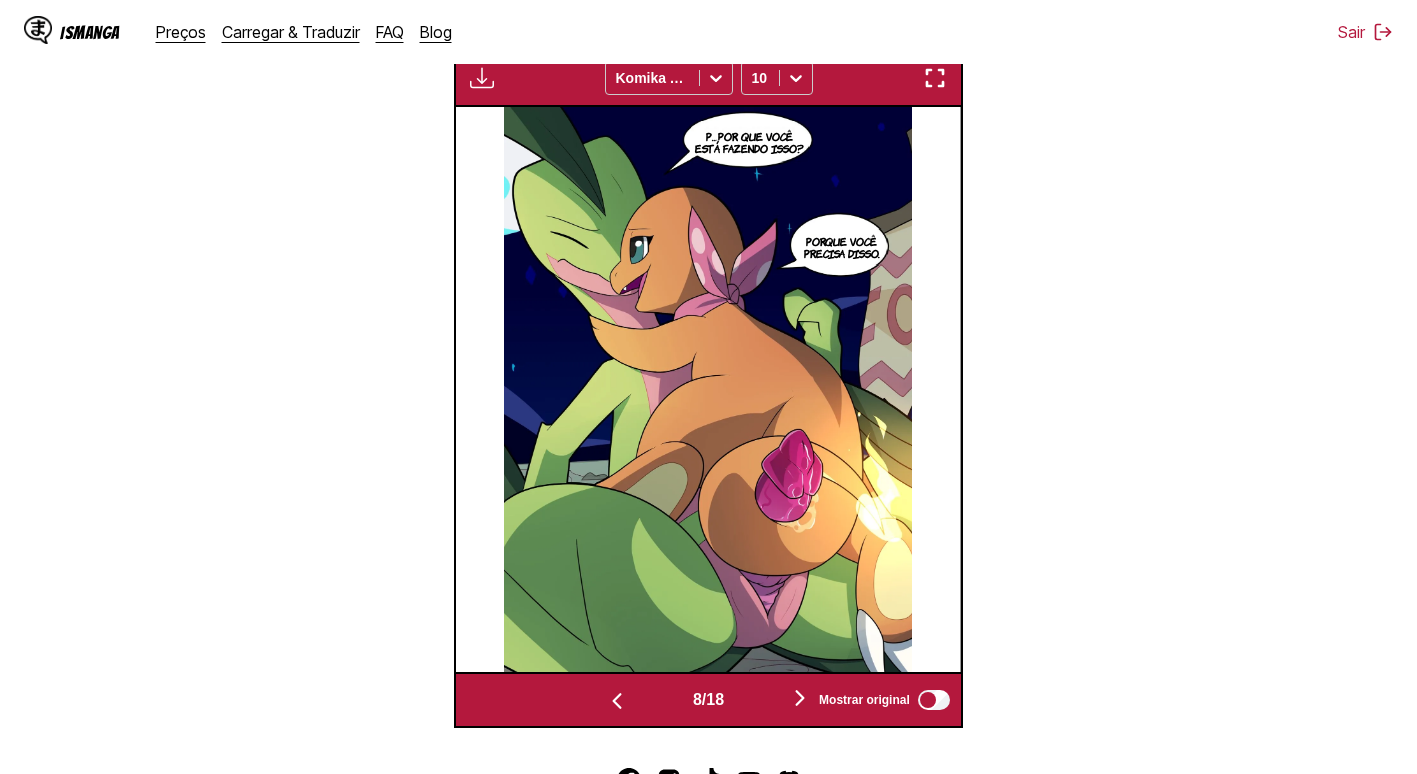 click at bounding box center (800, 698) 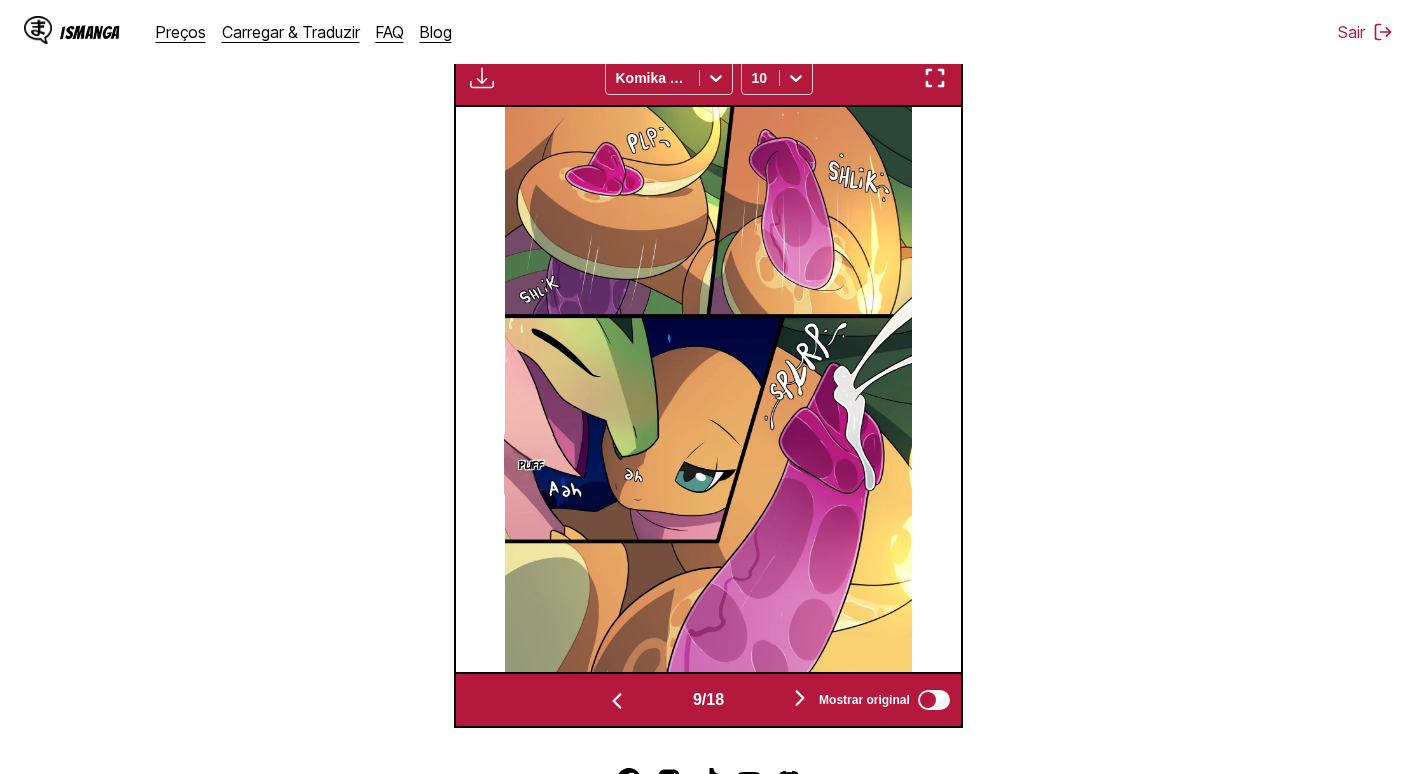 click at bounding box center [800, 698] 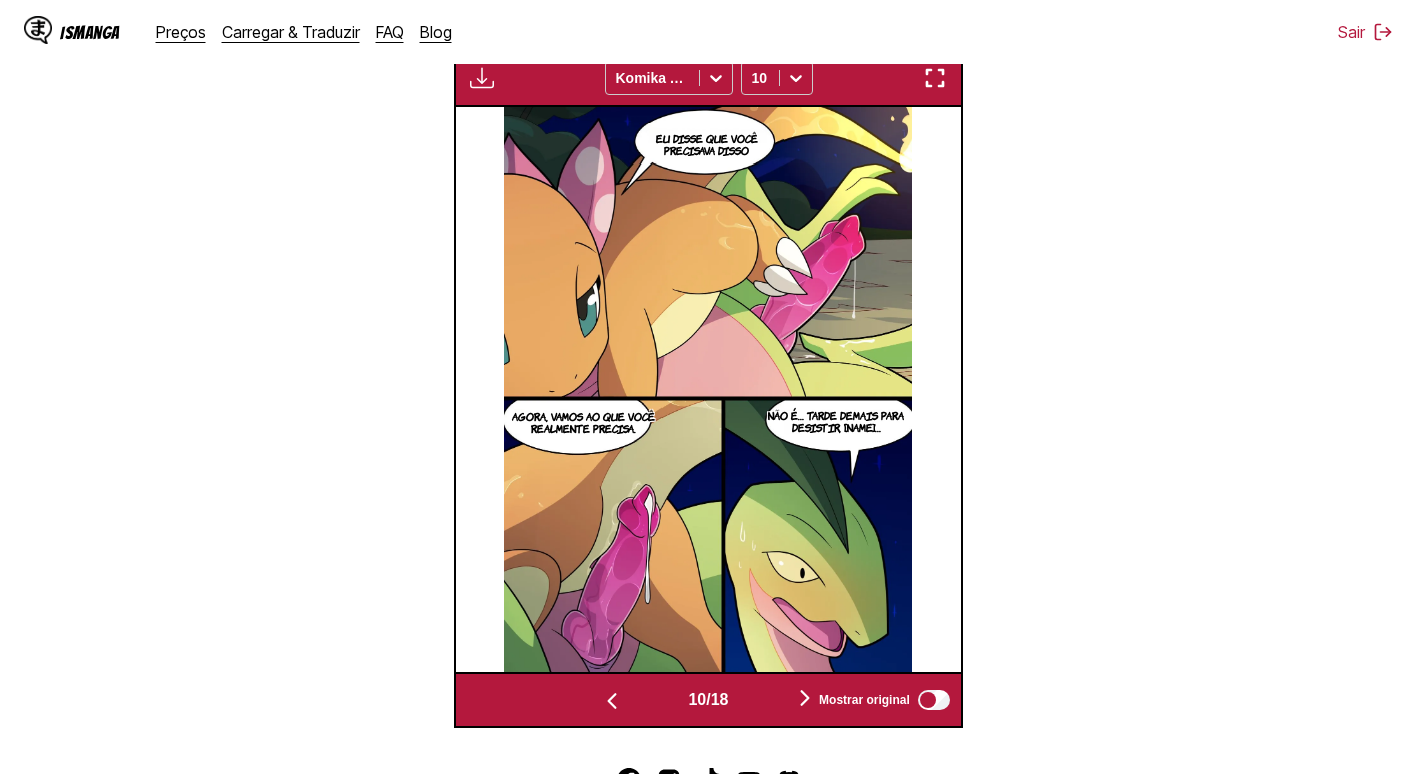click at bounding box center [805, 698] 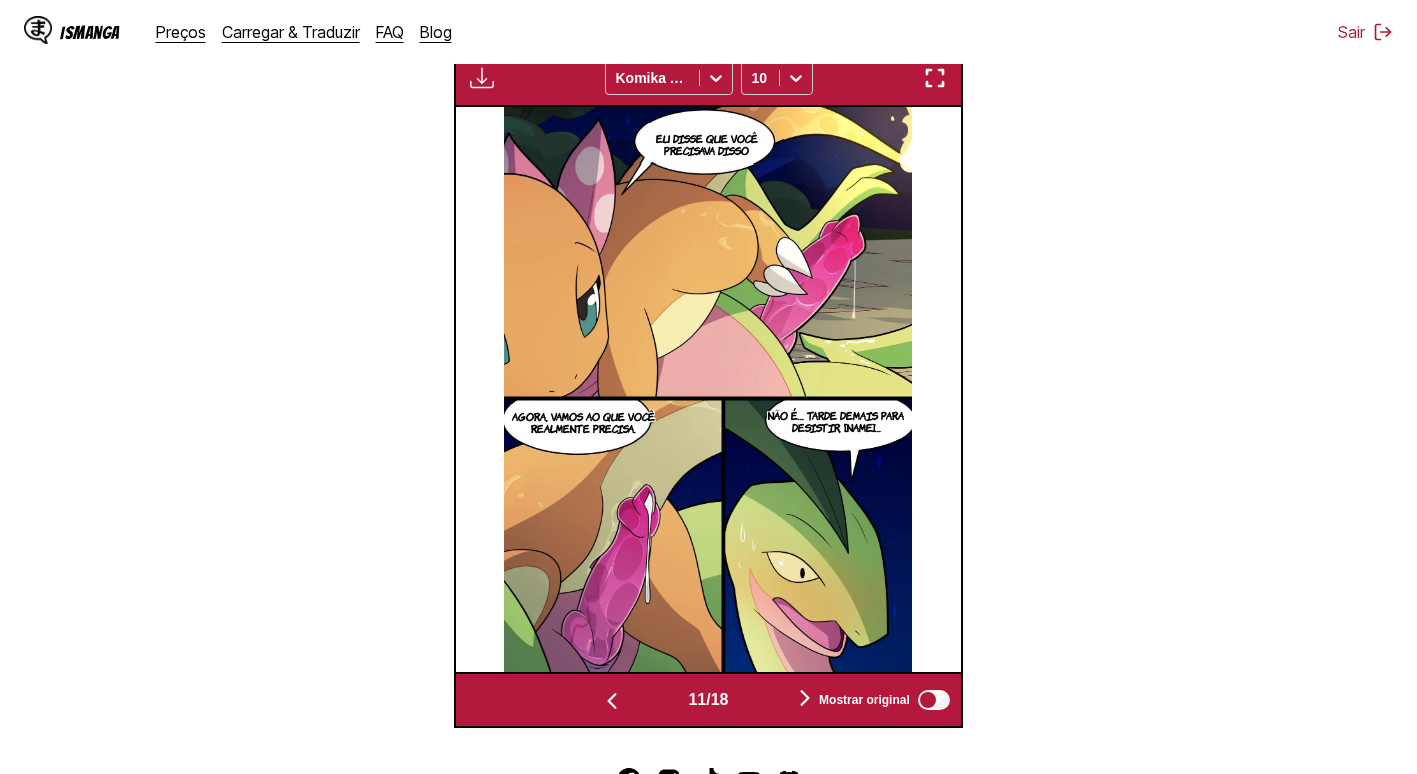 scroll, scrollTop: 0, scrollLeft: 5045, axis: horizontal 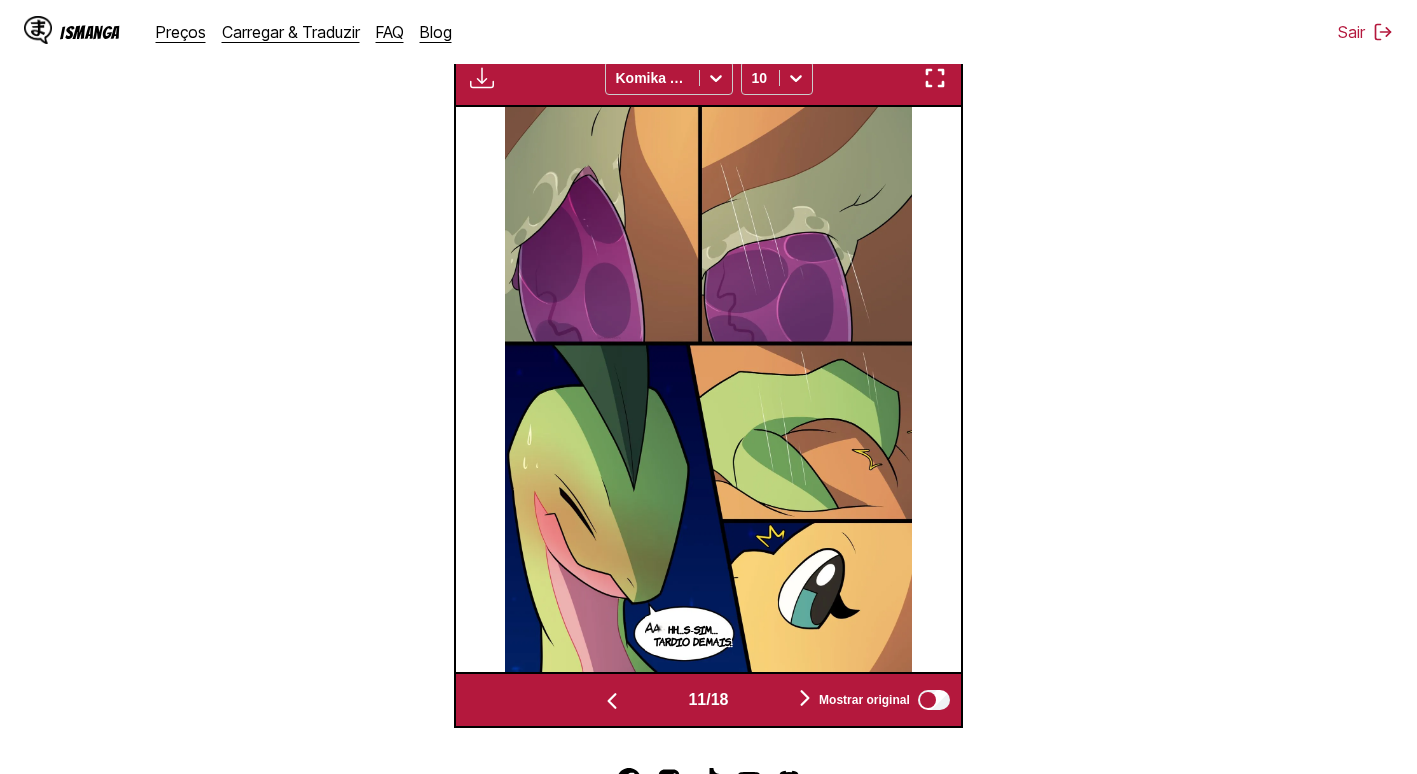 click at bounding box center [805, 698] 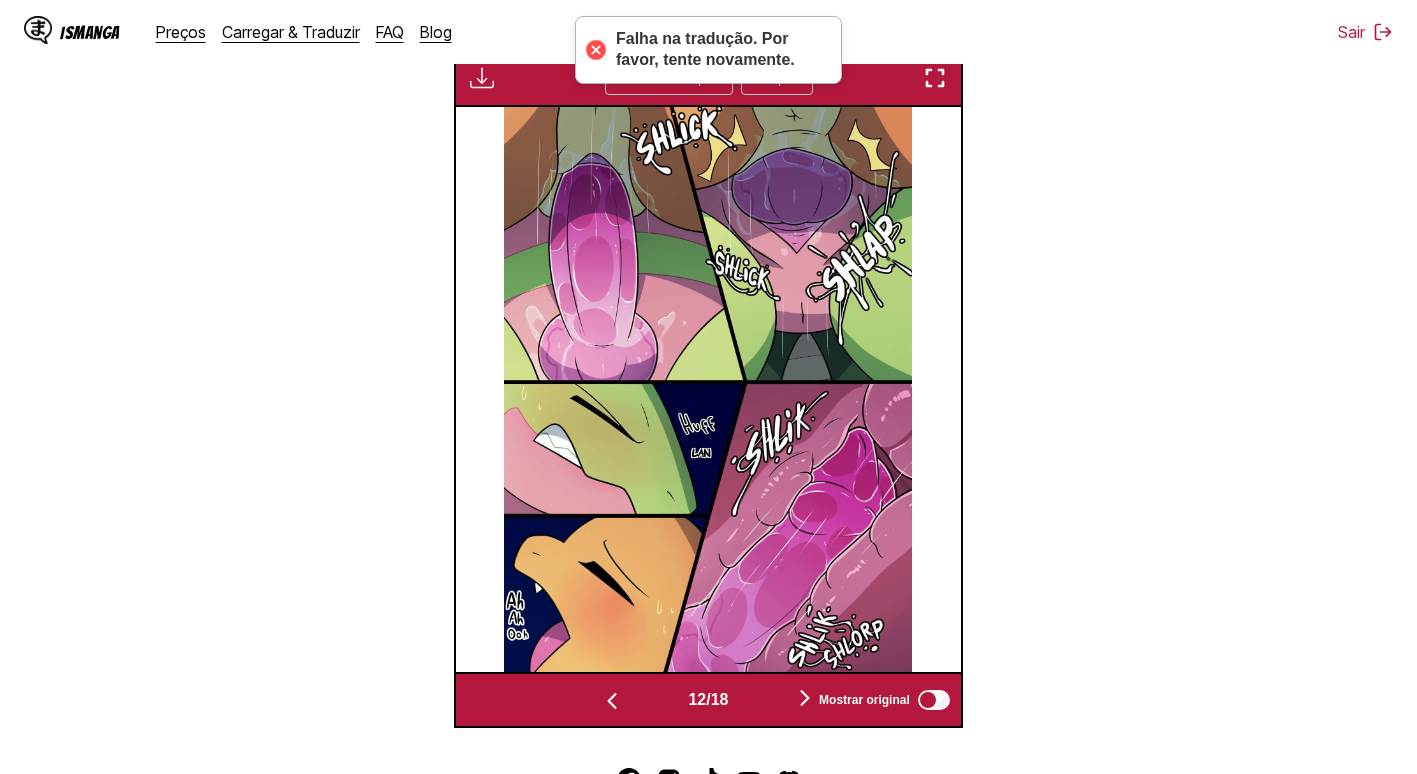 click at bounding box center [805, 698] 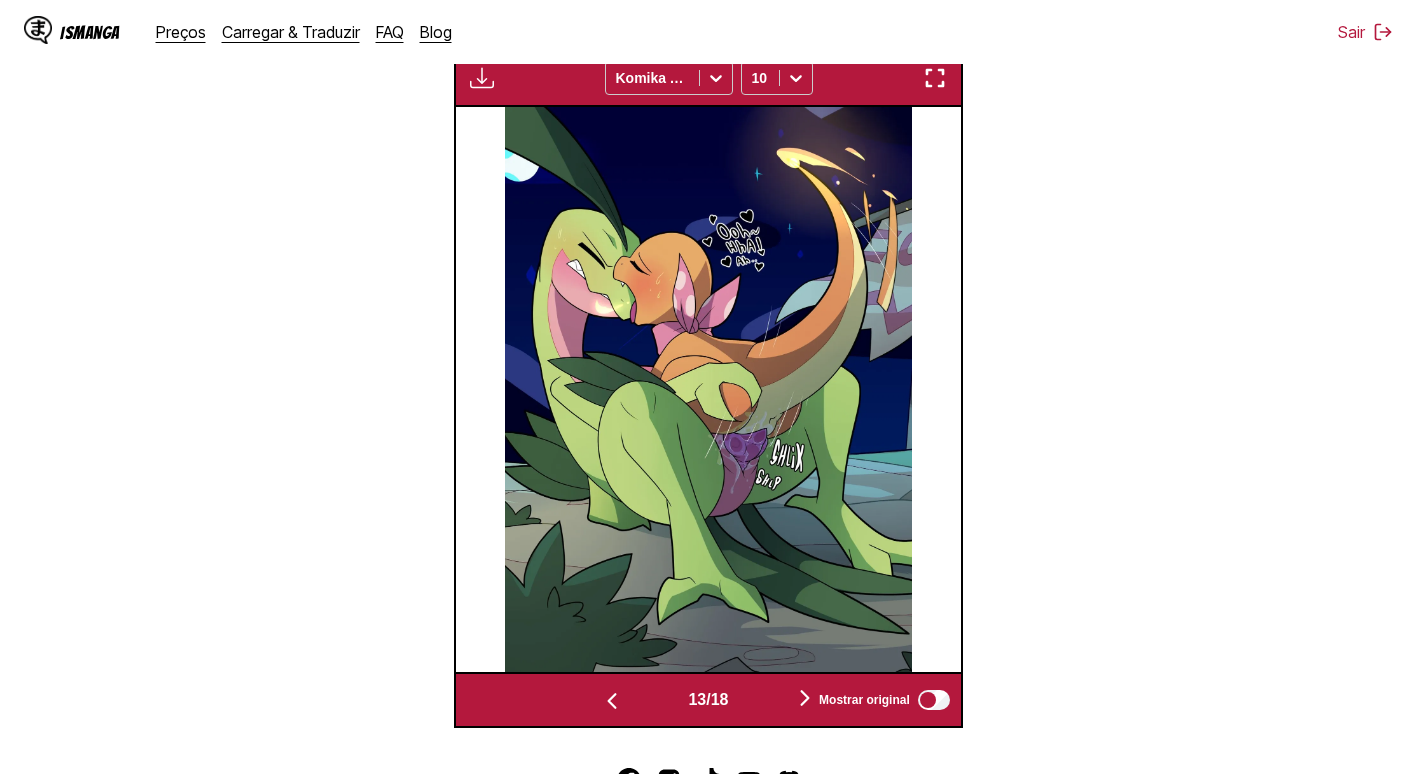 click at bounding box center [805, 698] 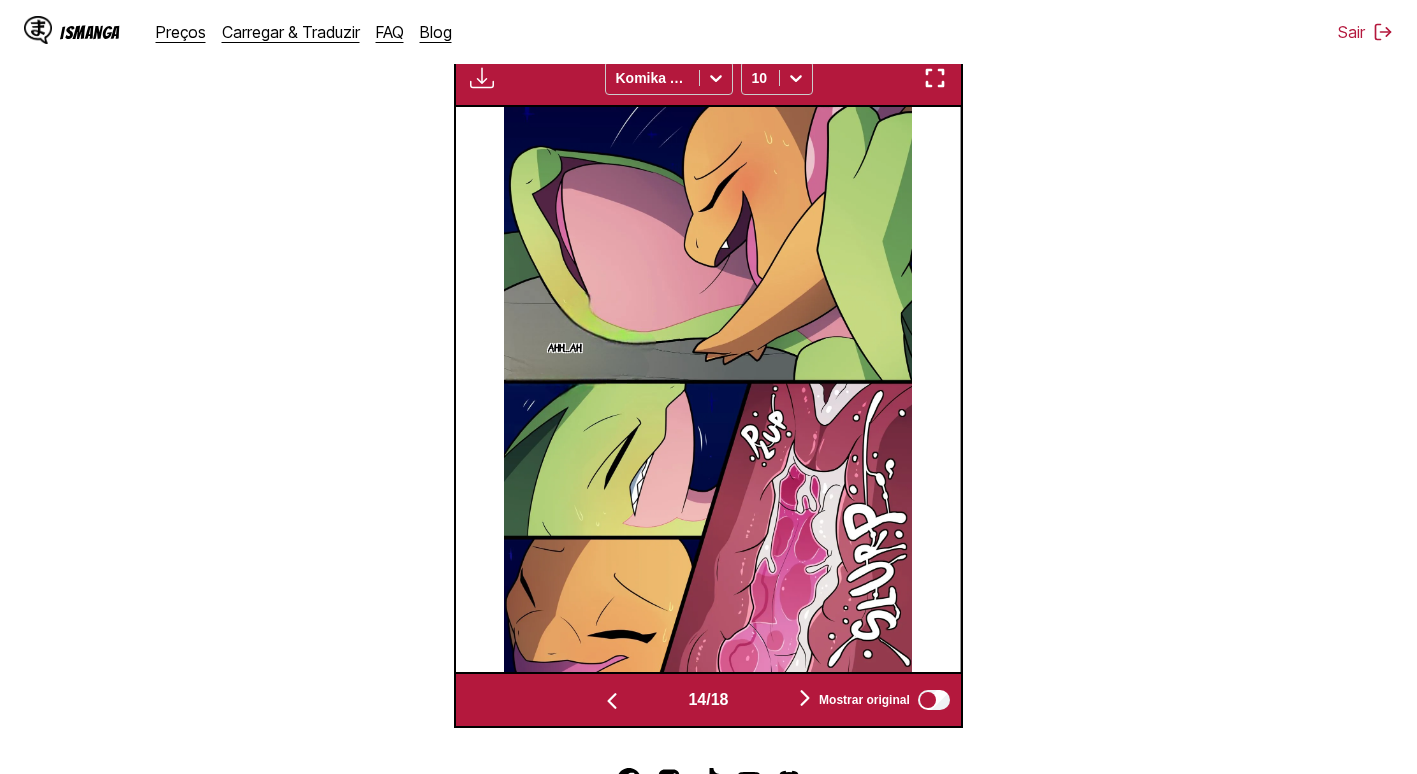 click at bounding box center [805, 698] 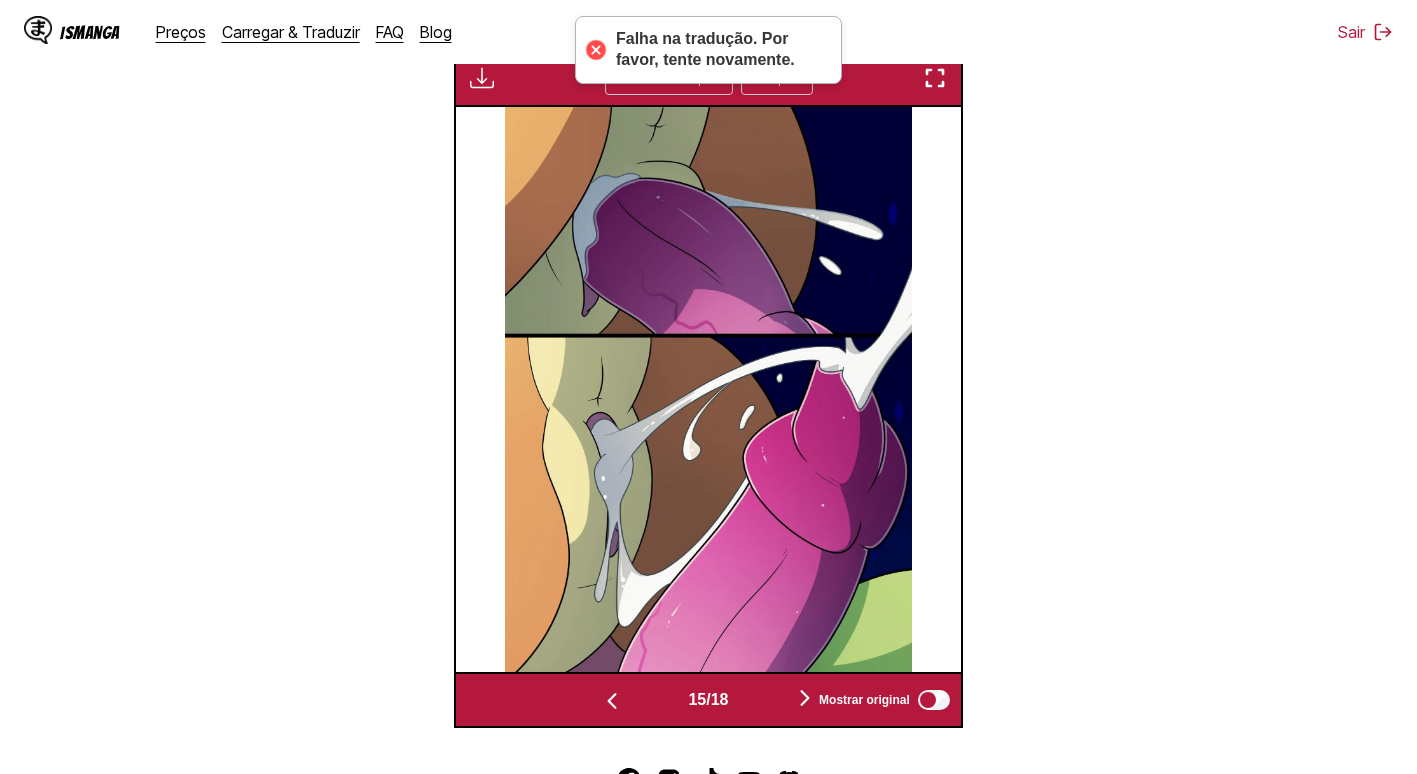 click at bounding box center (805, 698) 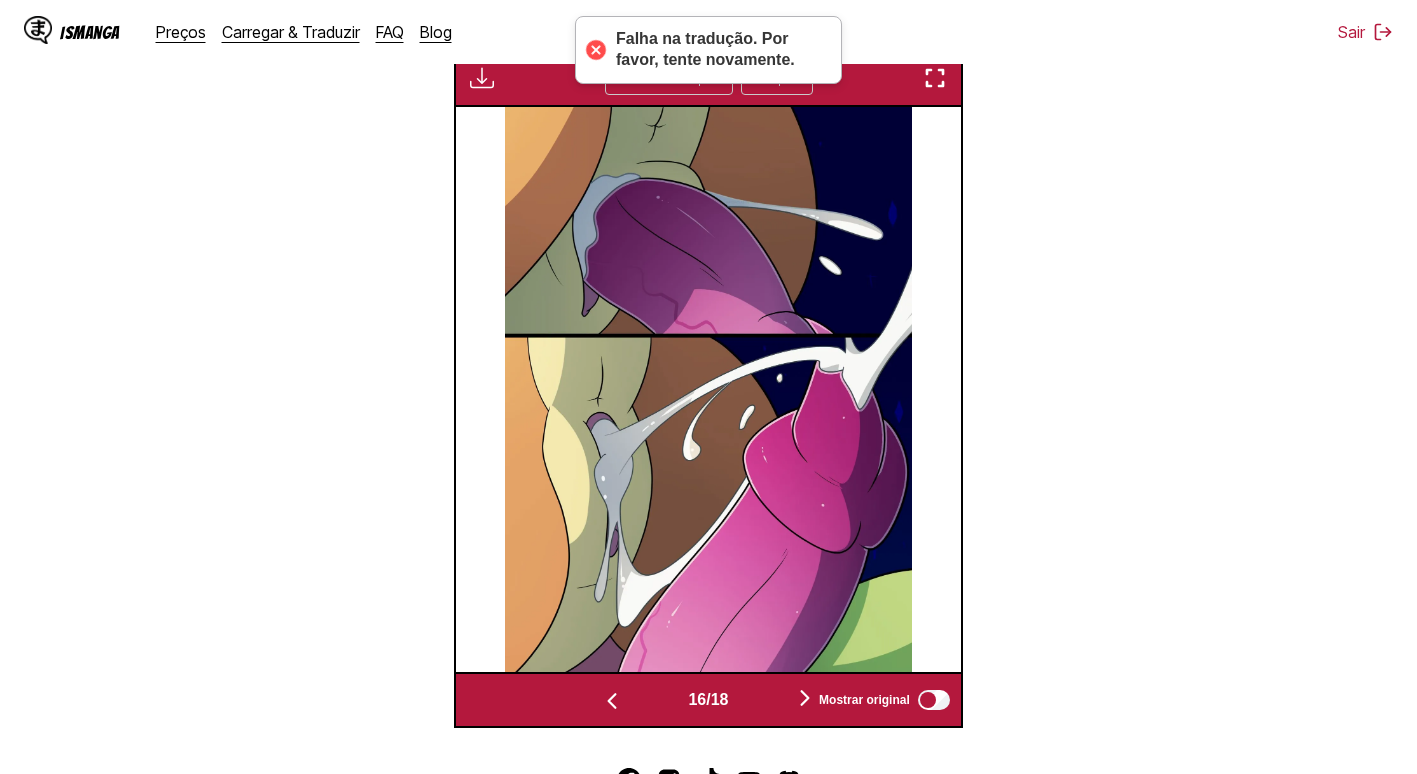 scroll, scrollTop: 0, scrollLeft: 7568, axis: horizontal 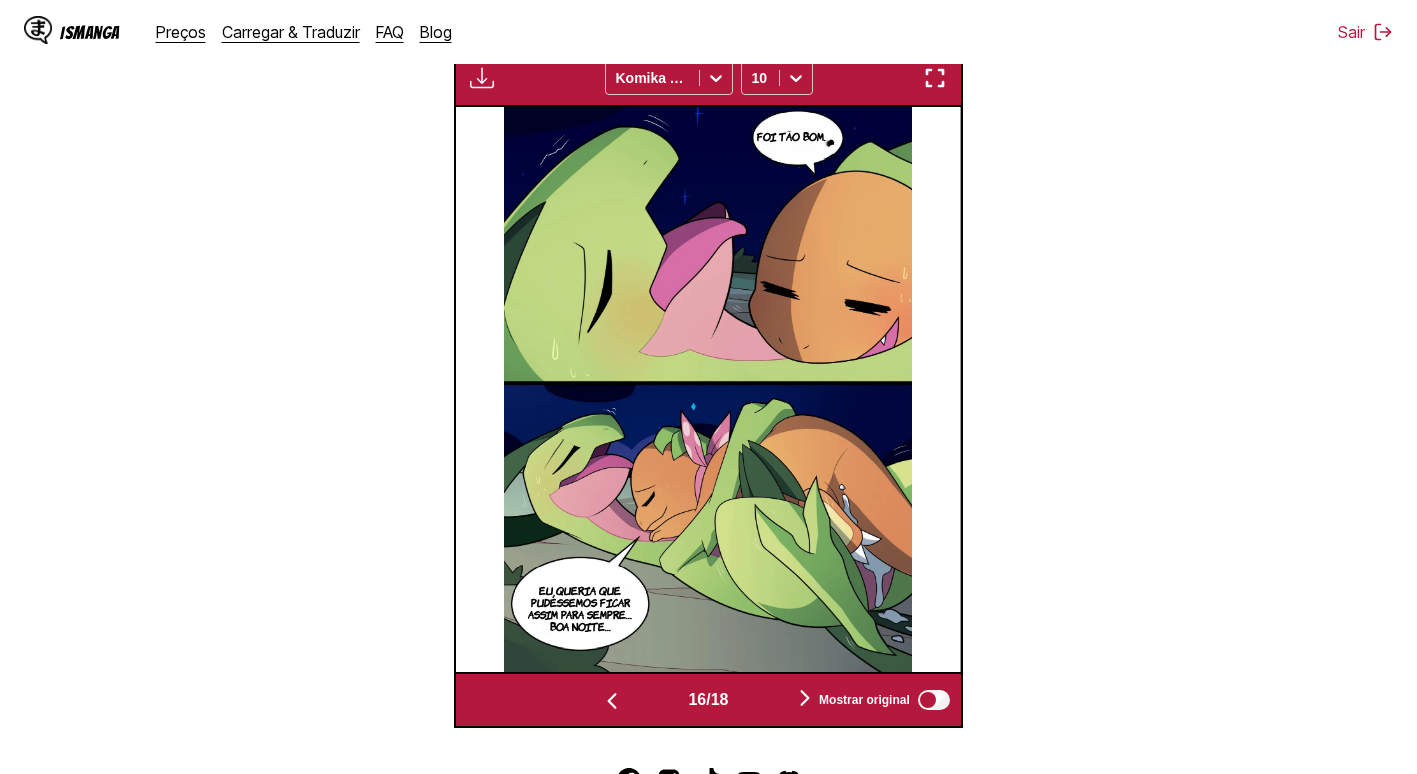 click on "Mostrar original" at bounding box center (864, 700) 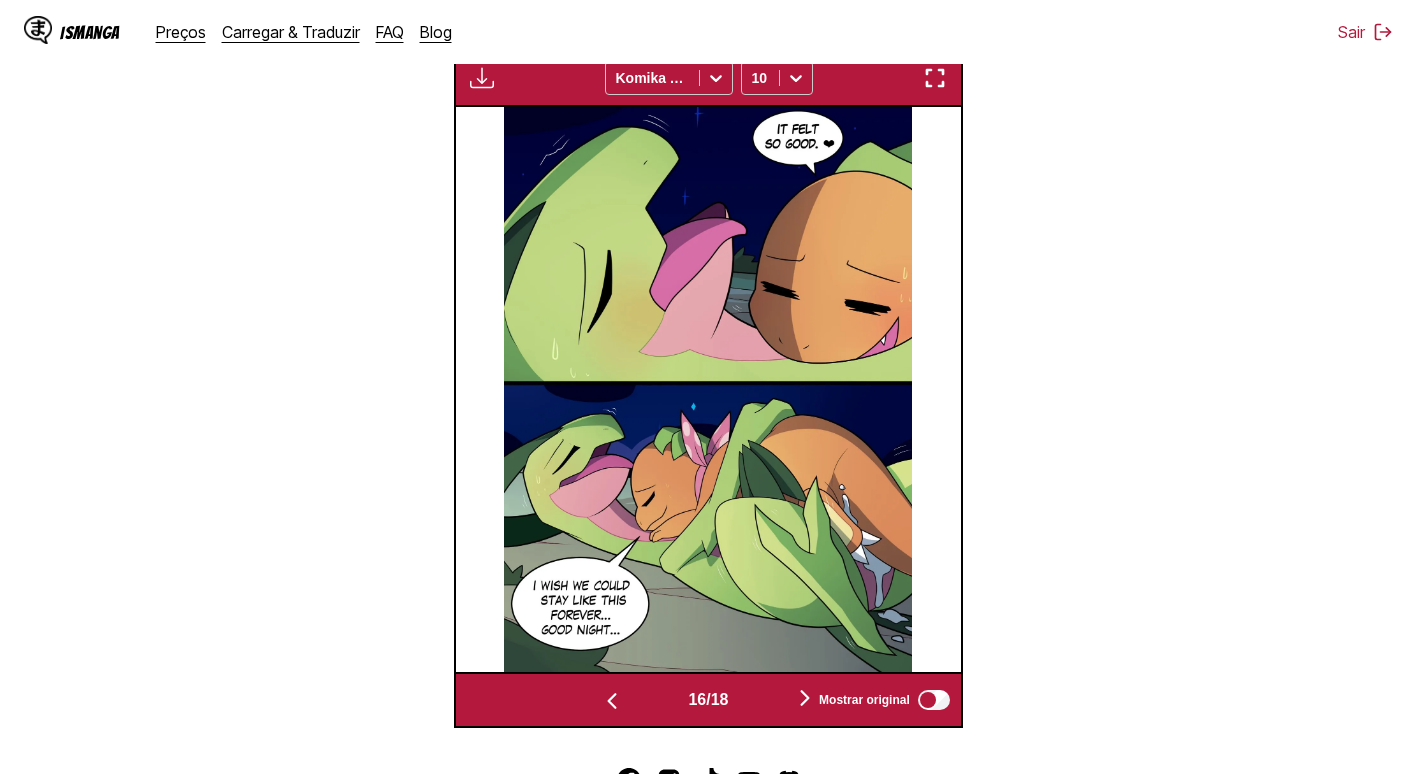 drag, startPoint x: 816, startPoint y: 699, endPoint x: 857, endPoint y: 696, distance: 41.109608 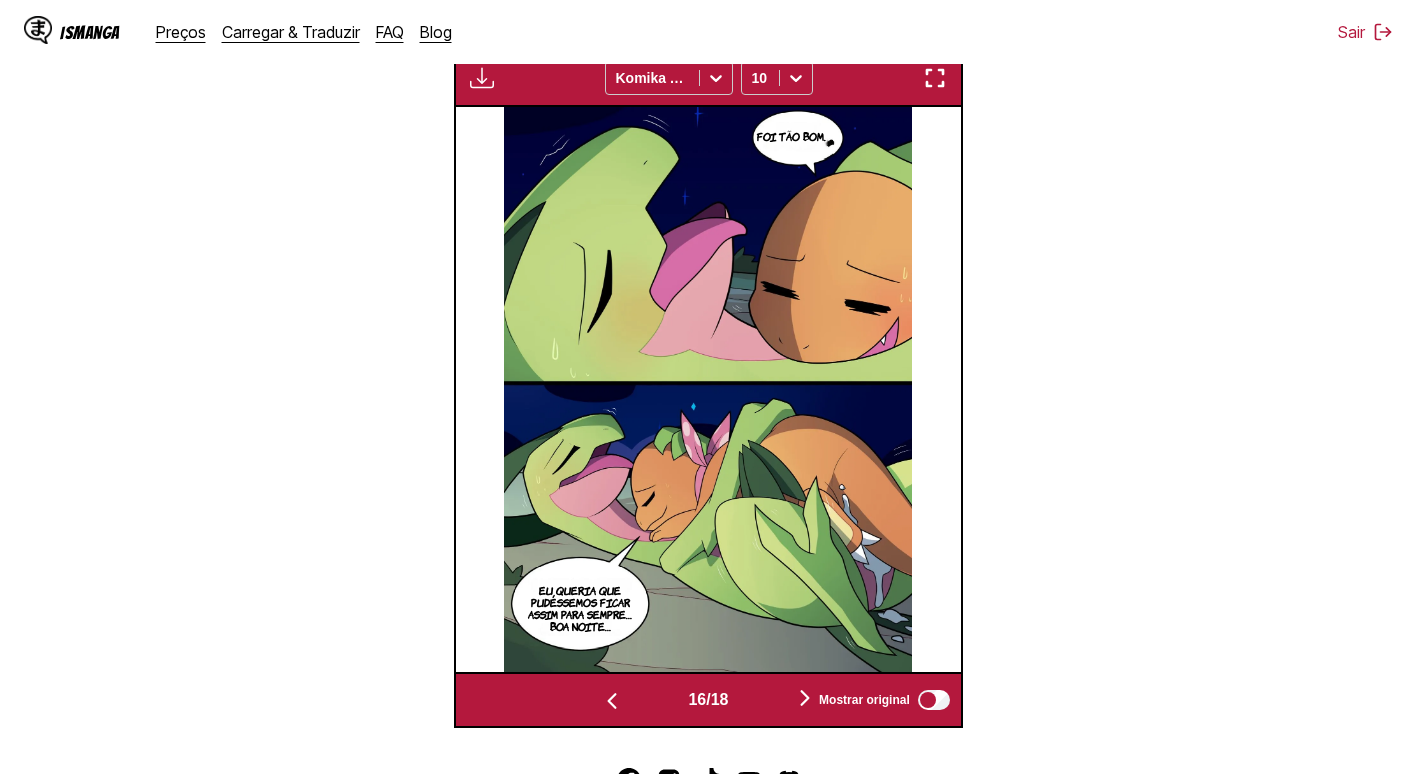 click on "Mostrar original" at bounding box center [880, 700] 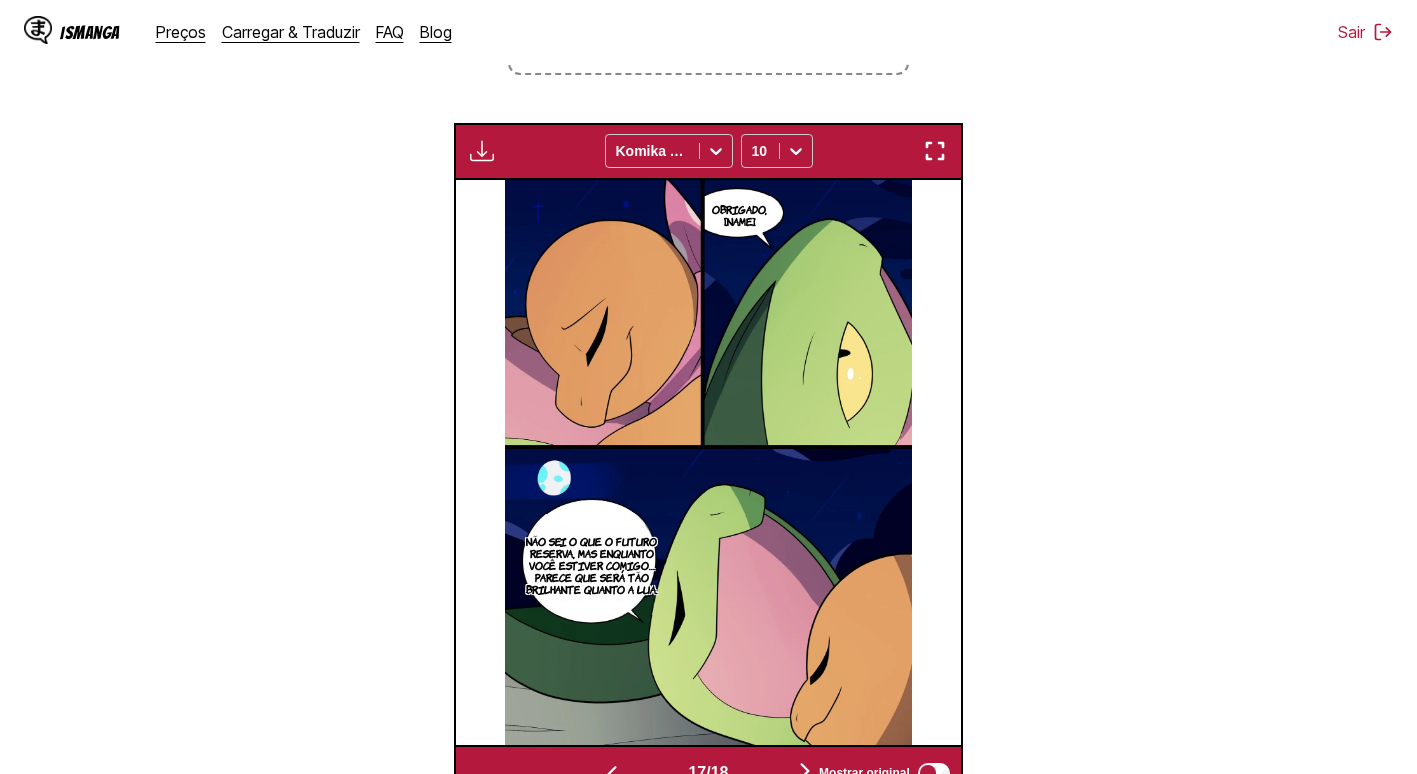 scroll, scrollTop: 592, scrollLeft: 0, axis: vertical 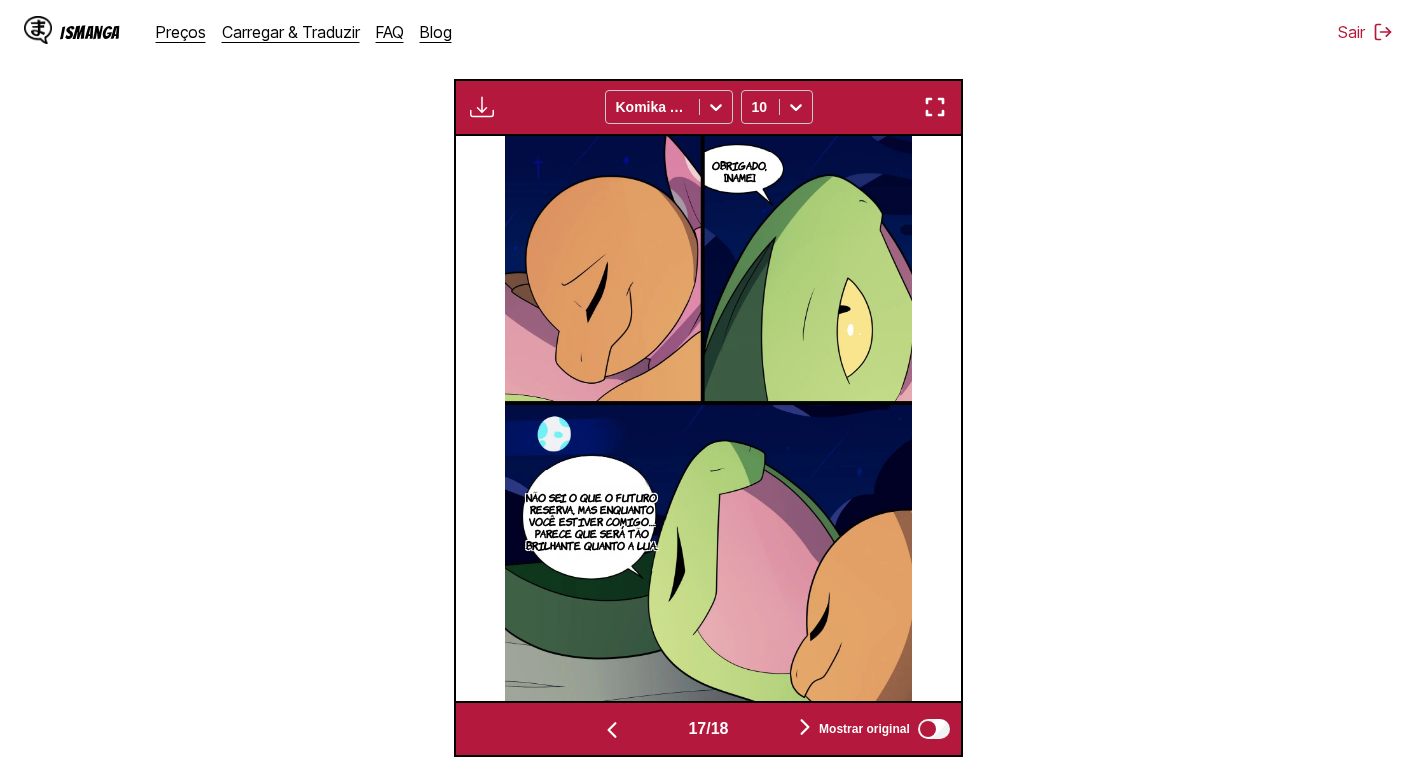 click at bounding box center [805, 727] 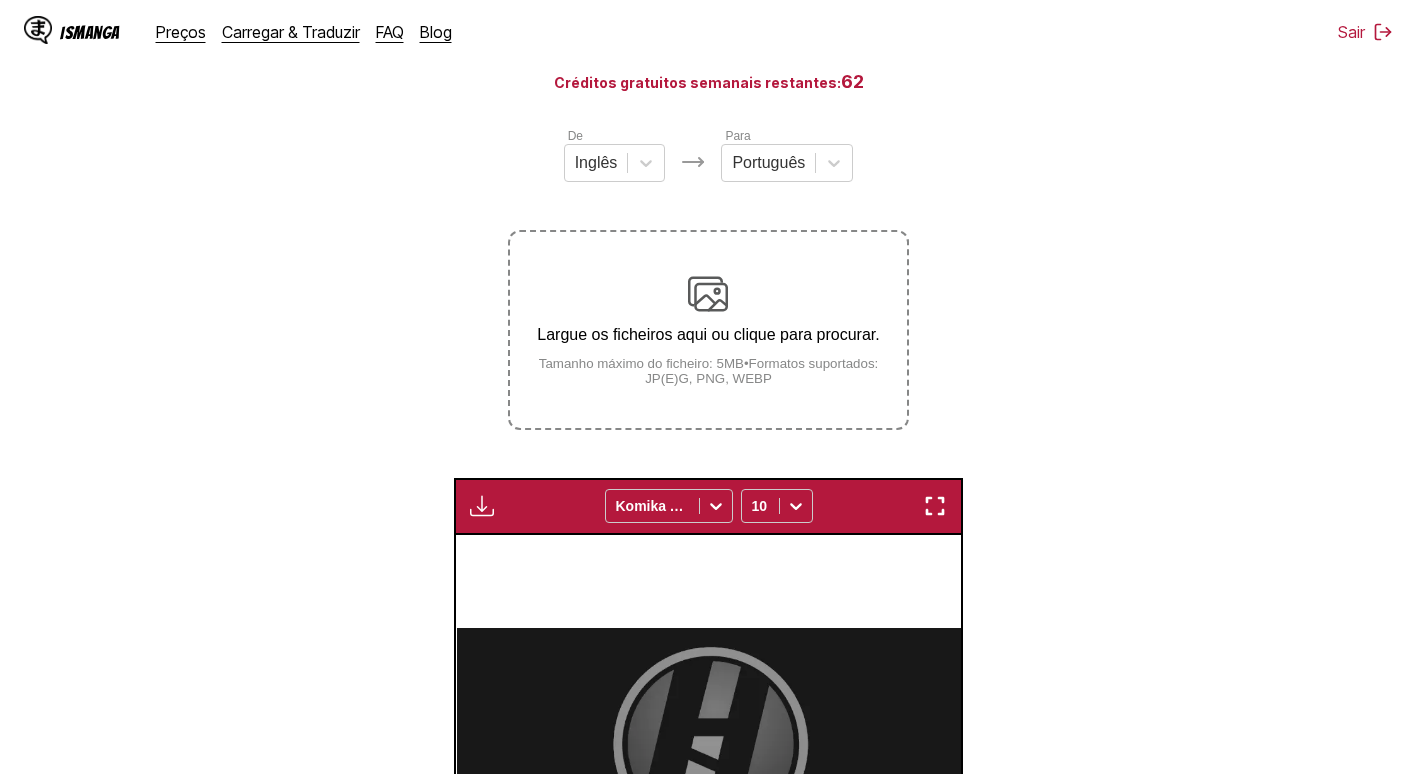 scroll, scrollTop: 192, scrollLeft: 0, axis: vertical 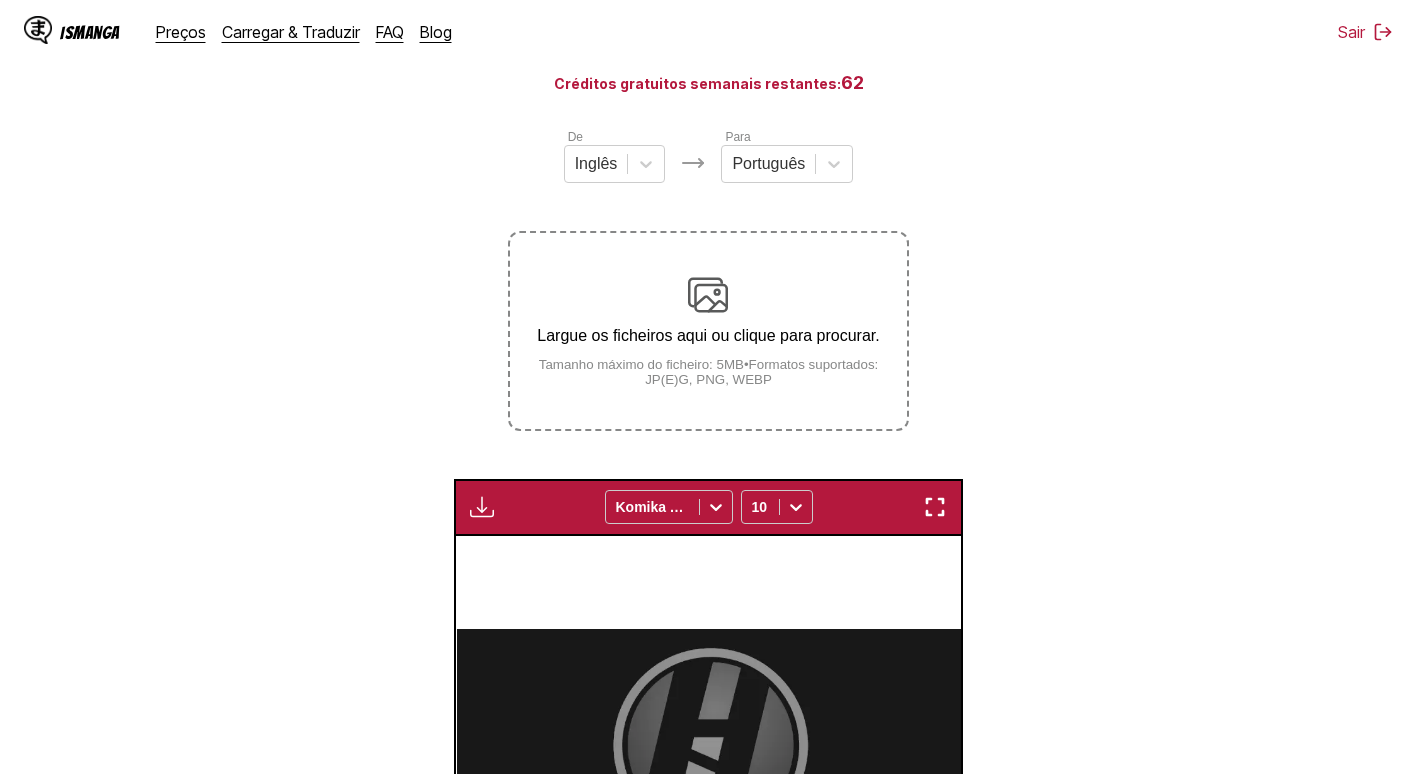 click at bounding box center (482, 507) 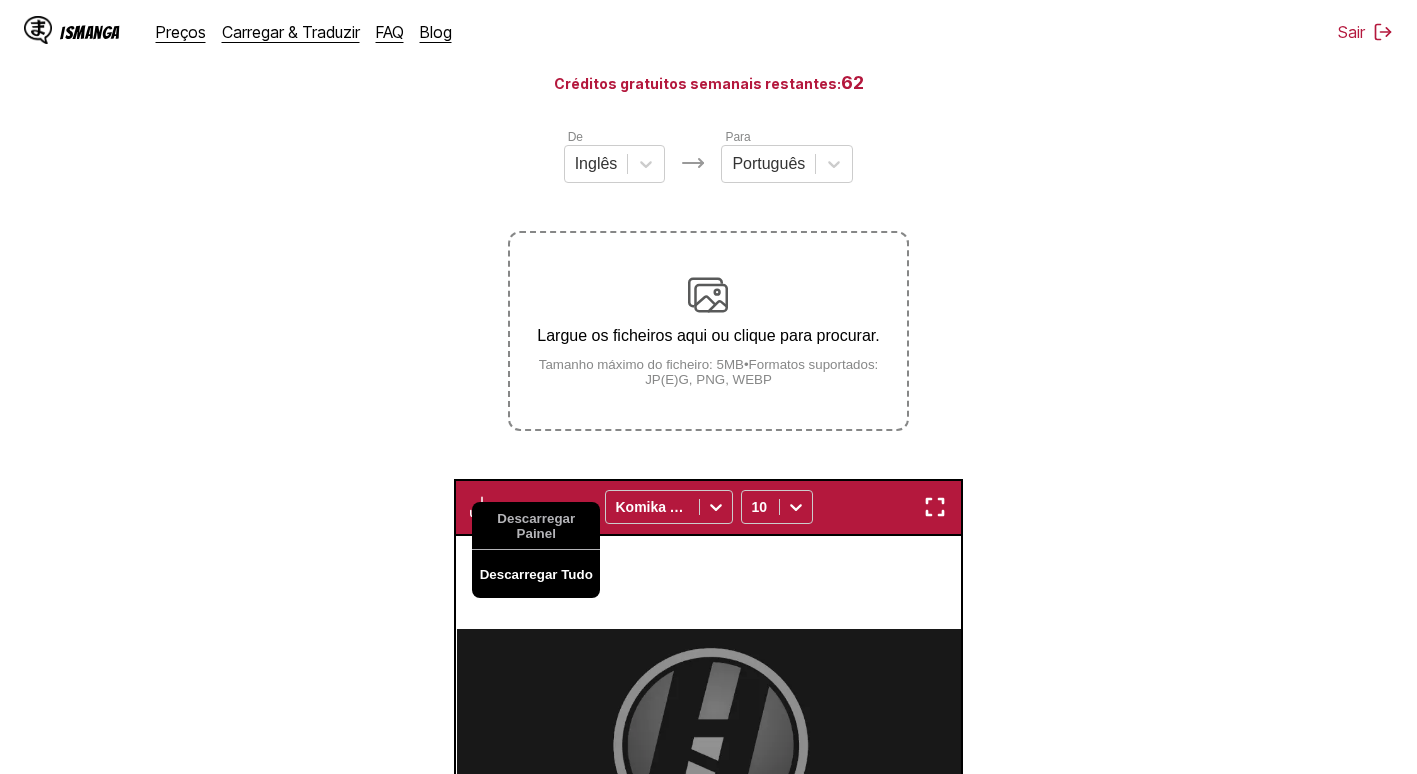 click on "Descarregar Tudo" at bounding box center (536, 574) 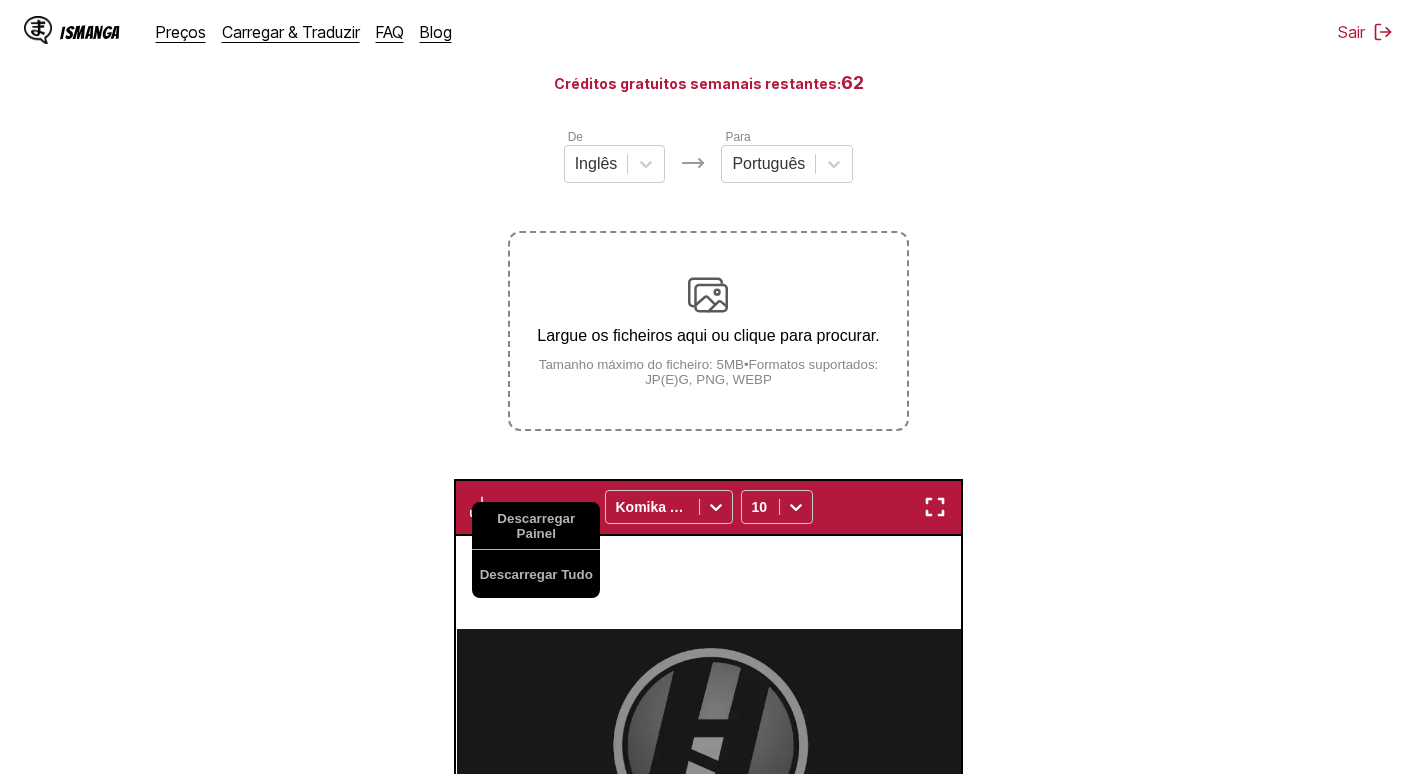 scroll, scrollTop: 292, scrollLeft: 0, axis: vertical 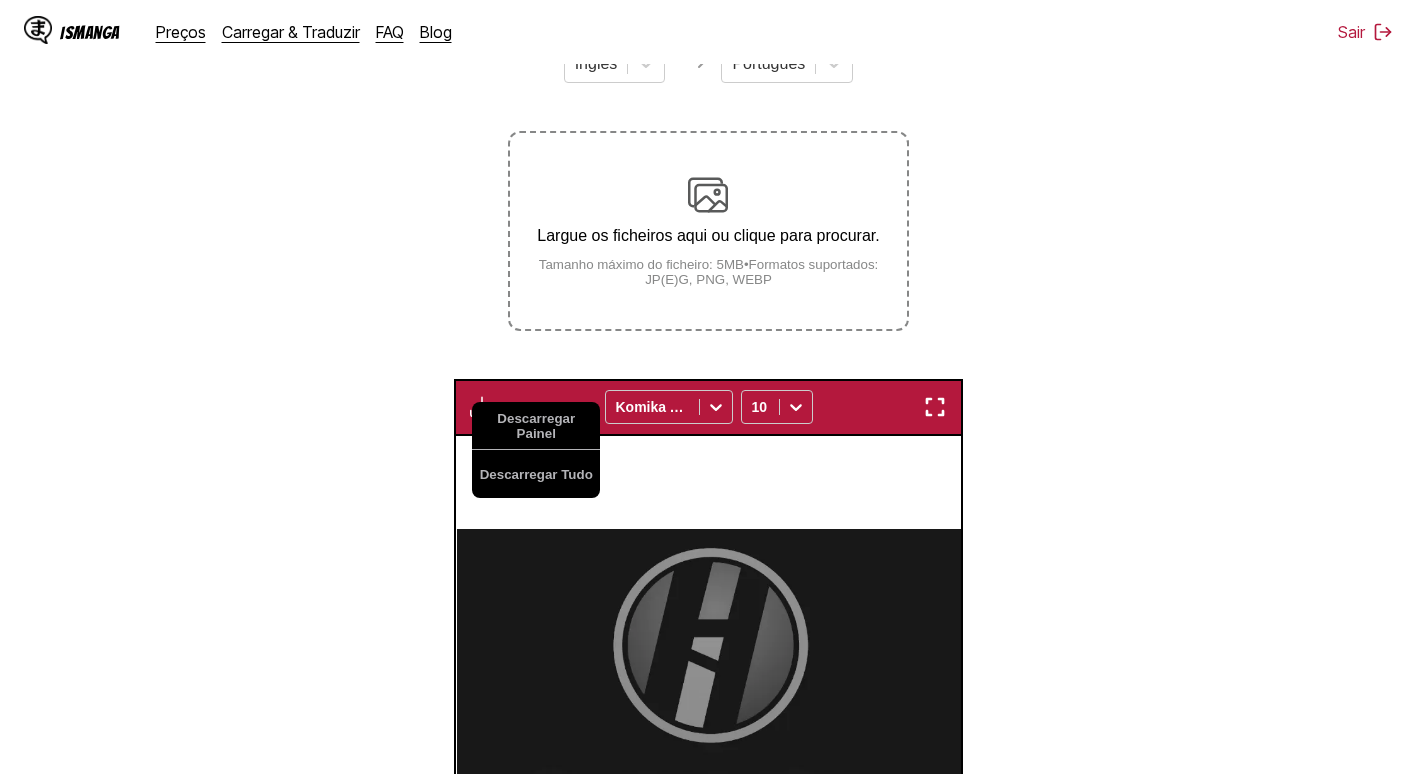 click on "Largue os ficheiros aqui ou clique para procurar." at bounding box center [708, 236] 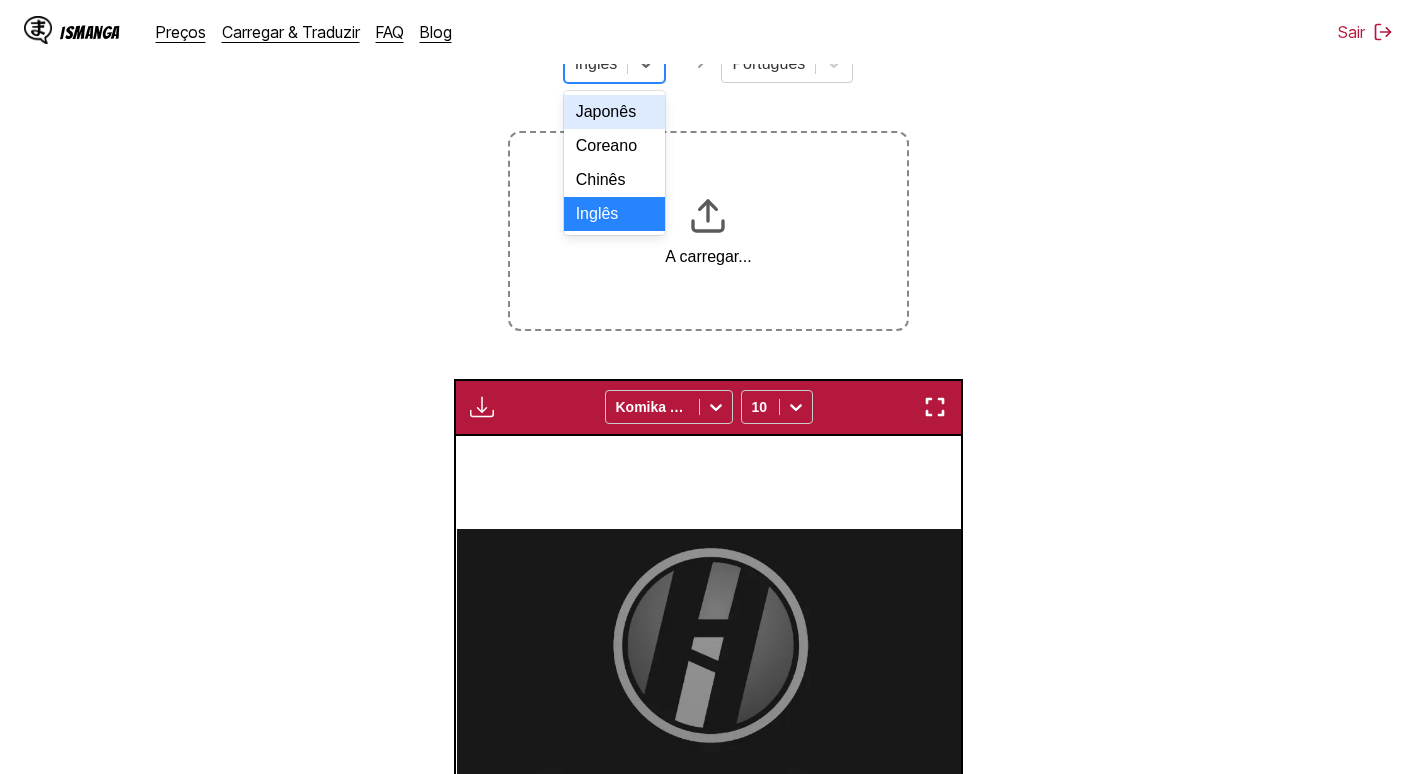 click on "Inglês" at bounding box center (596, 64) 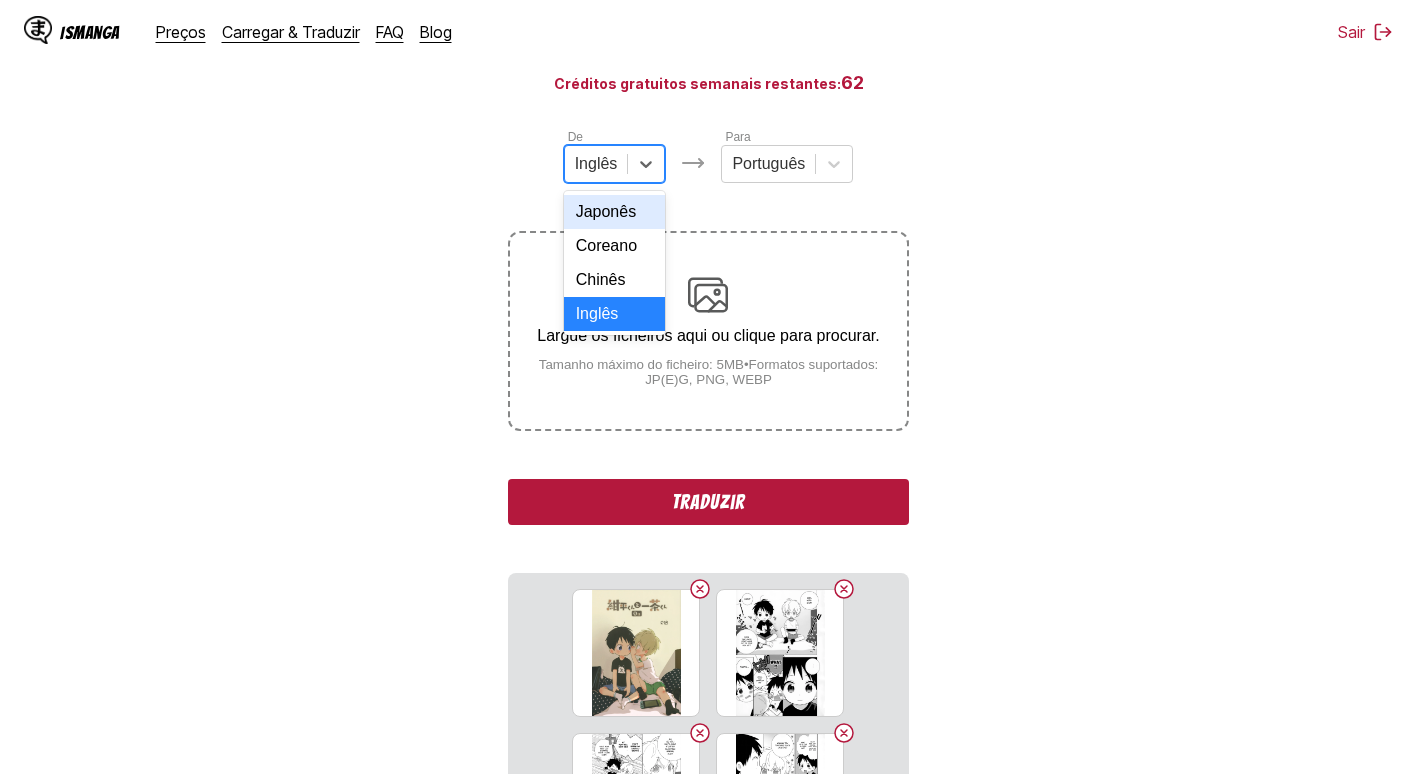 click on "Japonês" at bounding box center (615, 212) 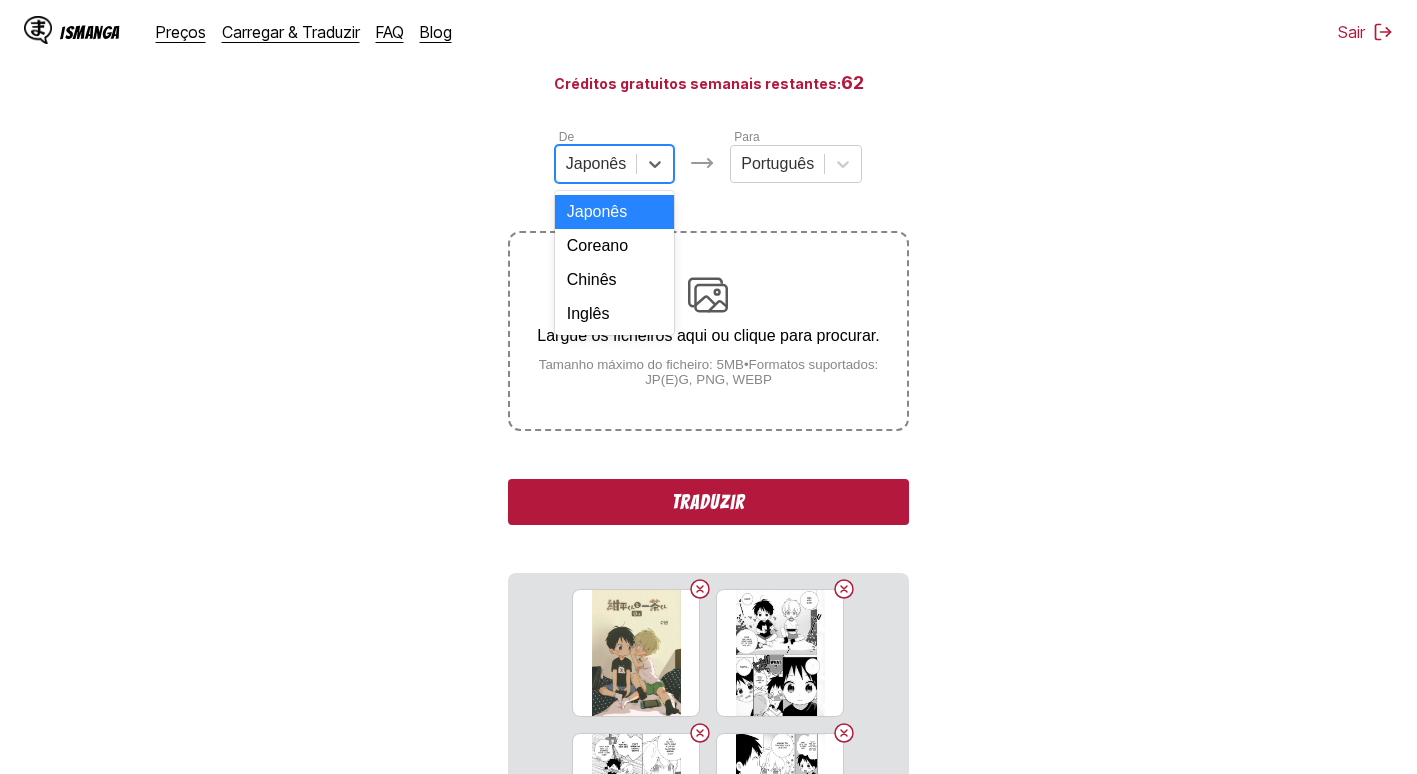 click at bounding box center [596, 164] 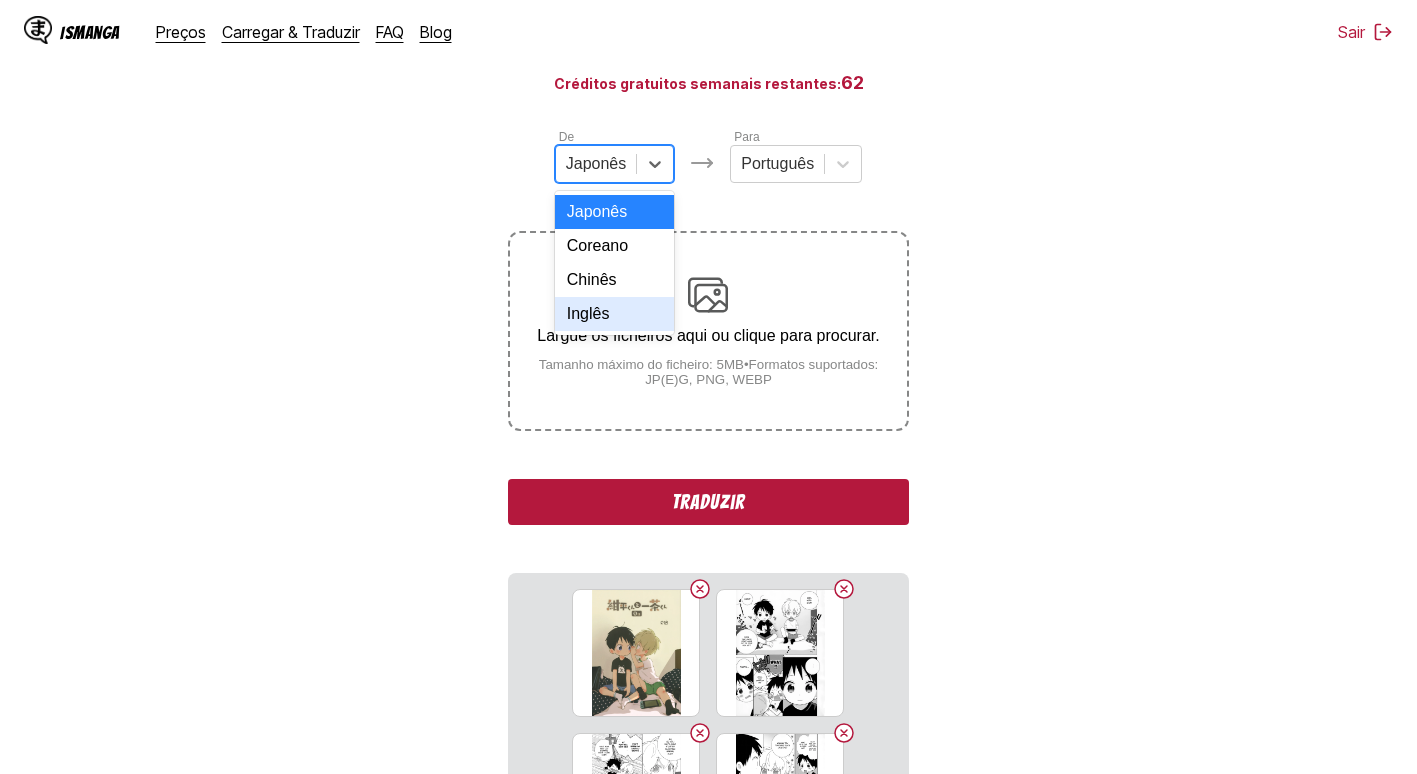 click on "Inglês" at bounding box center [615, 314] 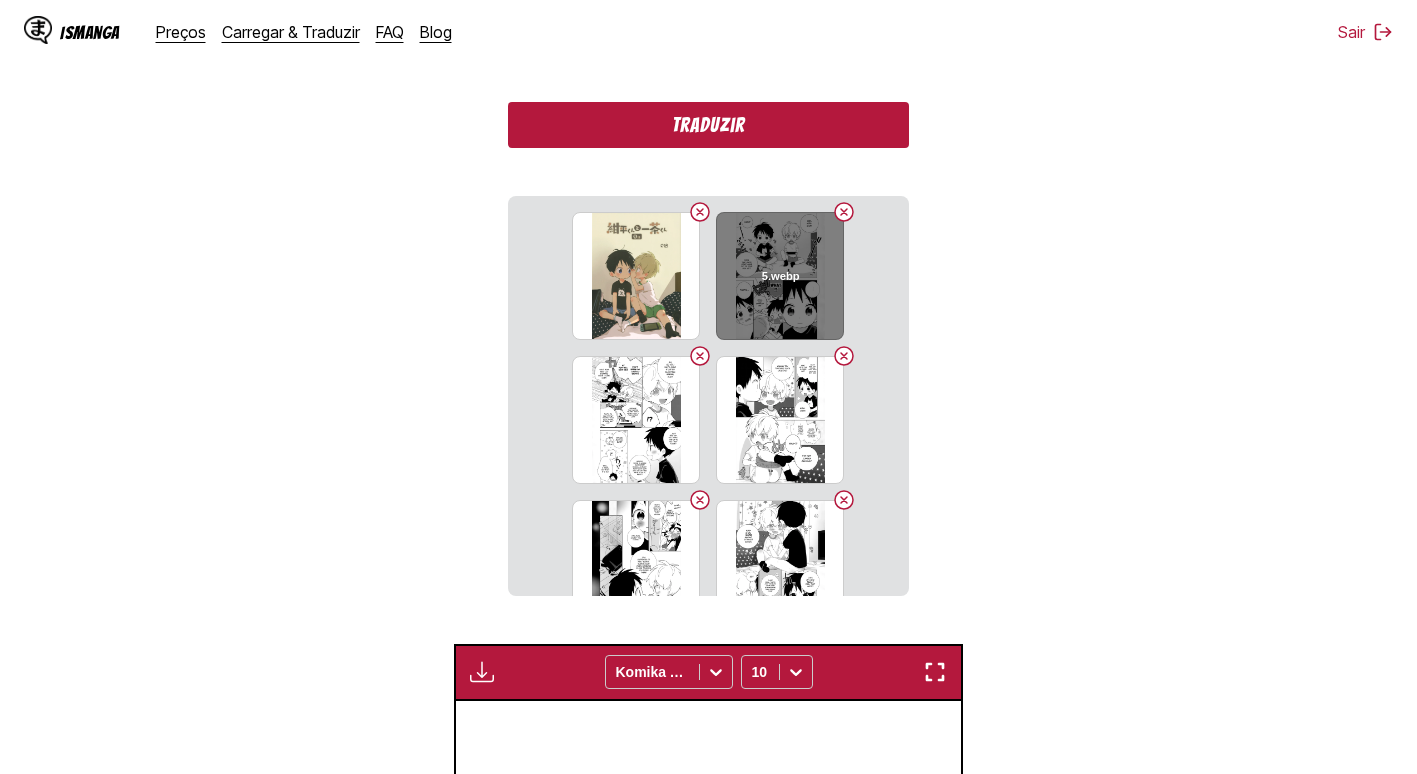 scroll, scrollTop: 592, scrollLeft: 0, axis: vertical 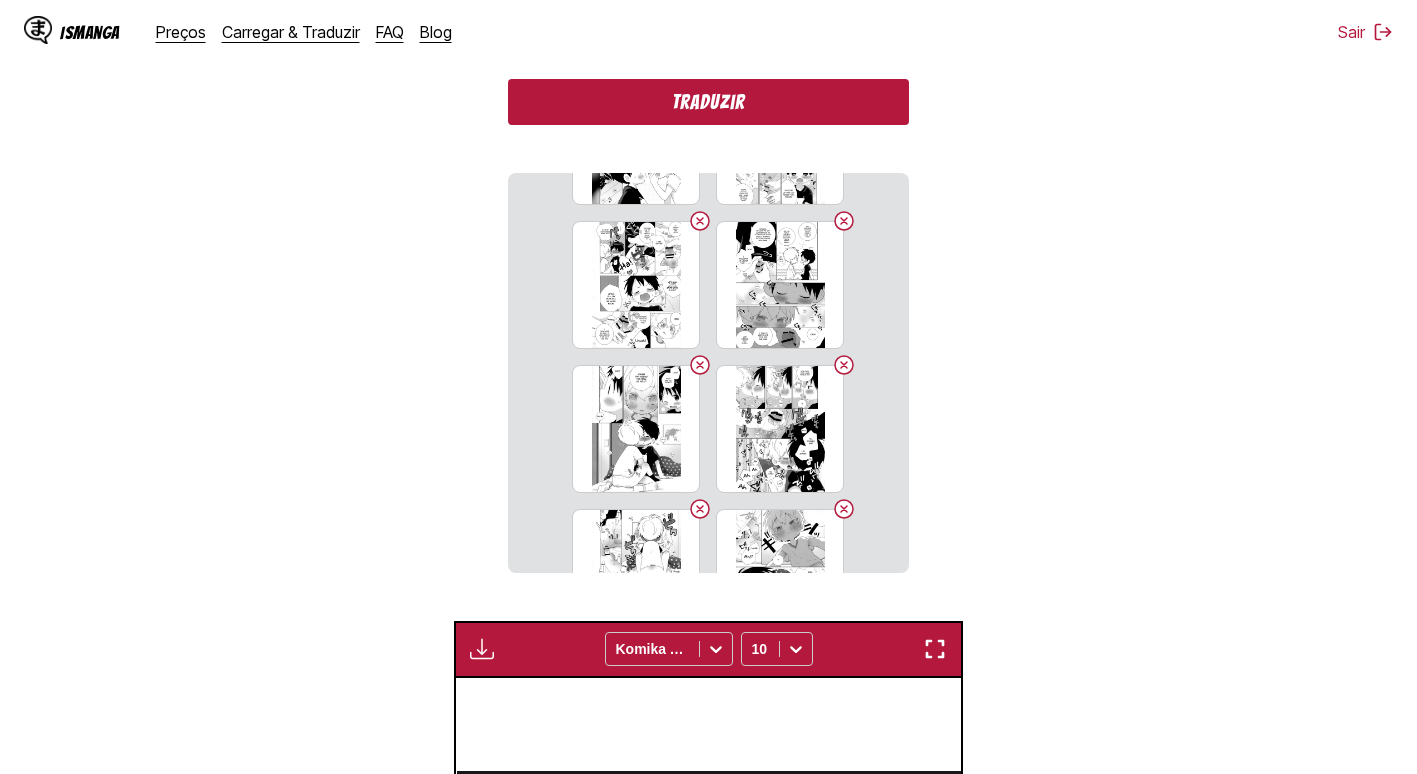 click on "Traduzir" at bounding box center [708, 102] 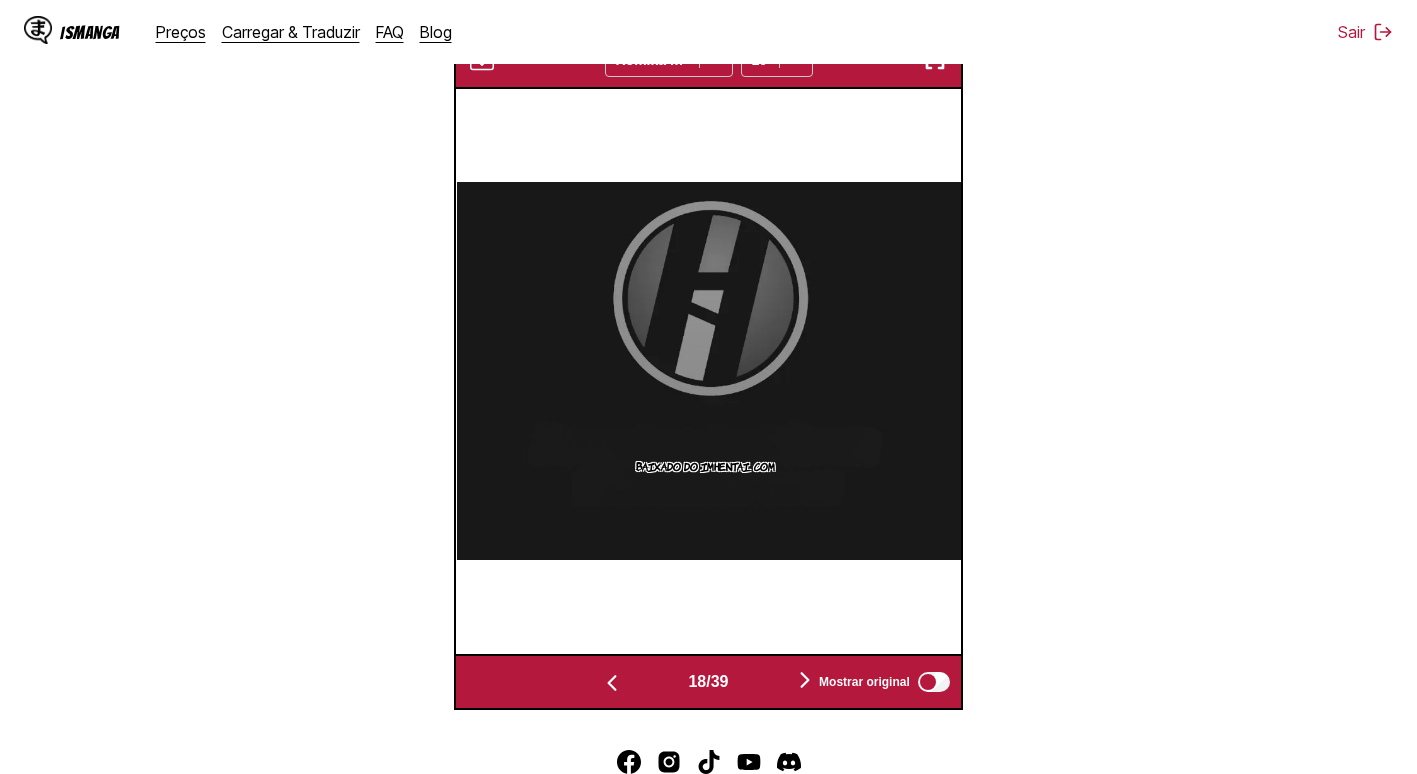 scroll, scrollTop: 835, scrollLeft: 0, axis: vertical 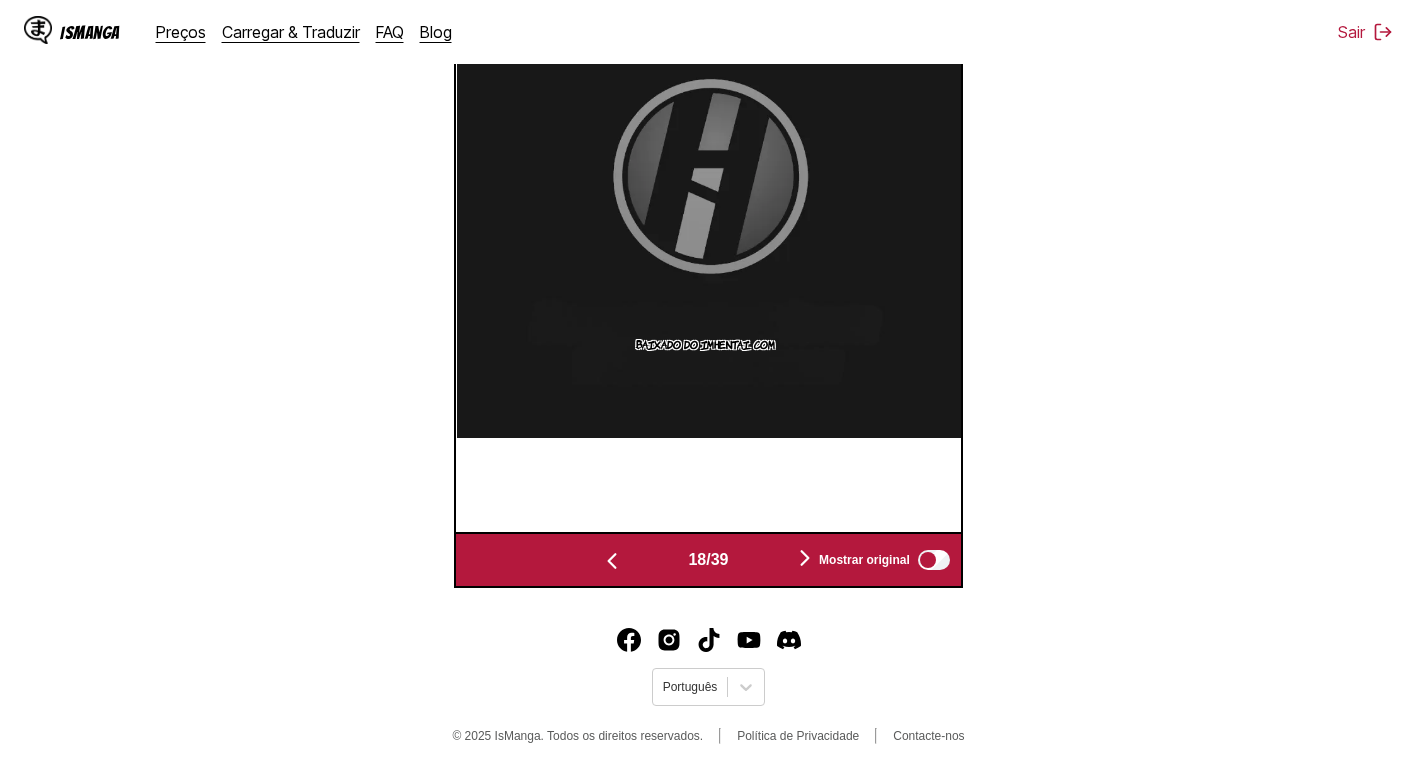 click at bounding box center [805, 558] 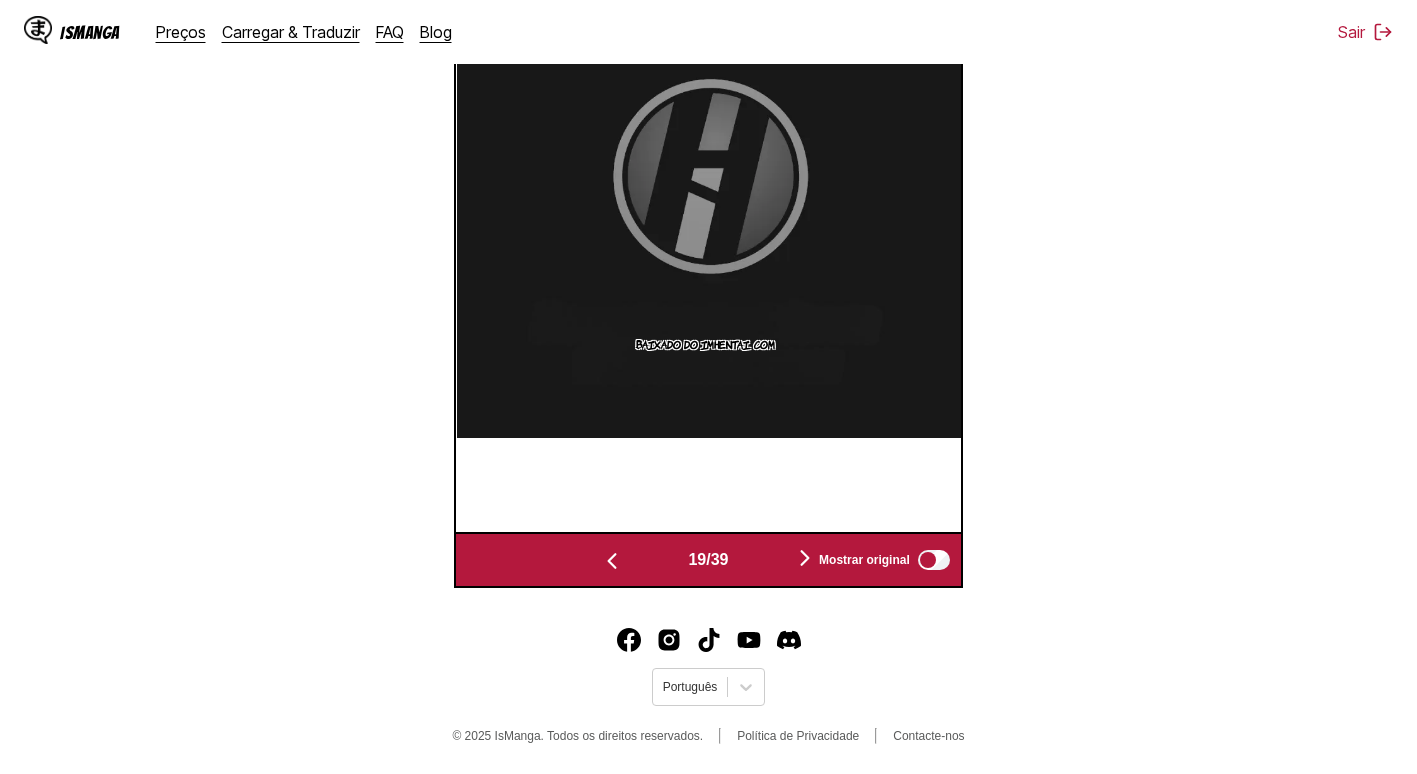 scroll, scrollTop: 0, scrollLeft: 9081, axis: horizontal 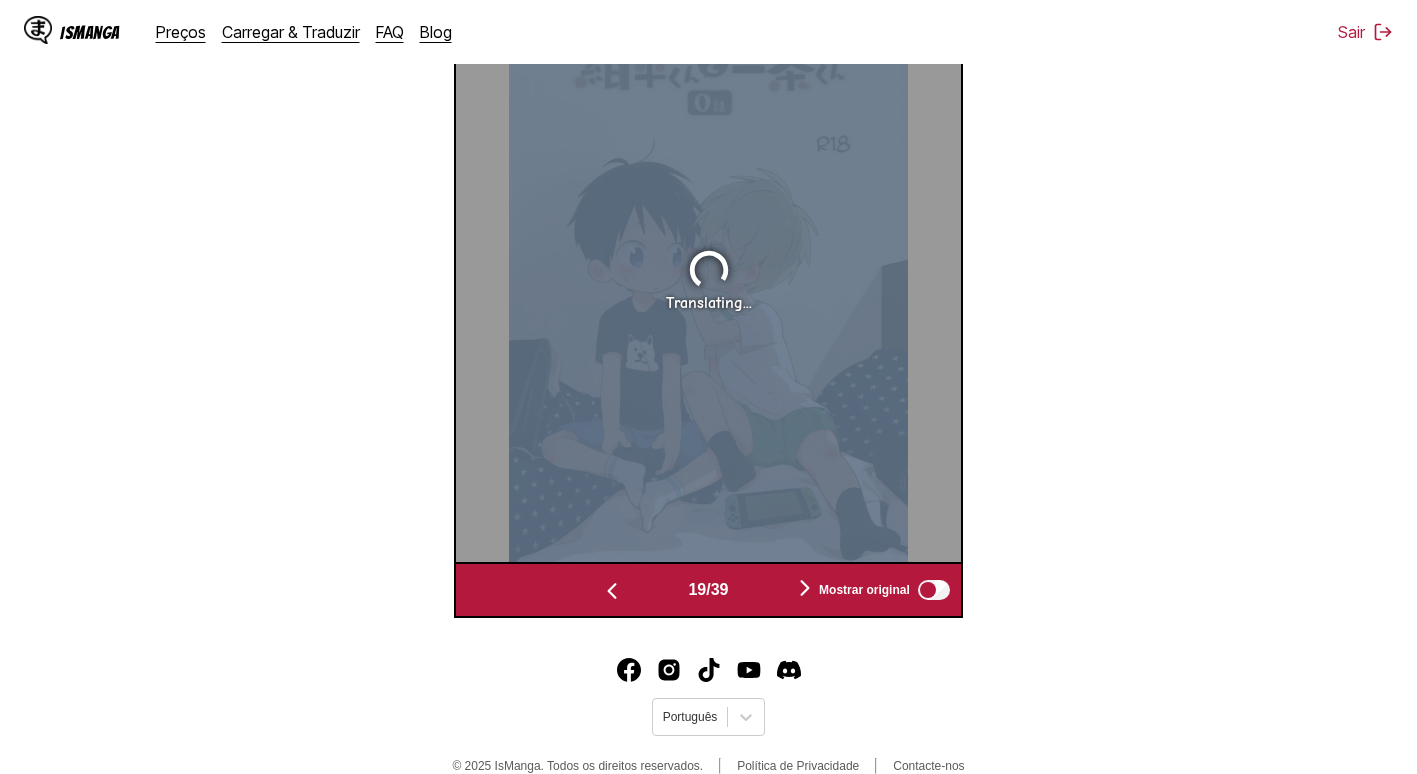 click on "Translating..." at bounding box center (708, 279) 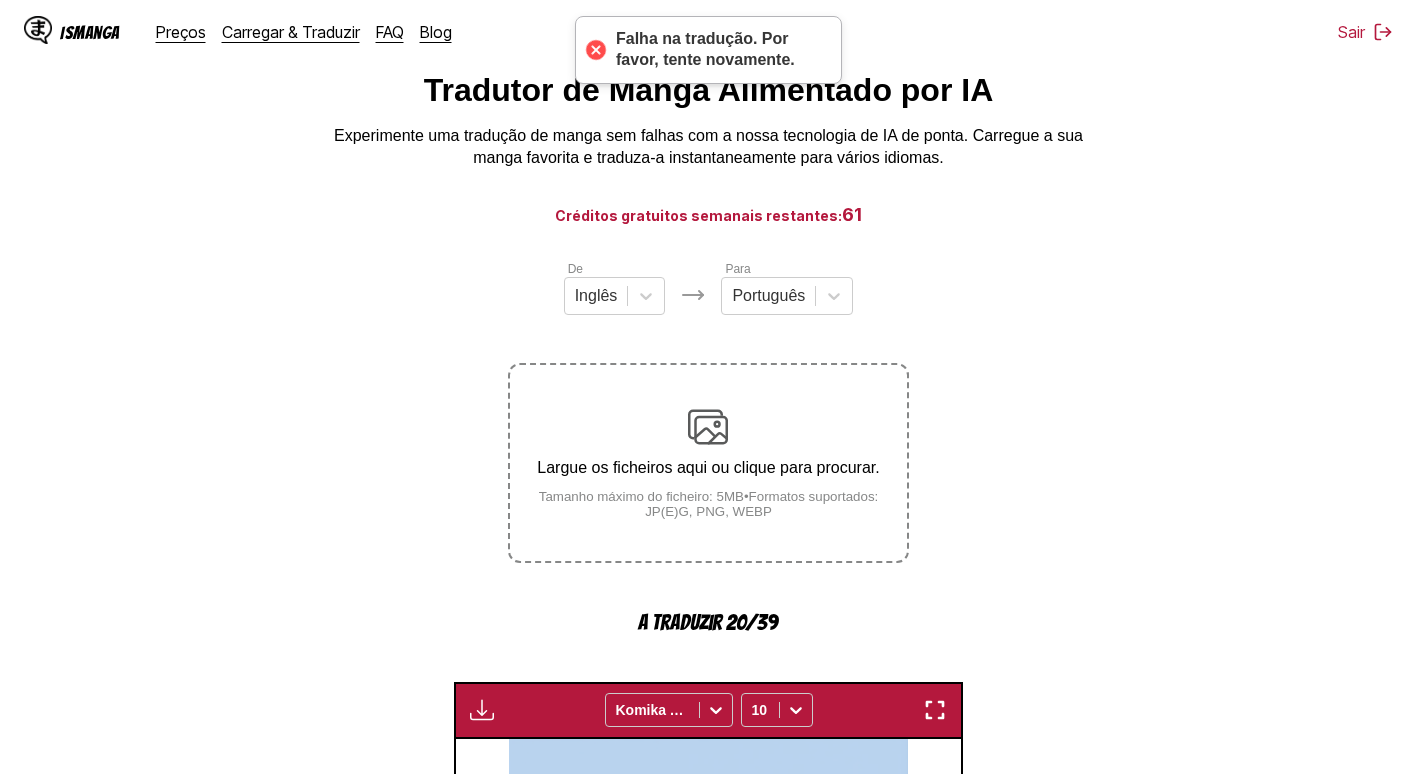 scroll, scrollTop: 2, scrollLeft: 0, axis: vertical 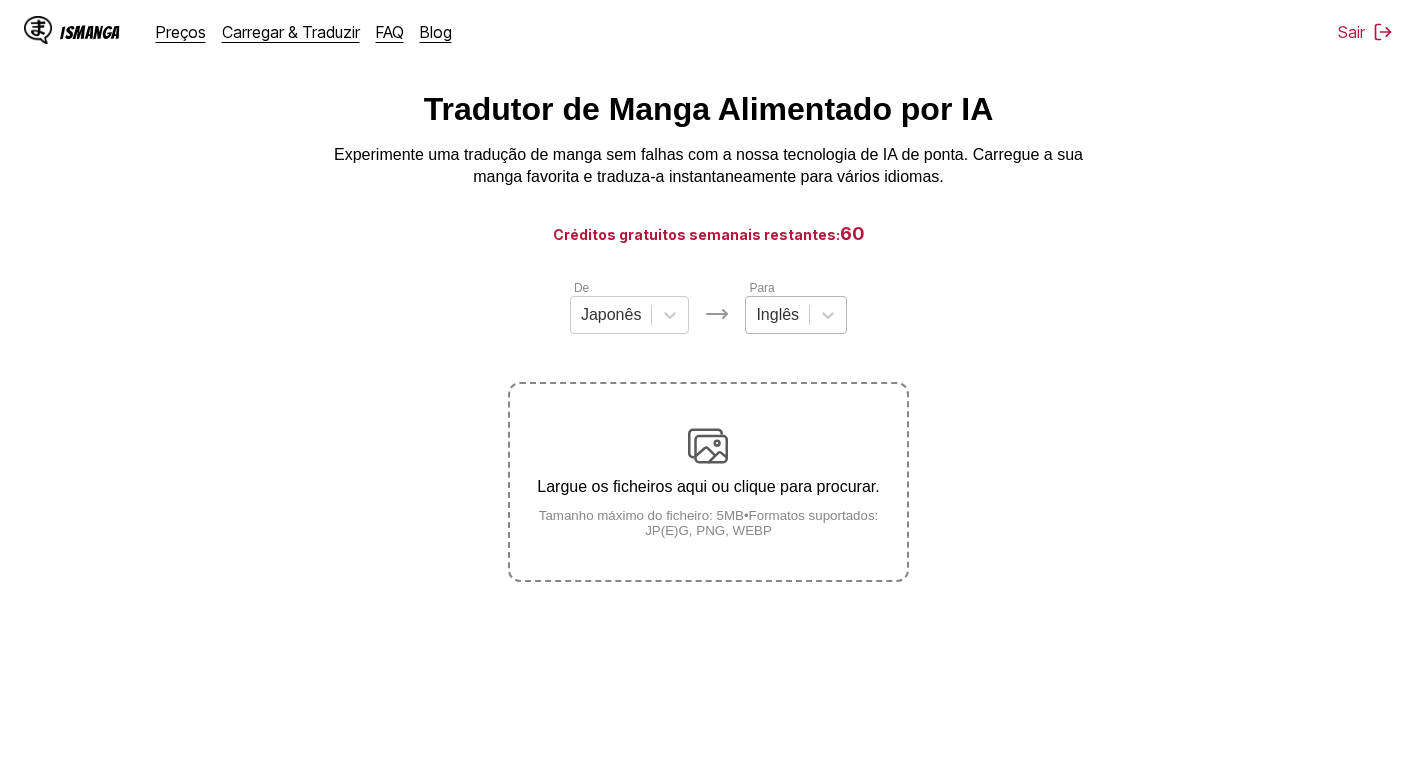 click on "Inglês" at bounding box center (777, 315) 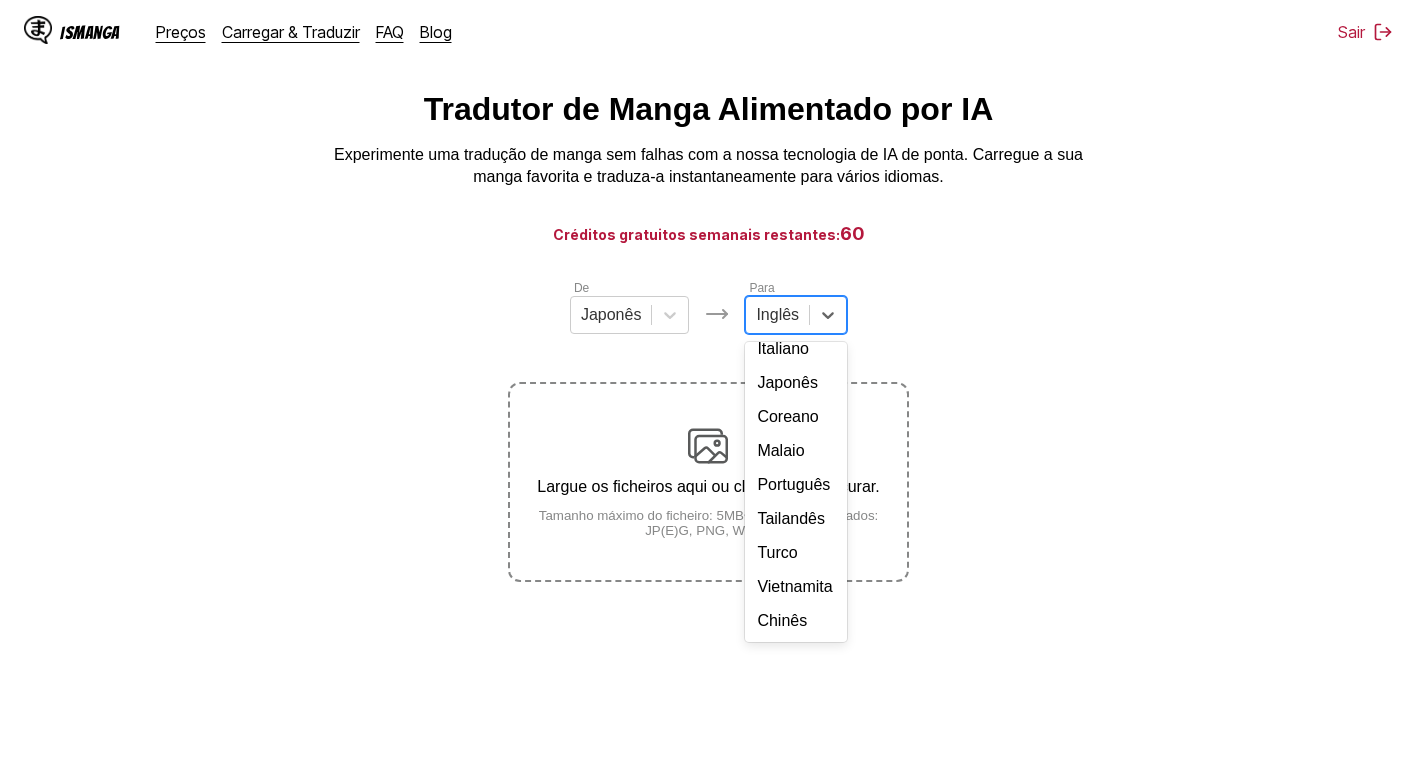 scroll, scrollTop: 200, scrollLeft: 0, axis: vertical 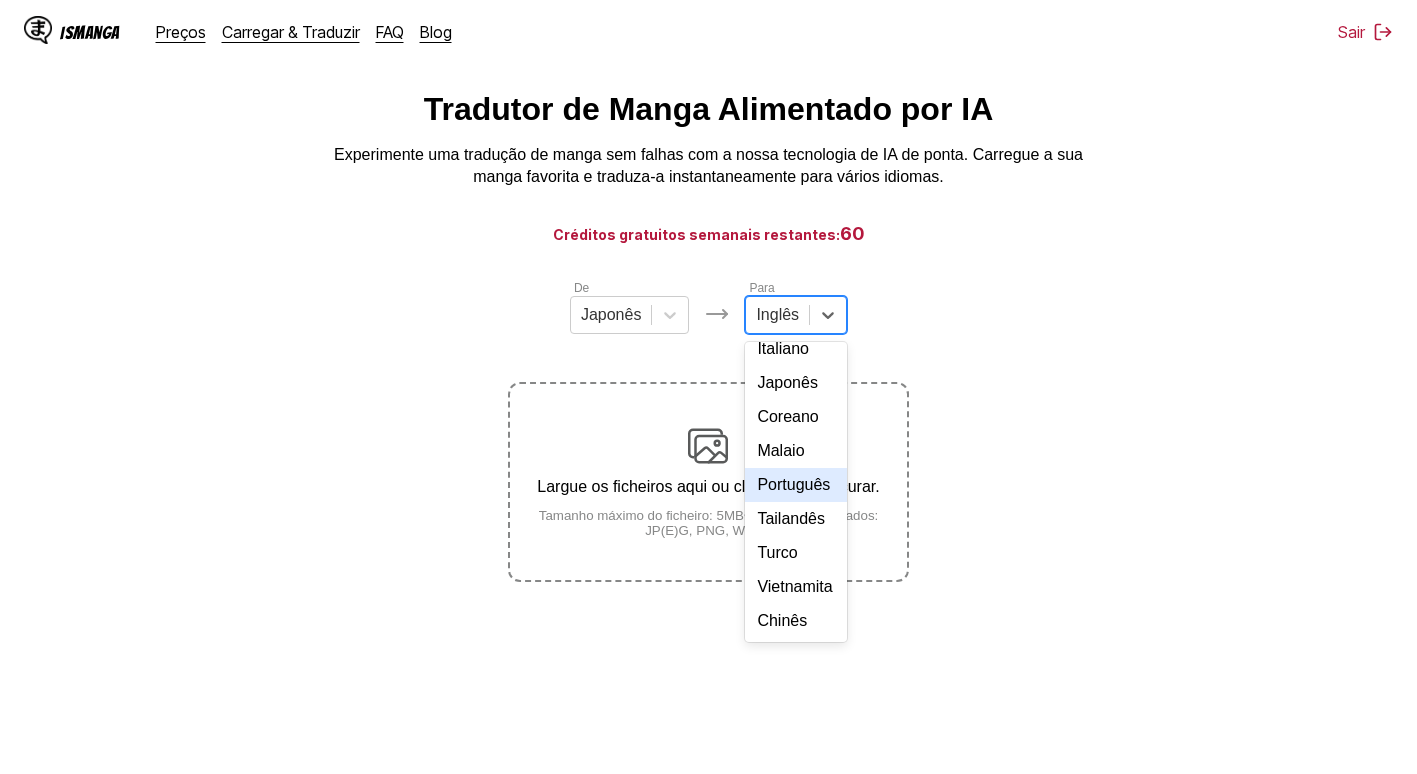click on "Português" at bounding box center (796, 485) 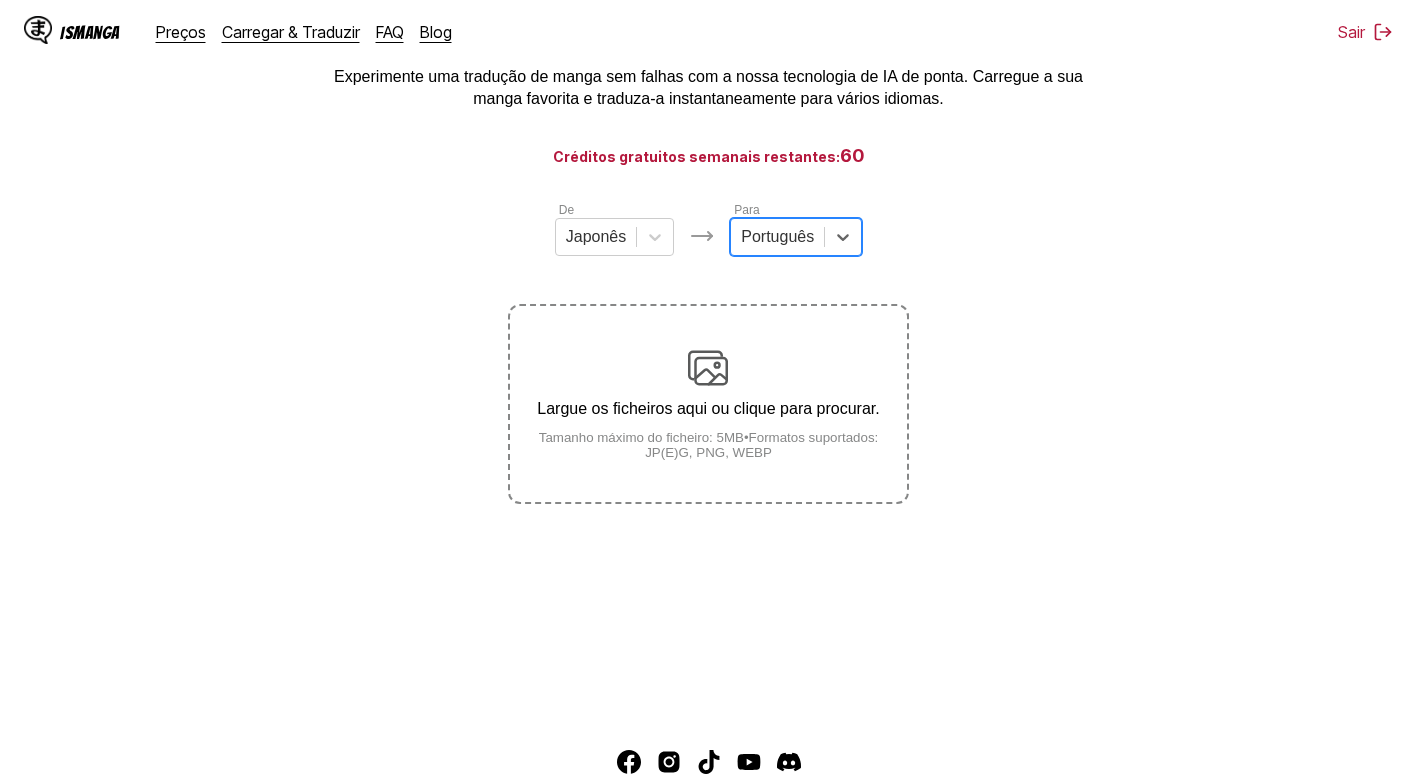 scroll, scrollTop: 241, scrollLeft: 0, axis: vertical 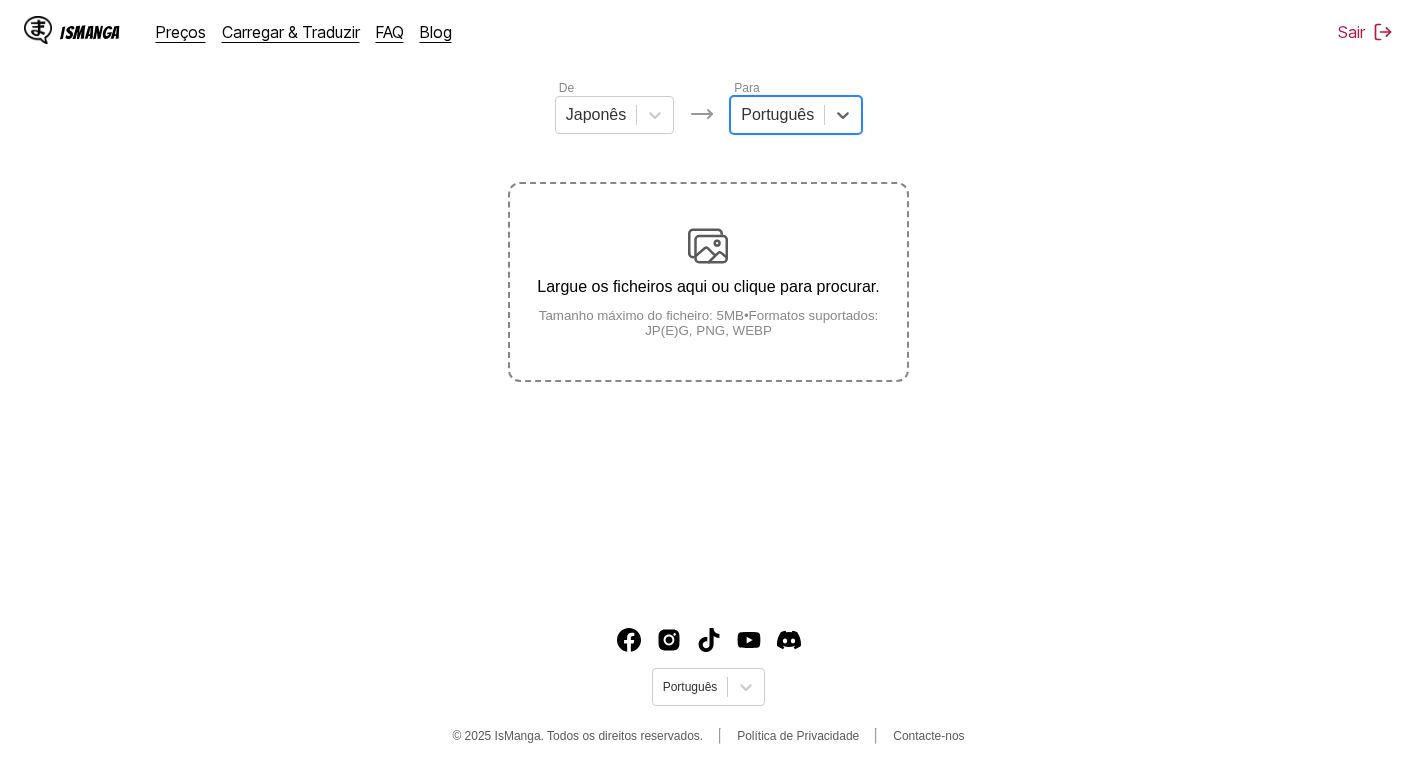 click on "Largue os ficheiros aqui ou clique para procurar." at bounding box center [708, 287] 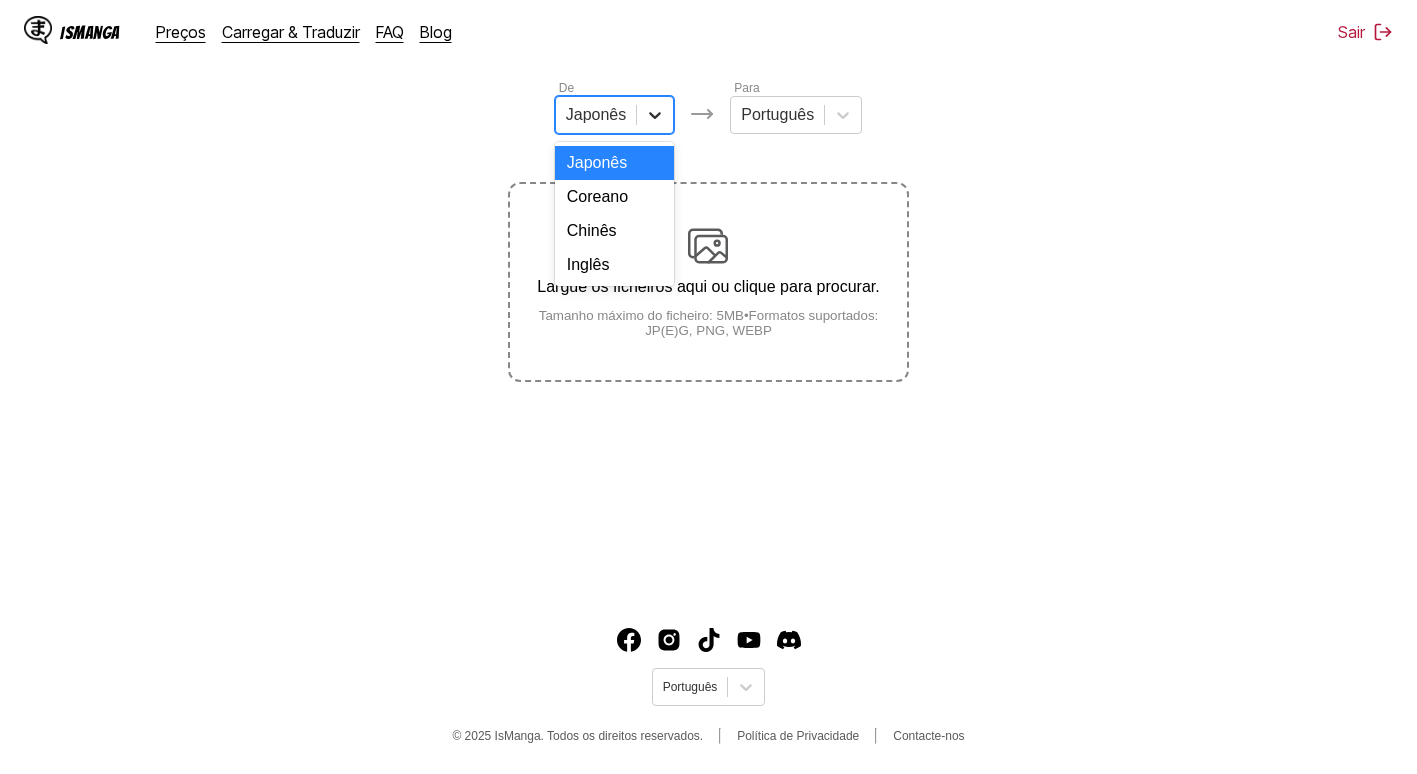 click 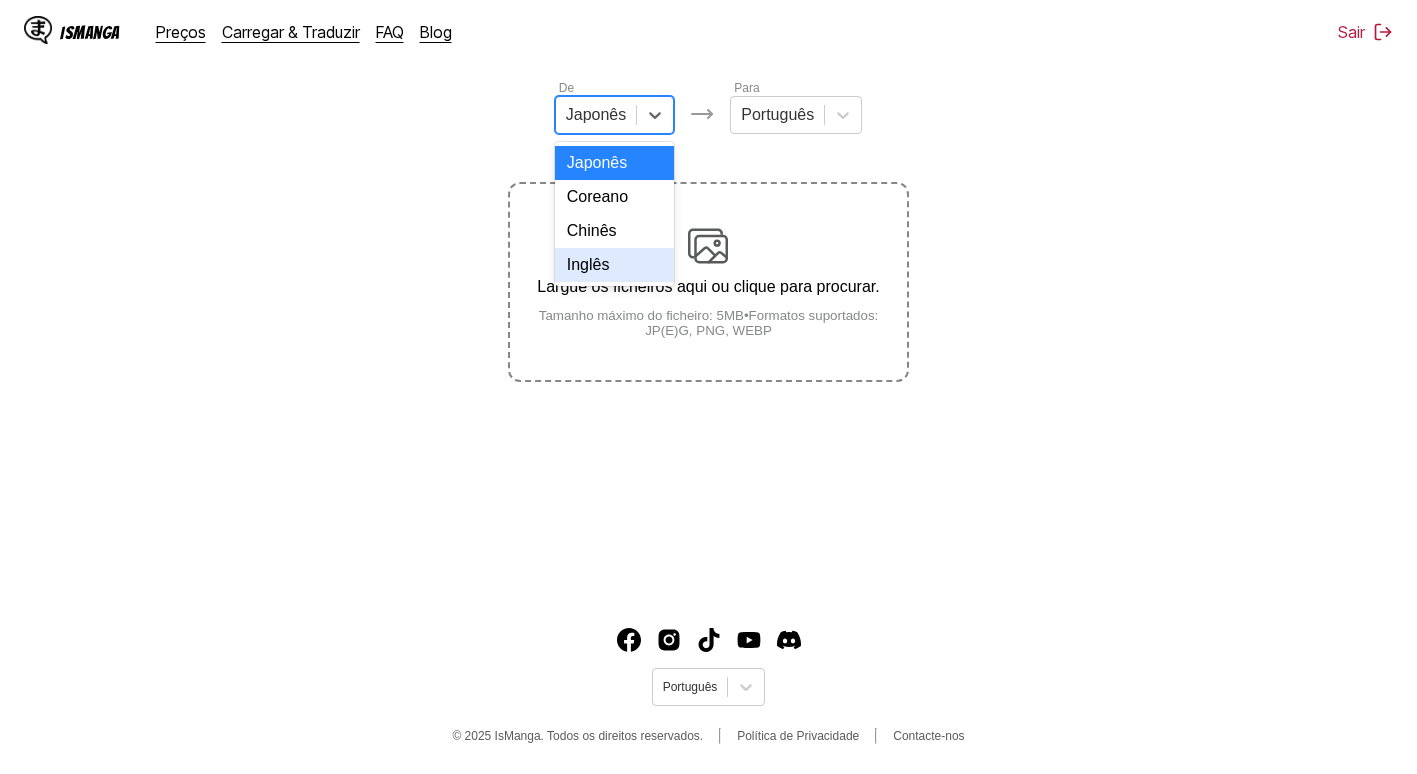 click on "Inglês" at bounding box center [615, 265] 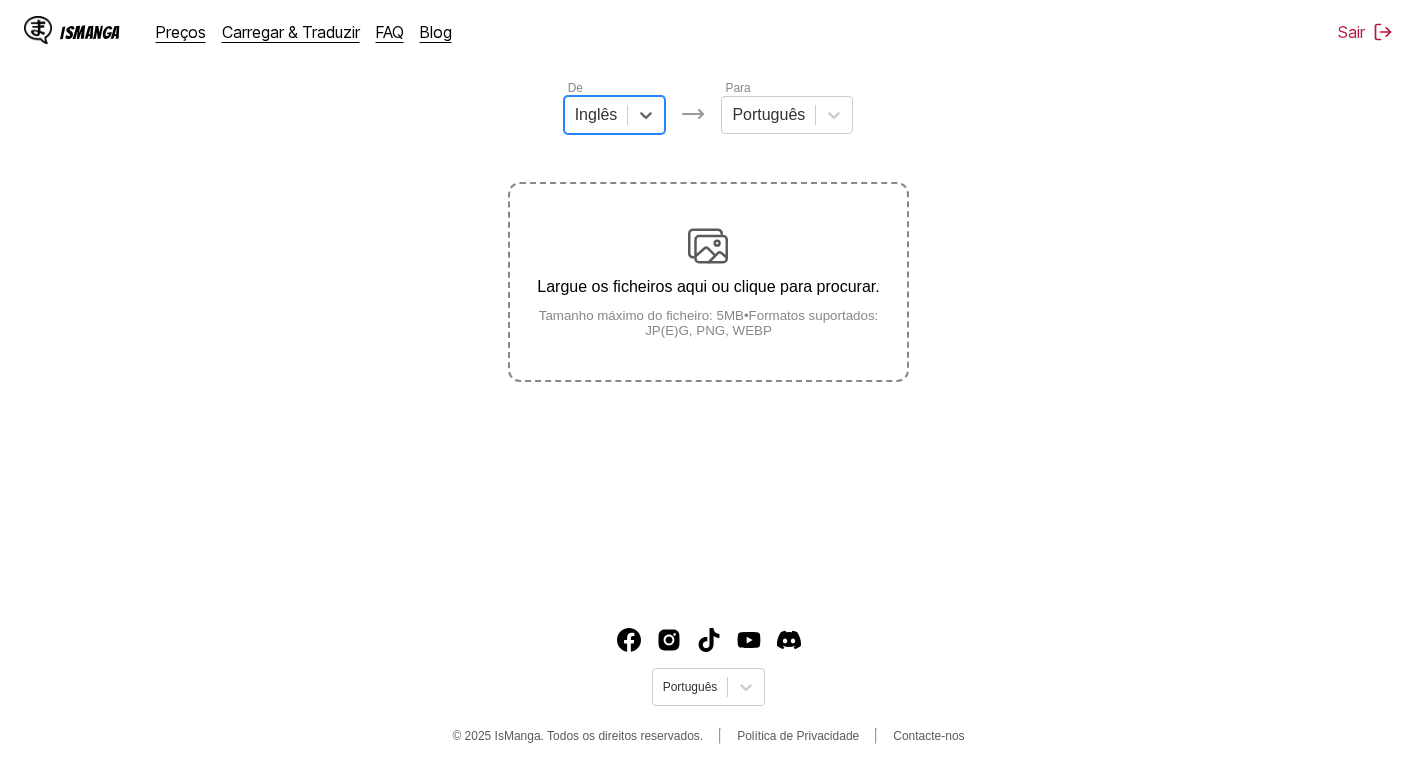 click at bounding box center (708, 246) 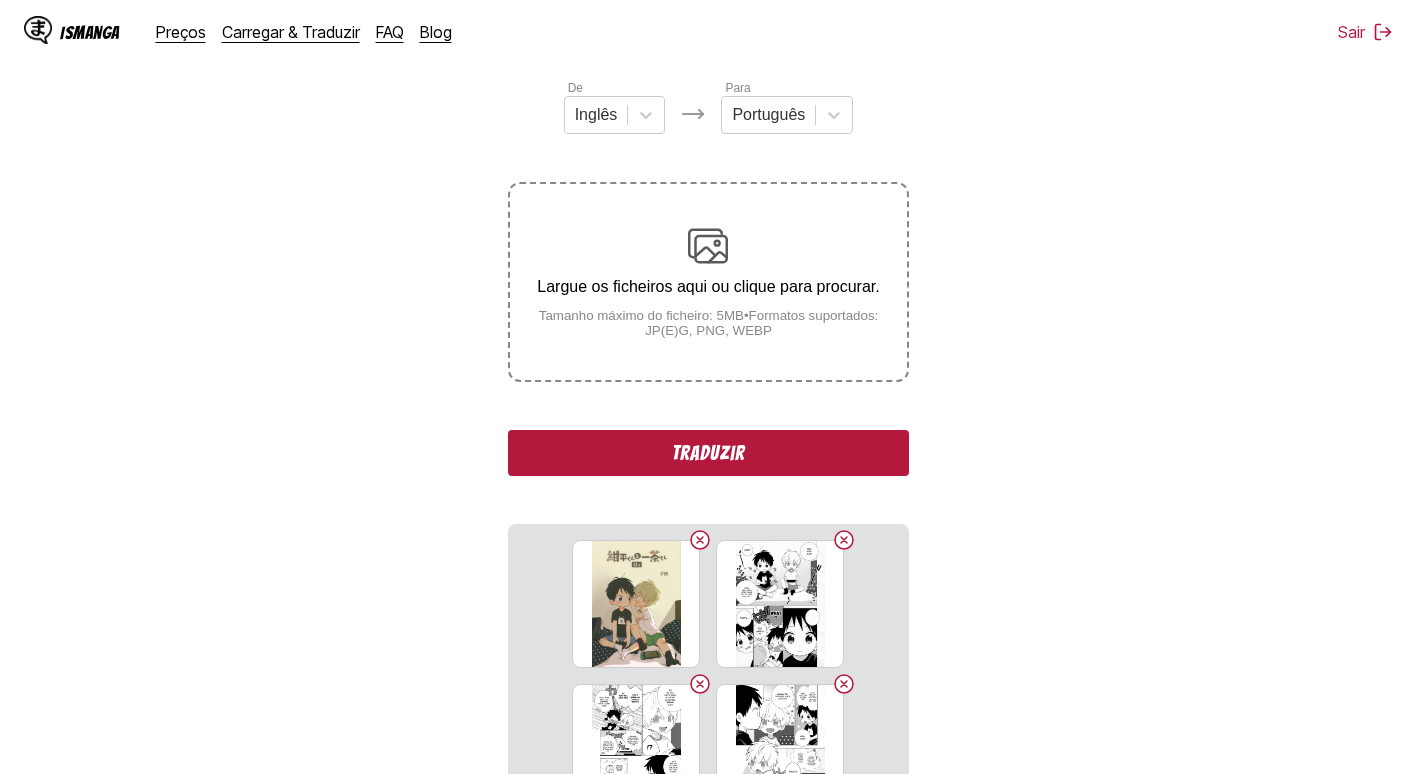 click on "Traduzir" at bounding box center (708, 453) 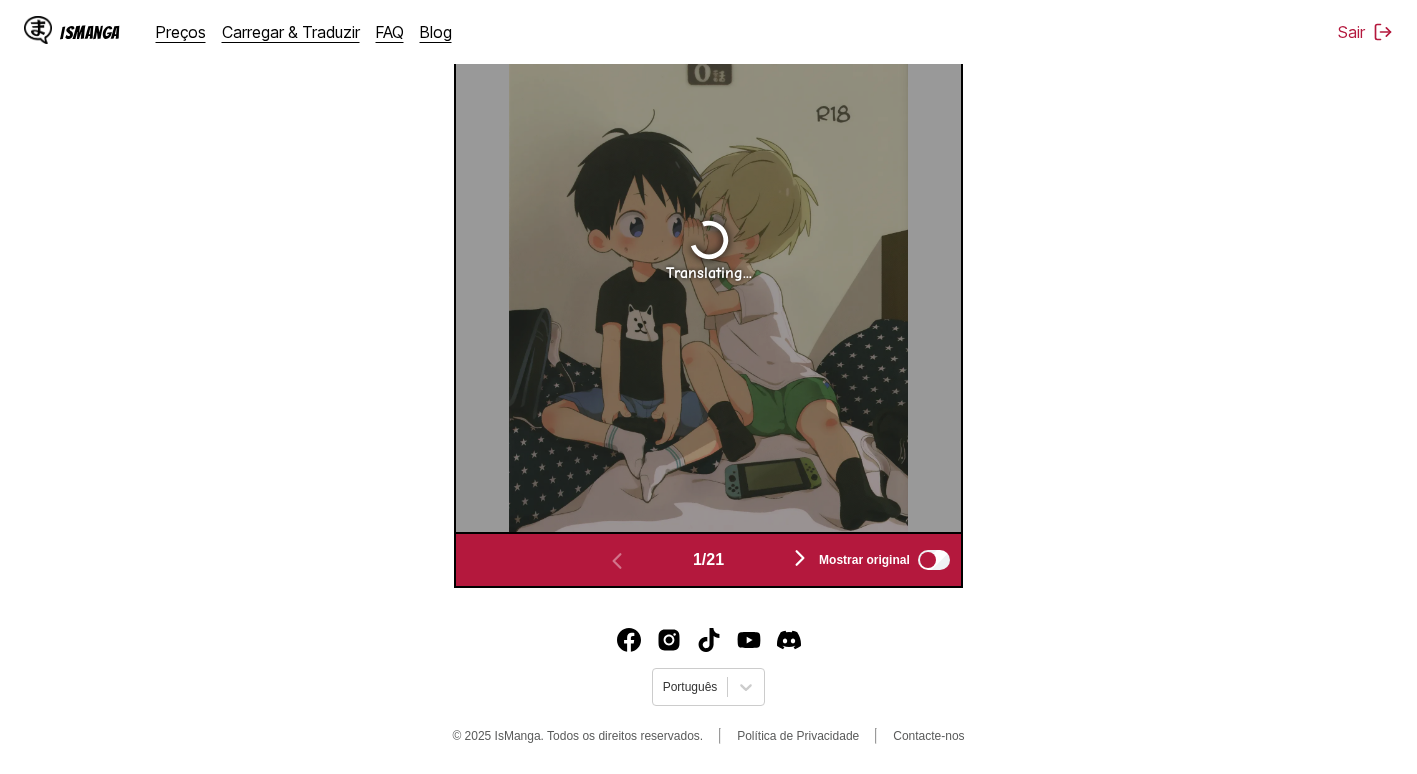 scroll, scrollTop: 835, scrollLeft: 0, axis: vertical 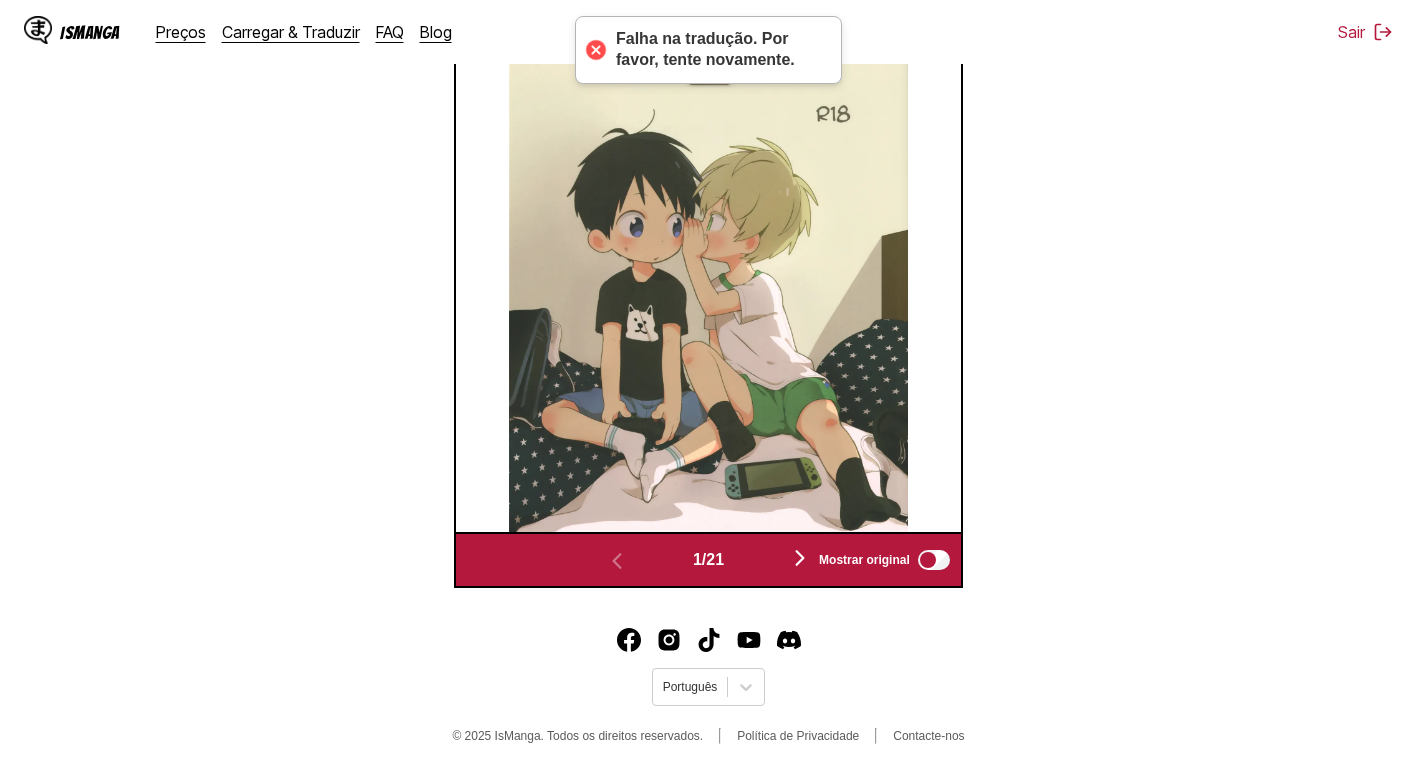 click at bounding box center (800, 558) 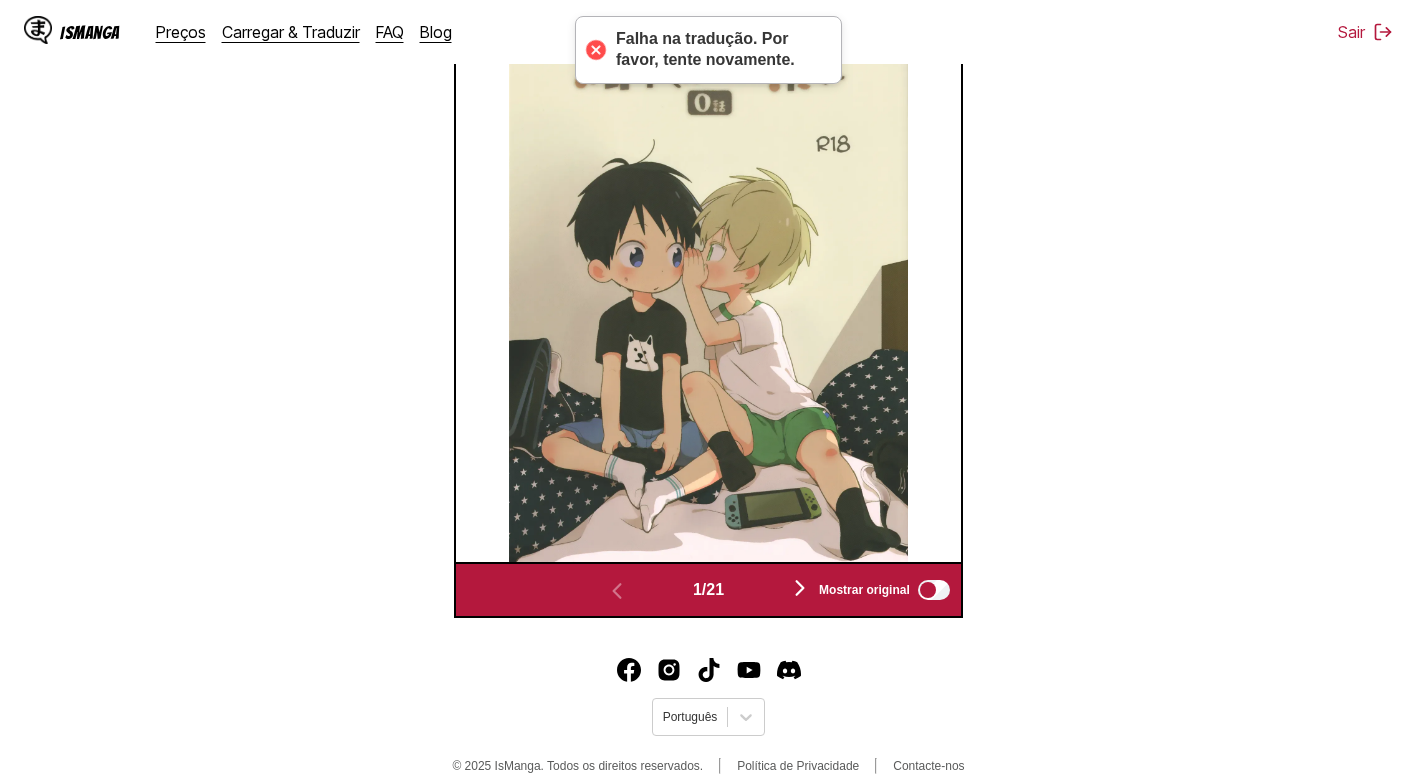 scroll, scrollTop: 0, scrollLeft: 505, axis: horizontal 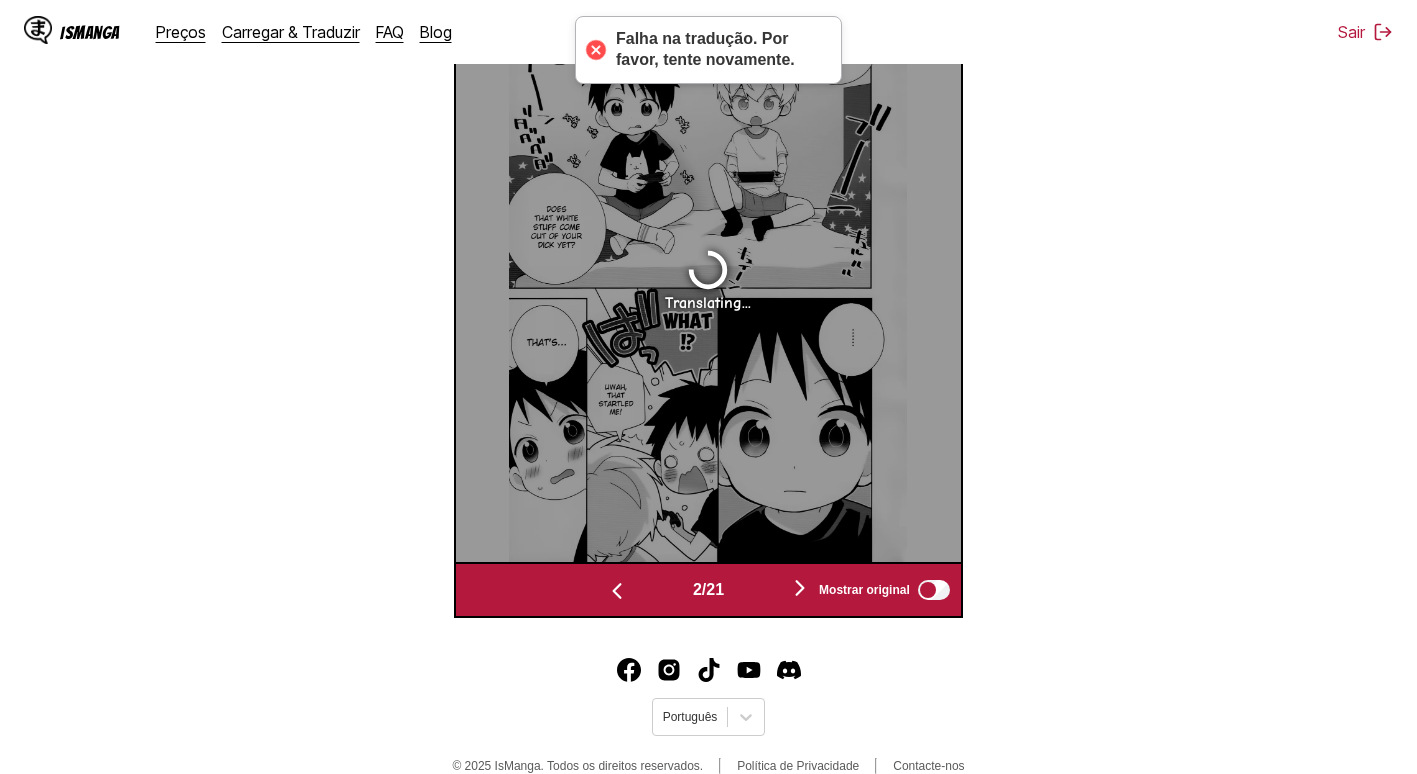 click at bounding box center (617, 591) 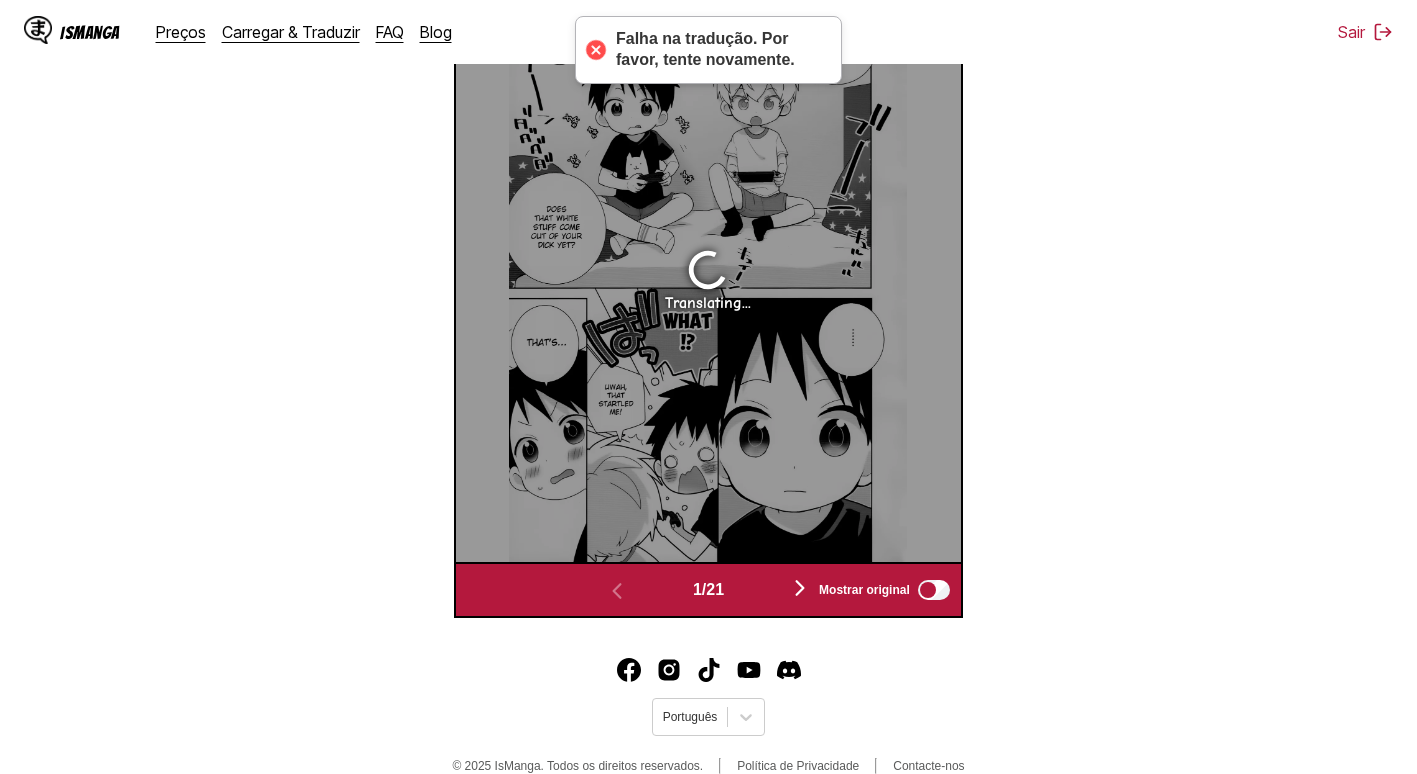 scroll, scrollTop: 0, scrollLeft: 0, axis: both 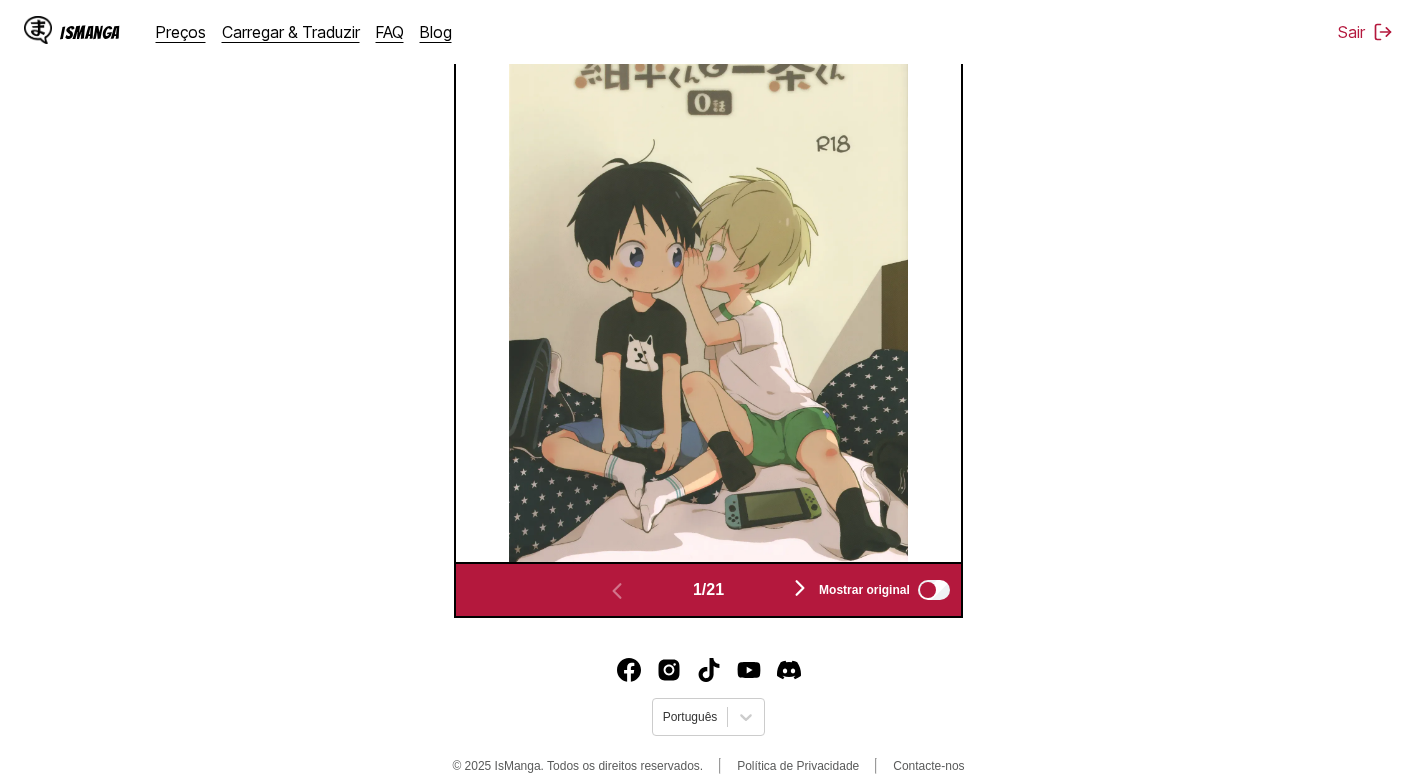 click at bounding box center [800, 589] 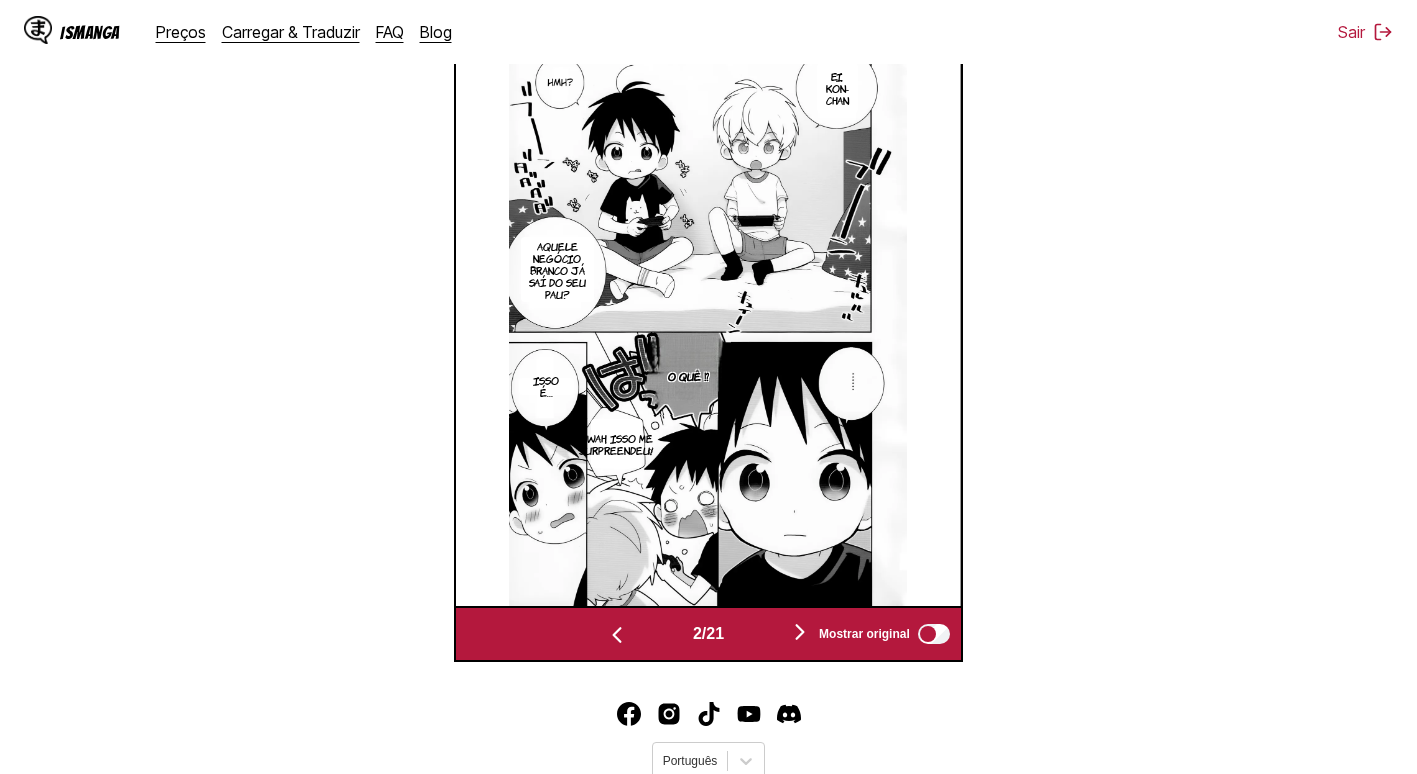 scroll, scrollTop: 702, scrollLeft: 0, axis: vertical 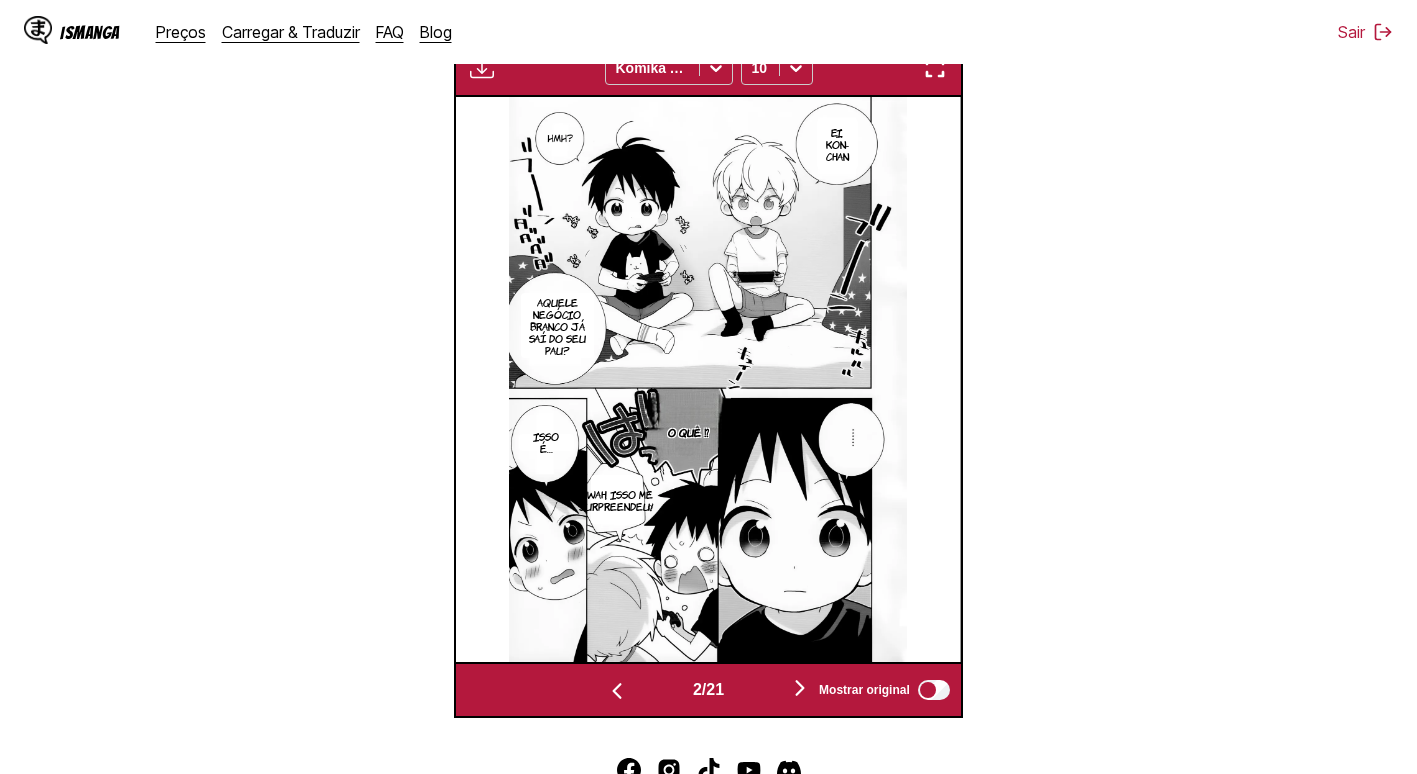 click at bounding box center (800, 688) 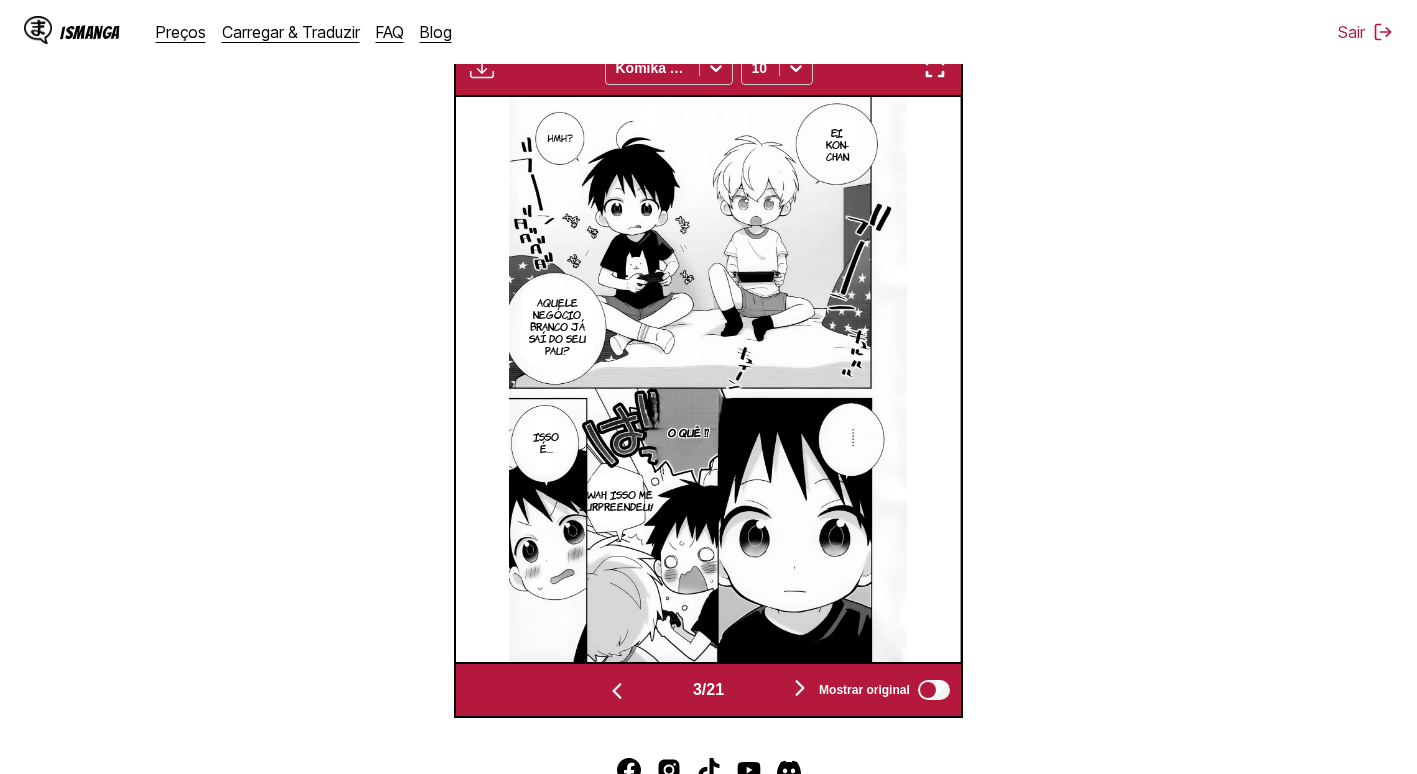 scroll, scrollTop: 0, scrollLeft: 1009, axis: horizontal 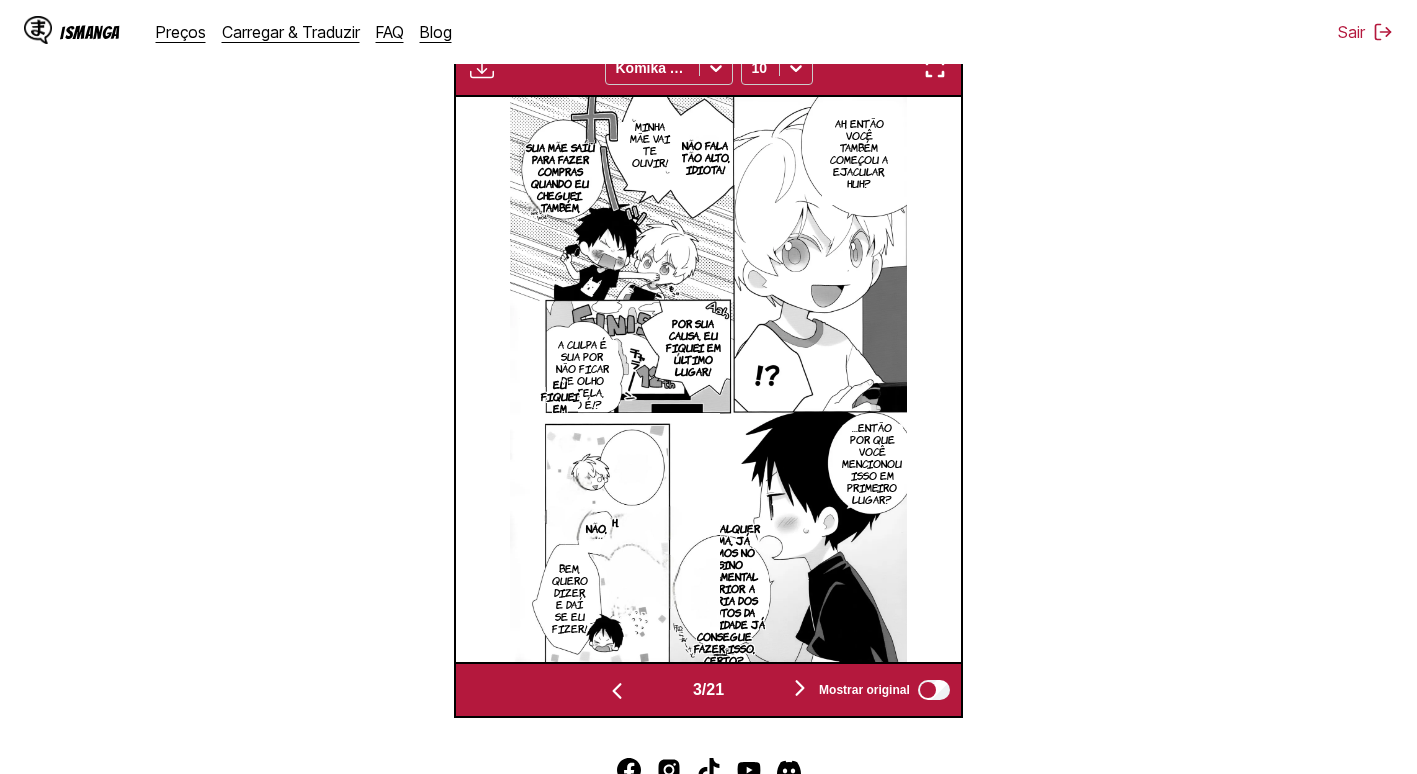 click on "Mostrar original" at bounding box center [880, 690] 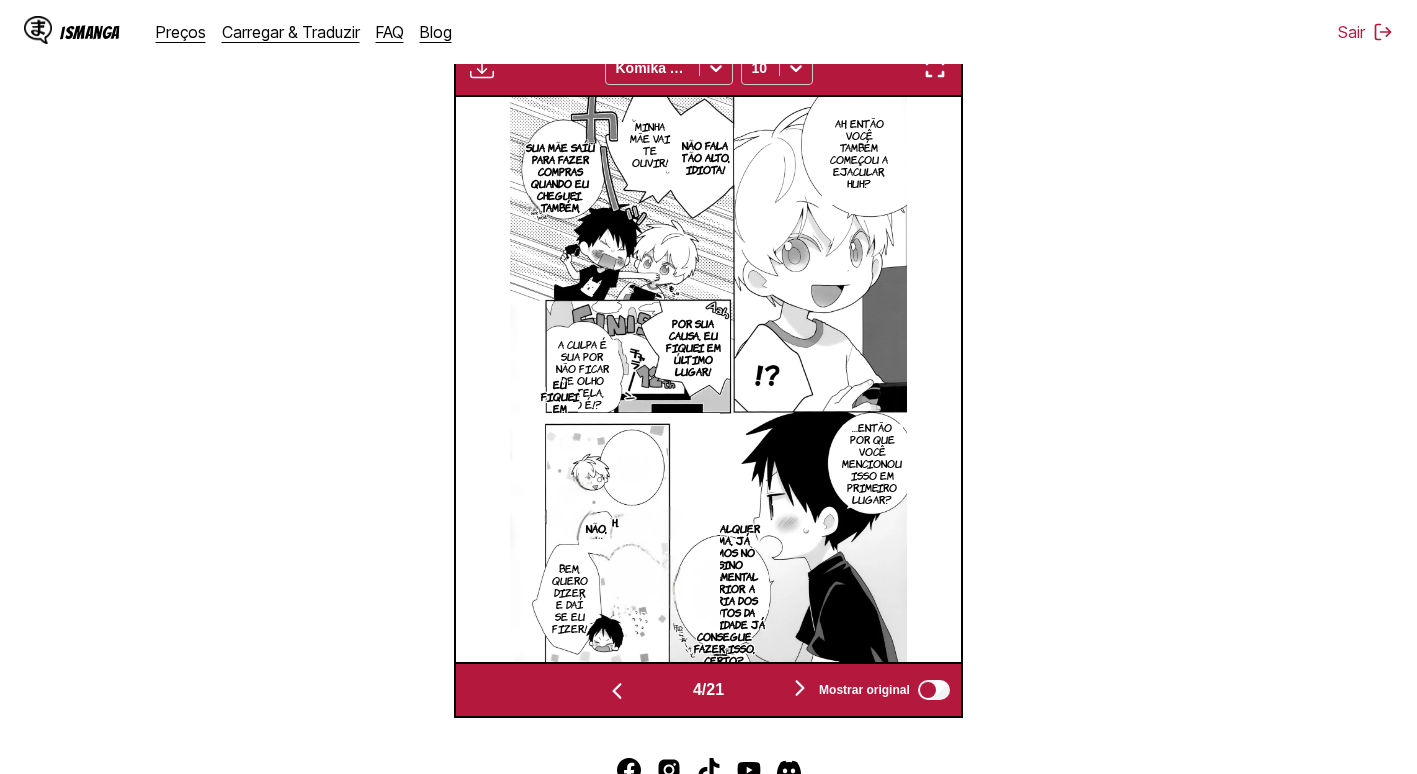 scroll, scrollTop: 0, scrollLeft: 1514, axis: horizontal 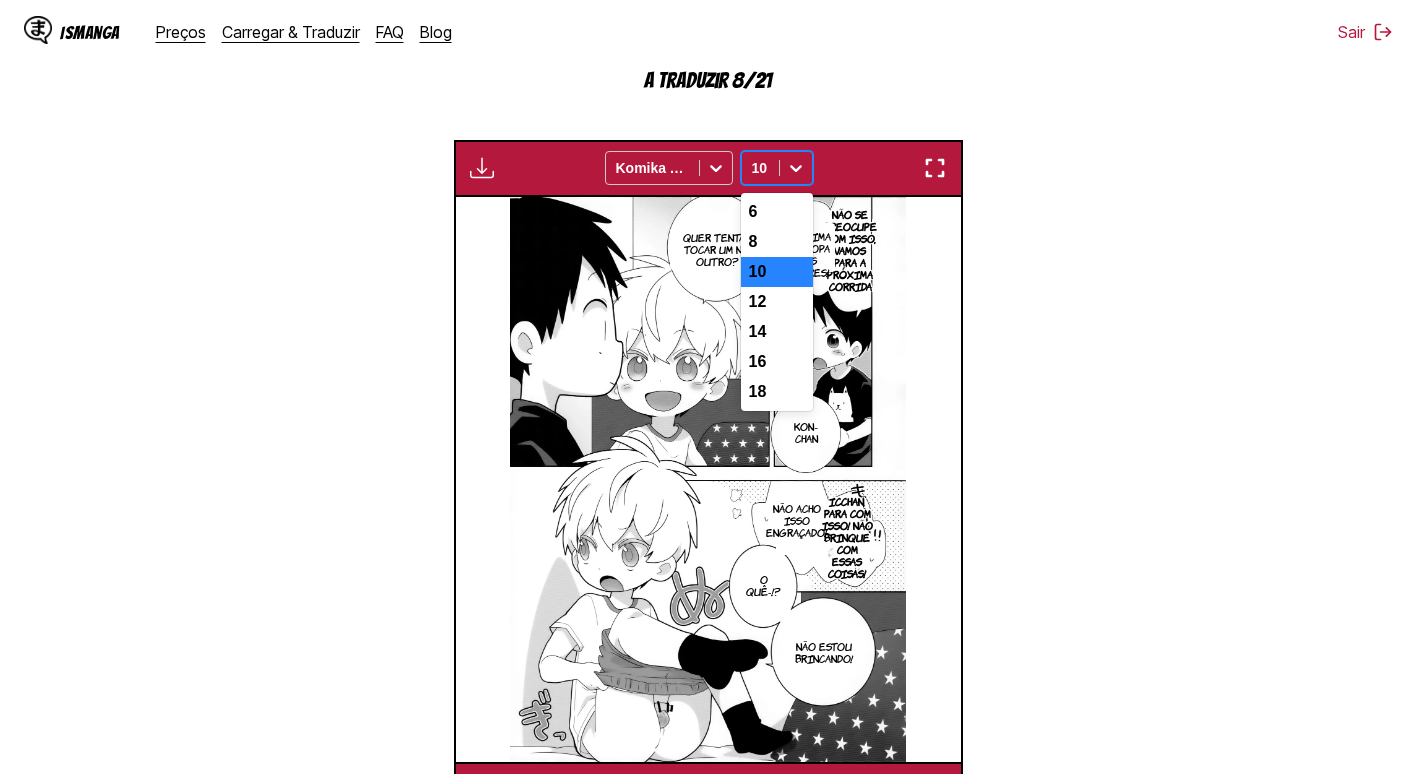click at bounding box center [796, 168] 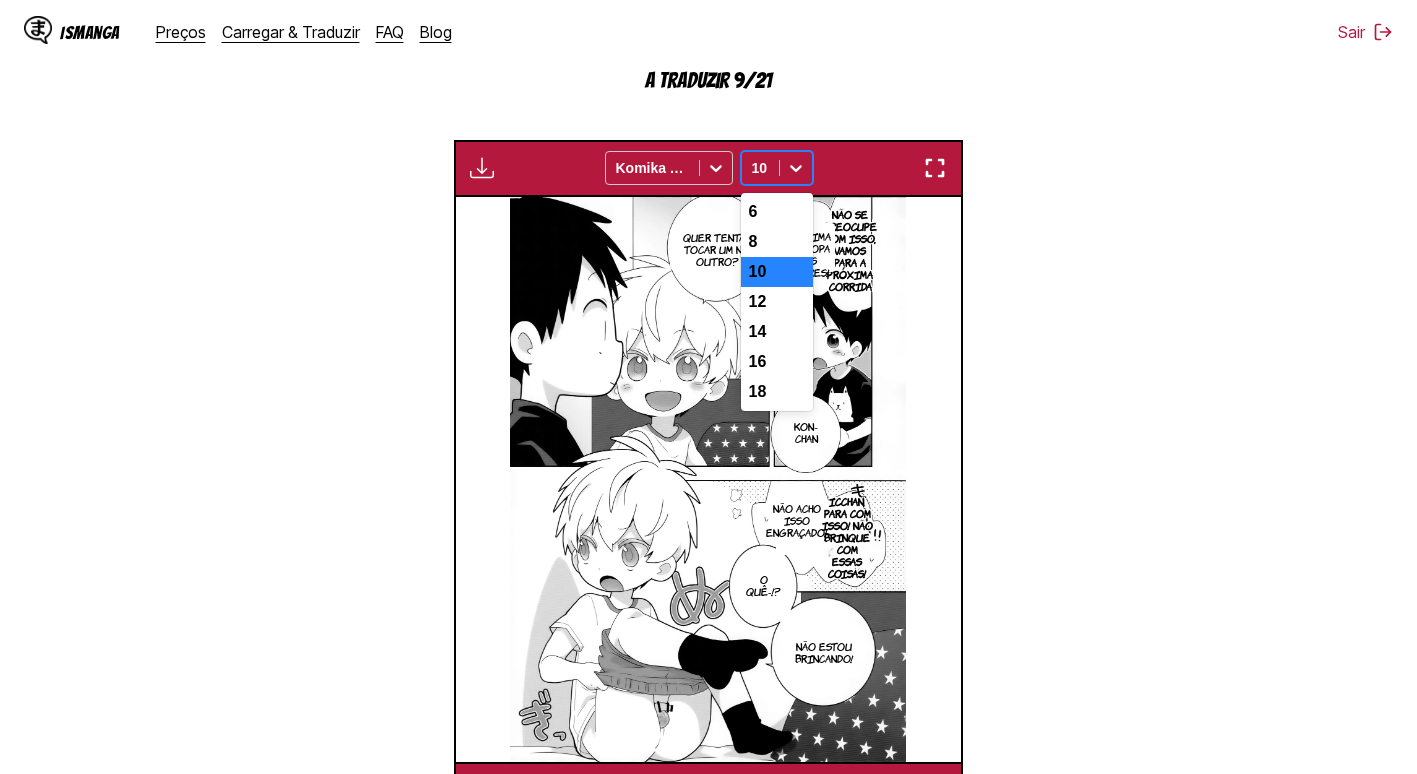 click on "A aguardar que as traduções sejam concluídas... Komika Axis 7 results available. Use Up and Down to choose options, press Enter to select the currently focused option, press Escape to exit the menu, press Tab to select the option and exit the menu. [NUMBER] [NUMBER] [NUMBER] [NUMBER] [NUMBER] [NUMBER] [NUMBER] [NUMBER]" at bounding box center (708, 168) 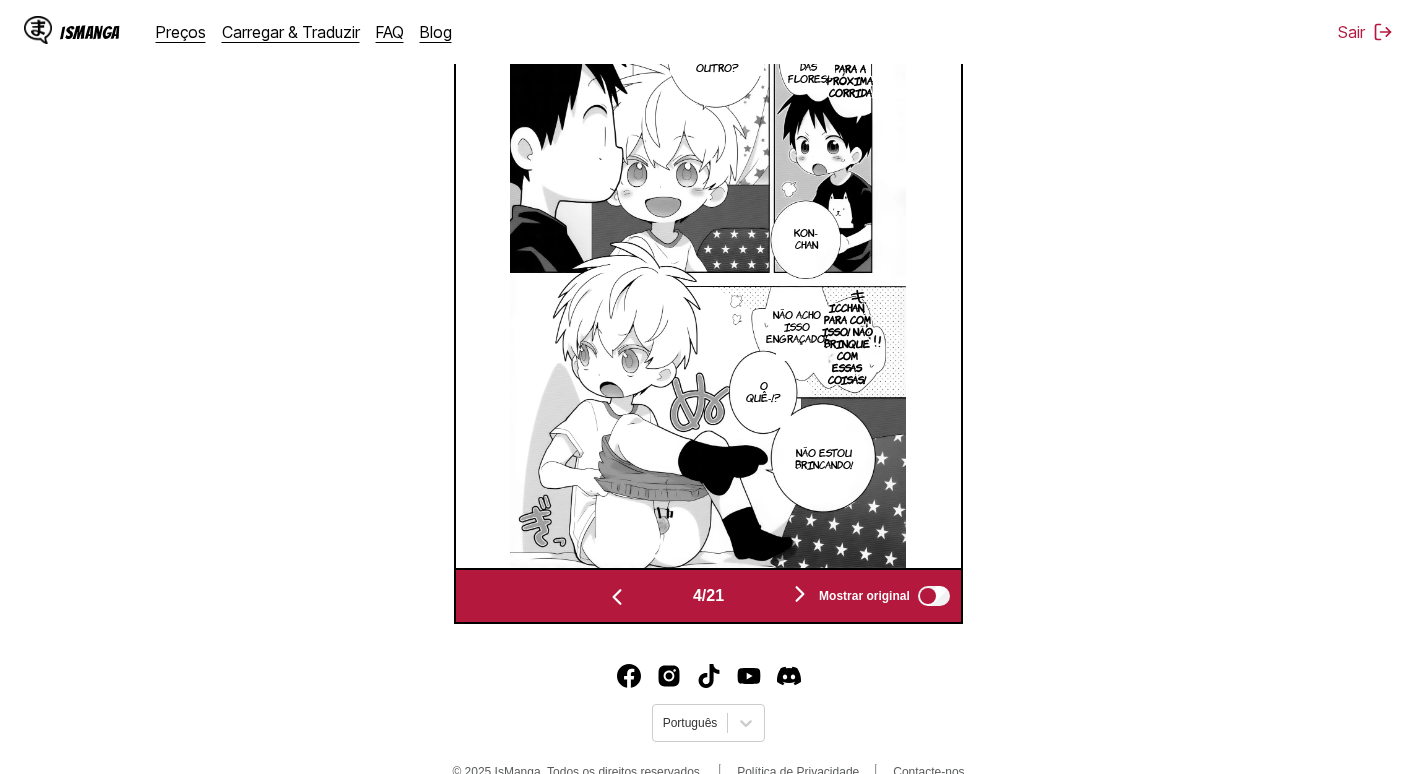 scroll, scrollTop: 835, scrollLeft: 0, axis: vertical 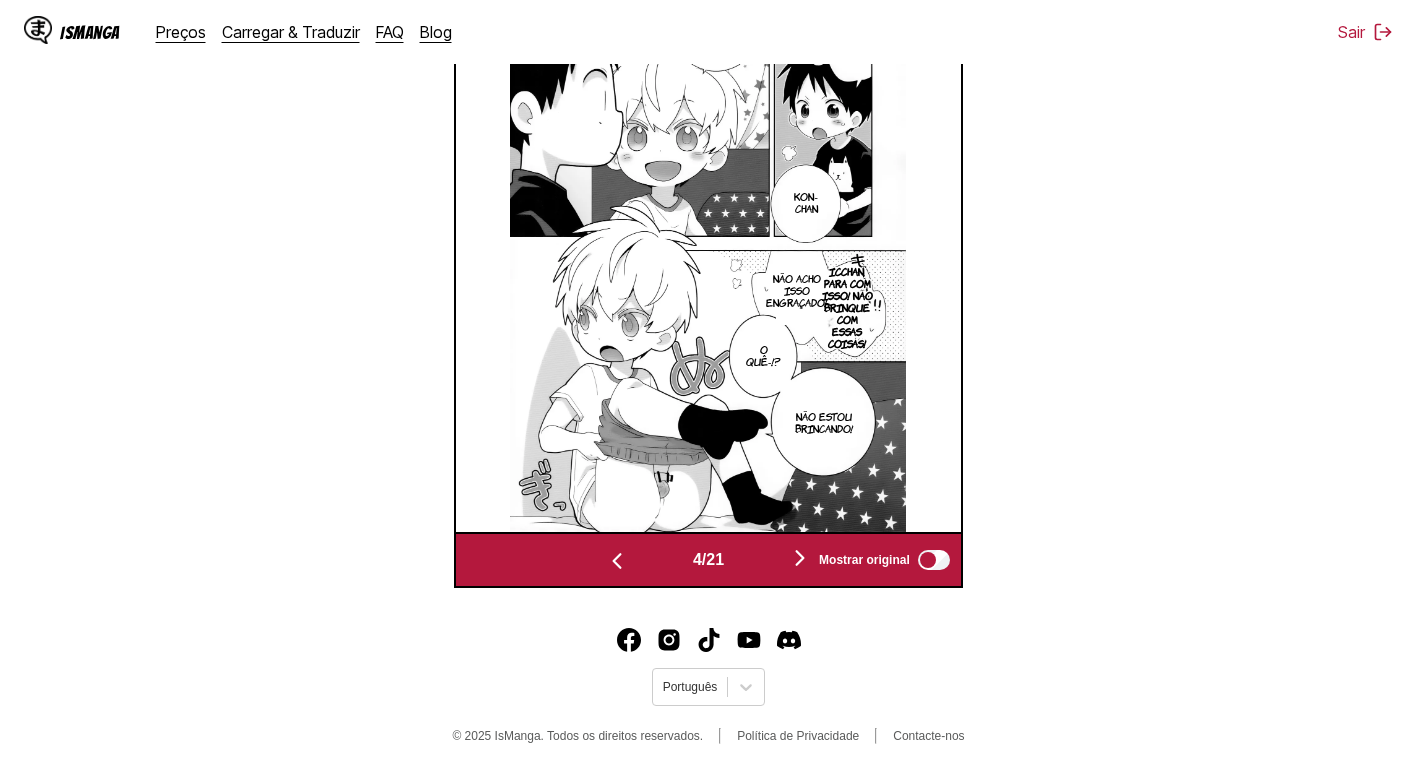 click at bounding box center (800, 558) 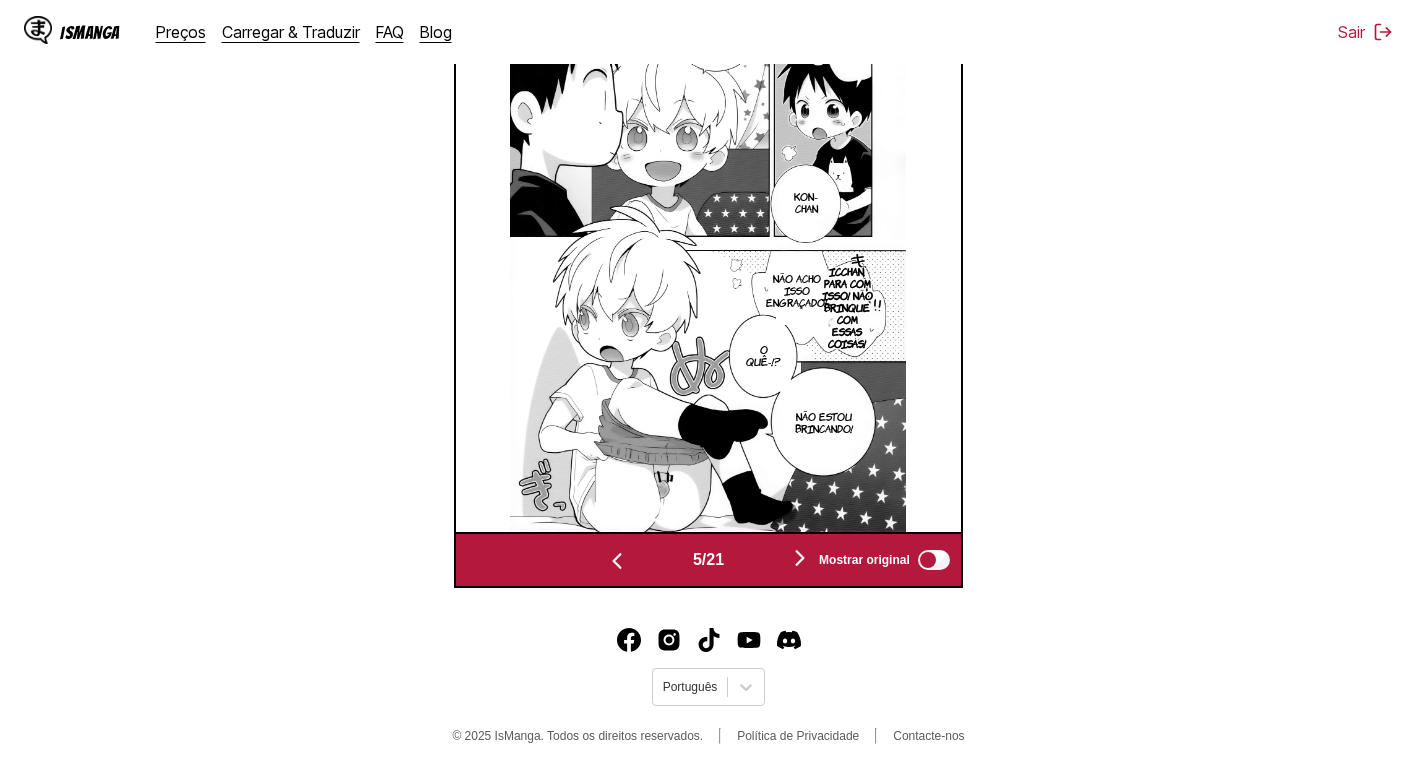 scroll, scrollTop: 0, scrollLeft: 2018, axis: horizontal 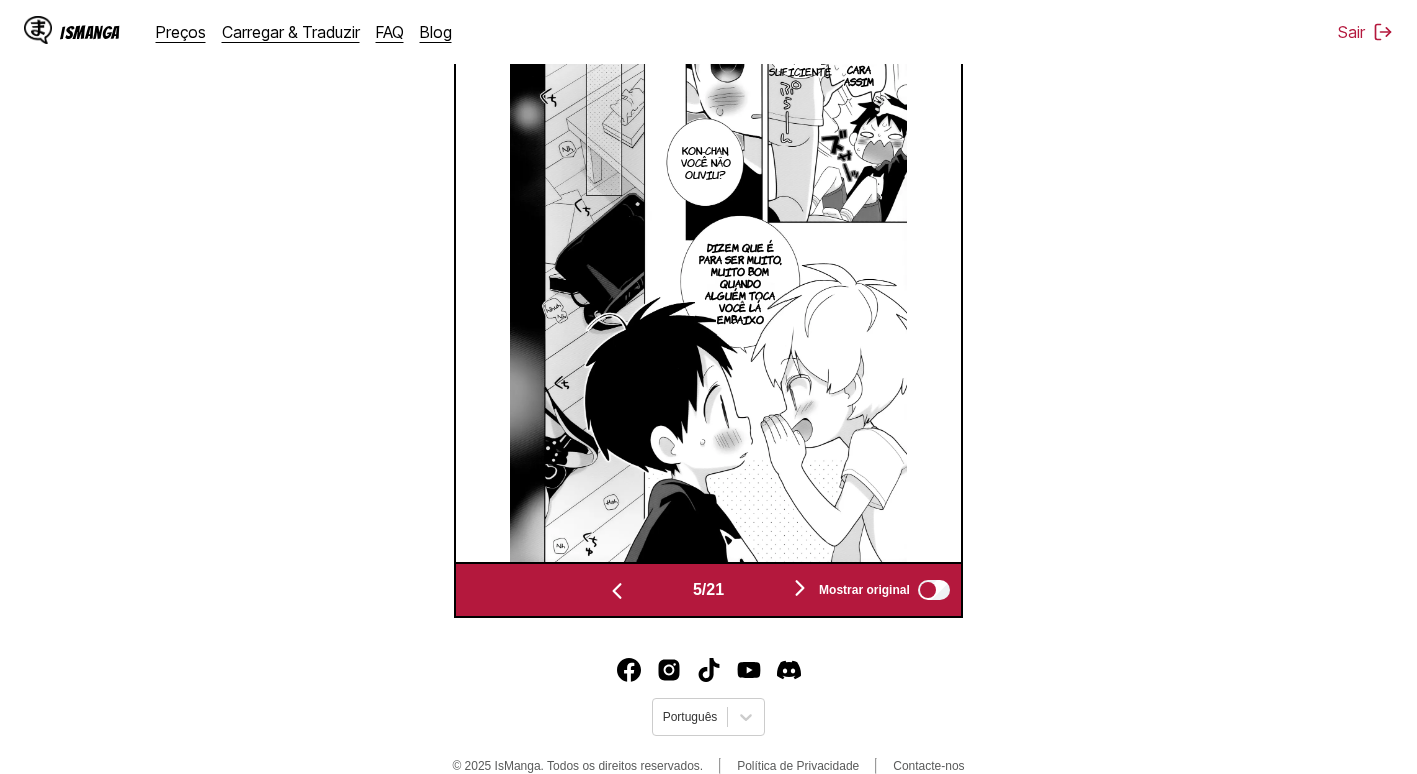 click at bounding box center (709, 279) 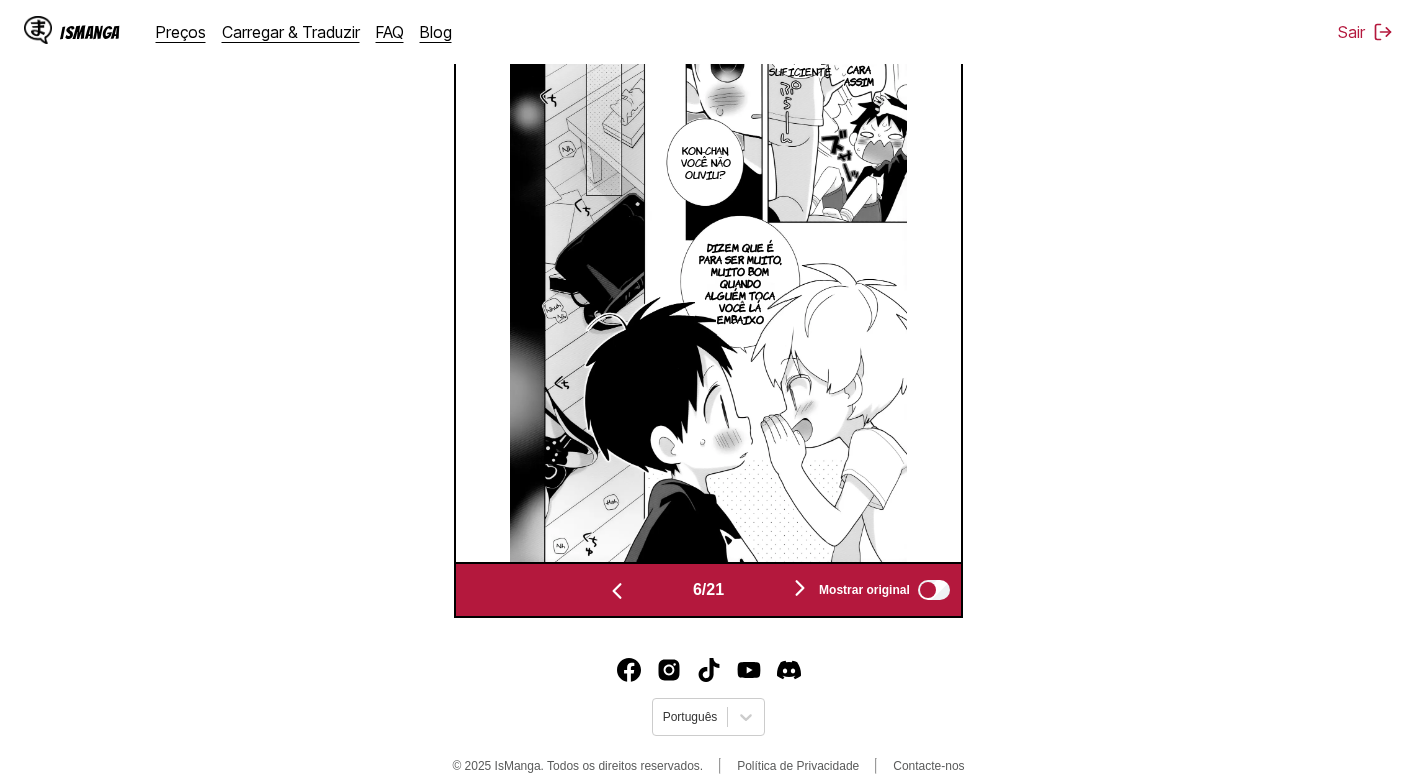 scroll, scrollTop: 0, scrollLeft: 2523, axis: horizontal 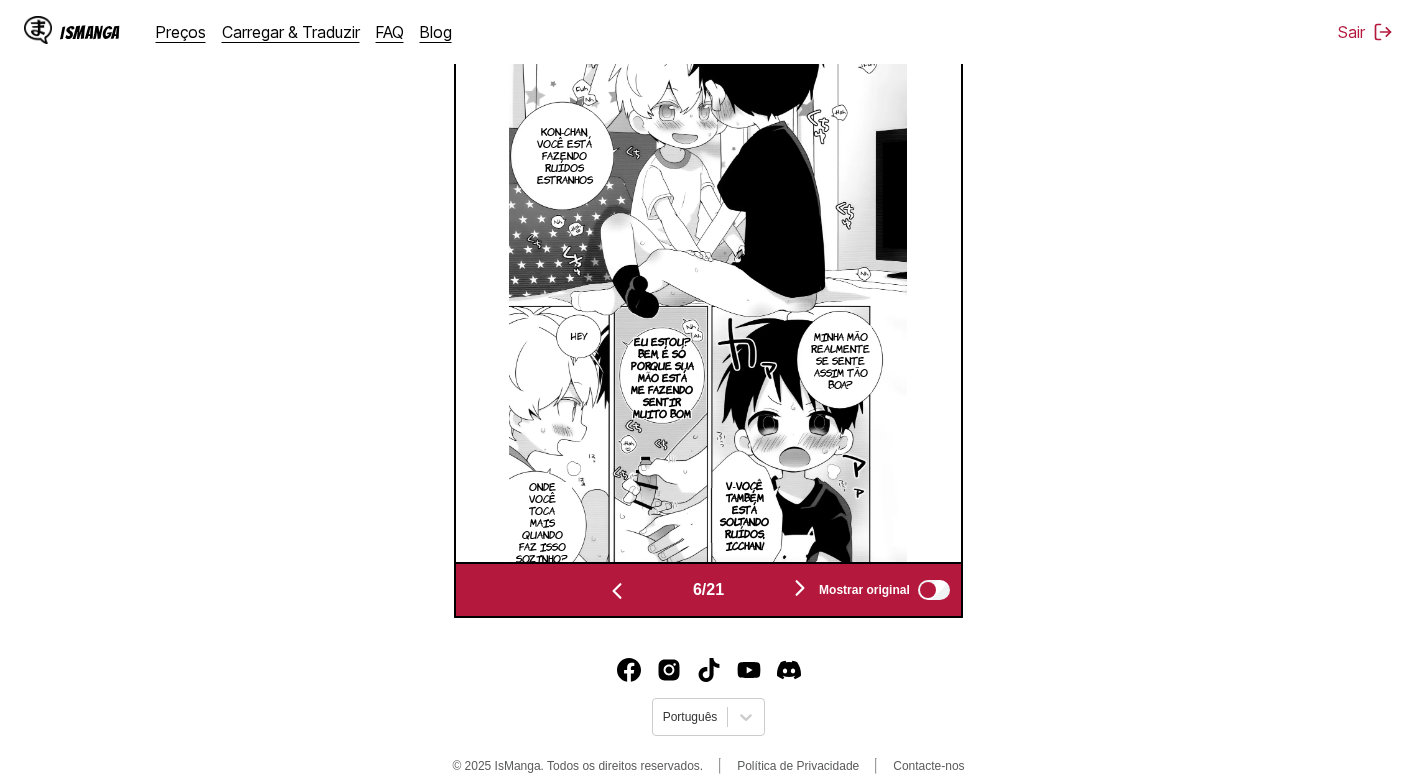 click at bounding box center [800, 588] 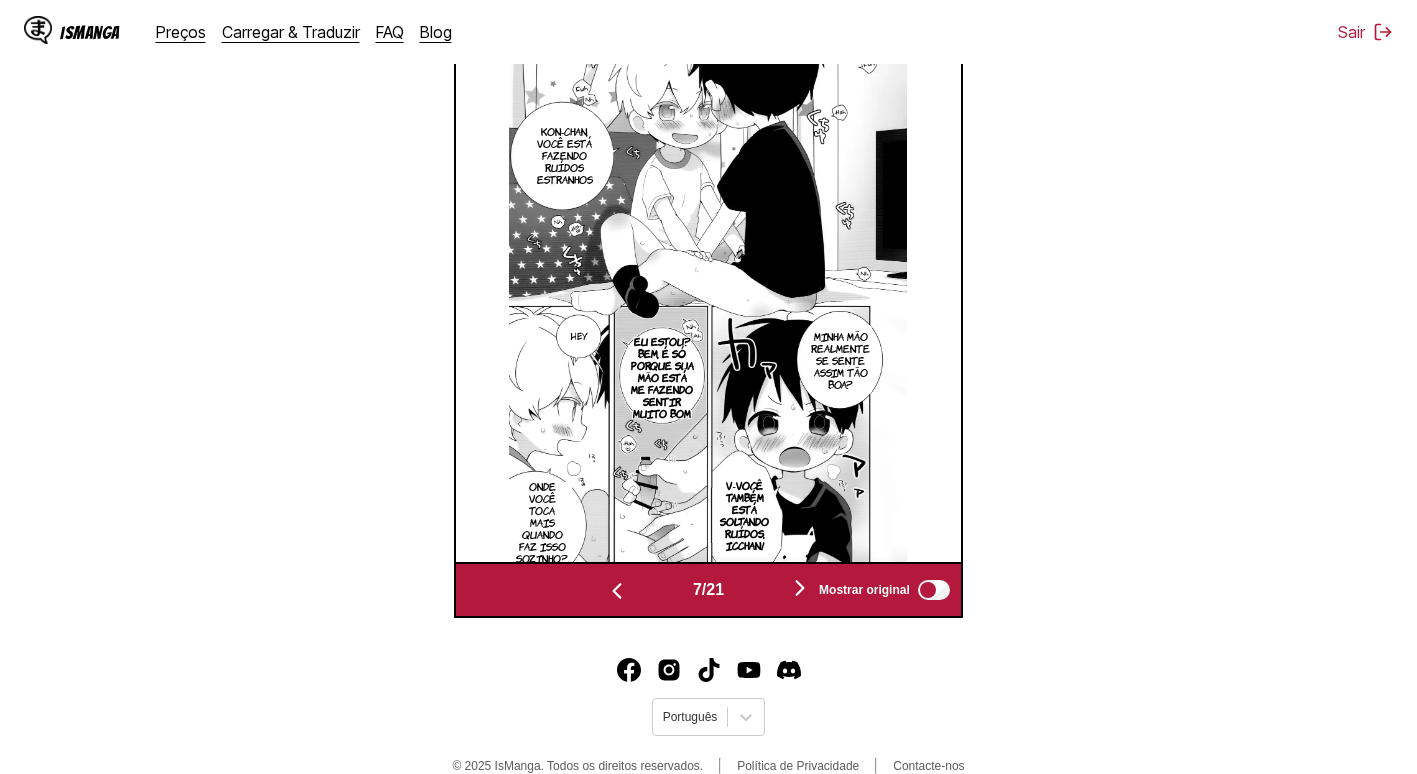 scroll, scrollTop: 0, scrollLeft: 3027, axis: horizontal 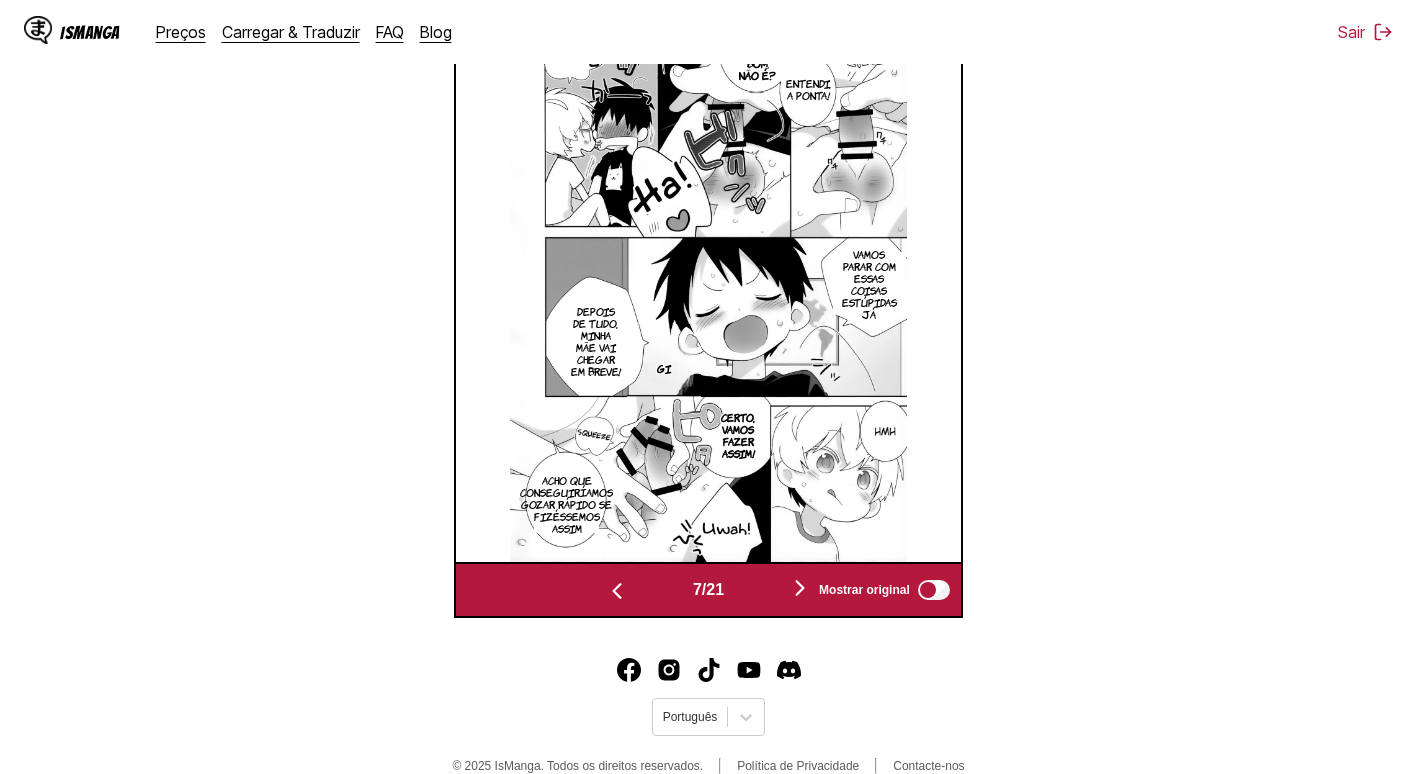 click at bounding box center [800, 588] 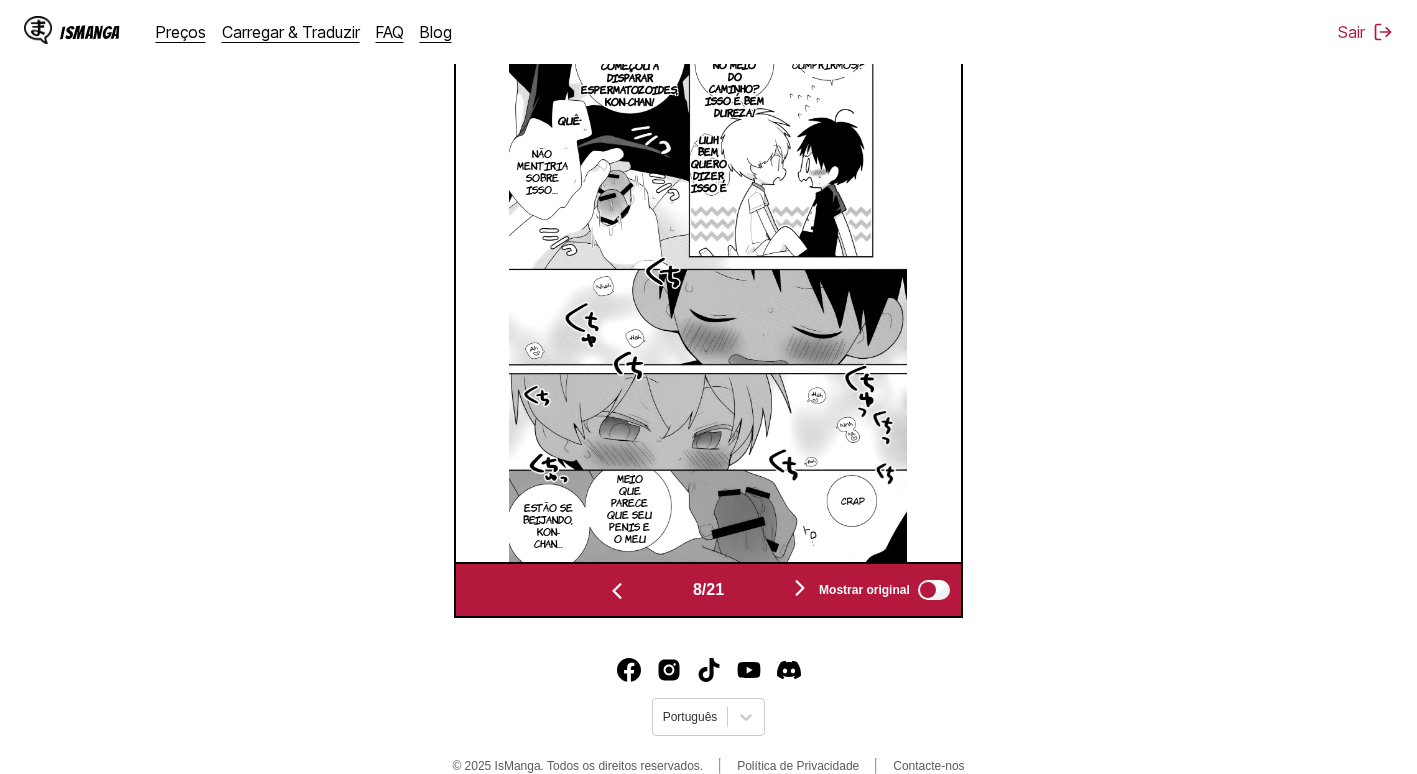 click at bounding box center [800, 588] 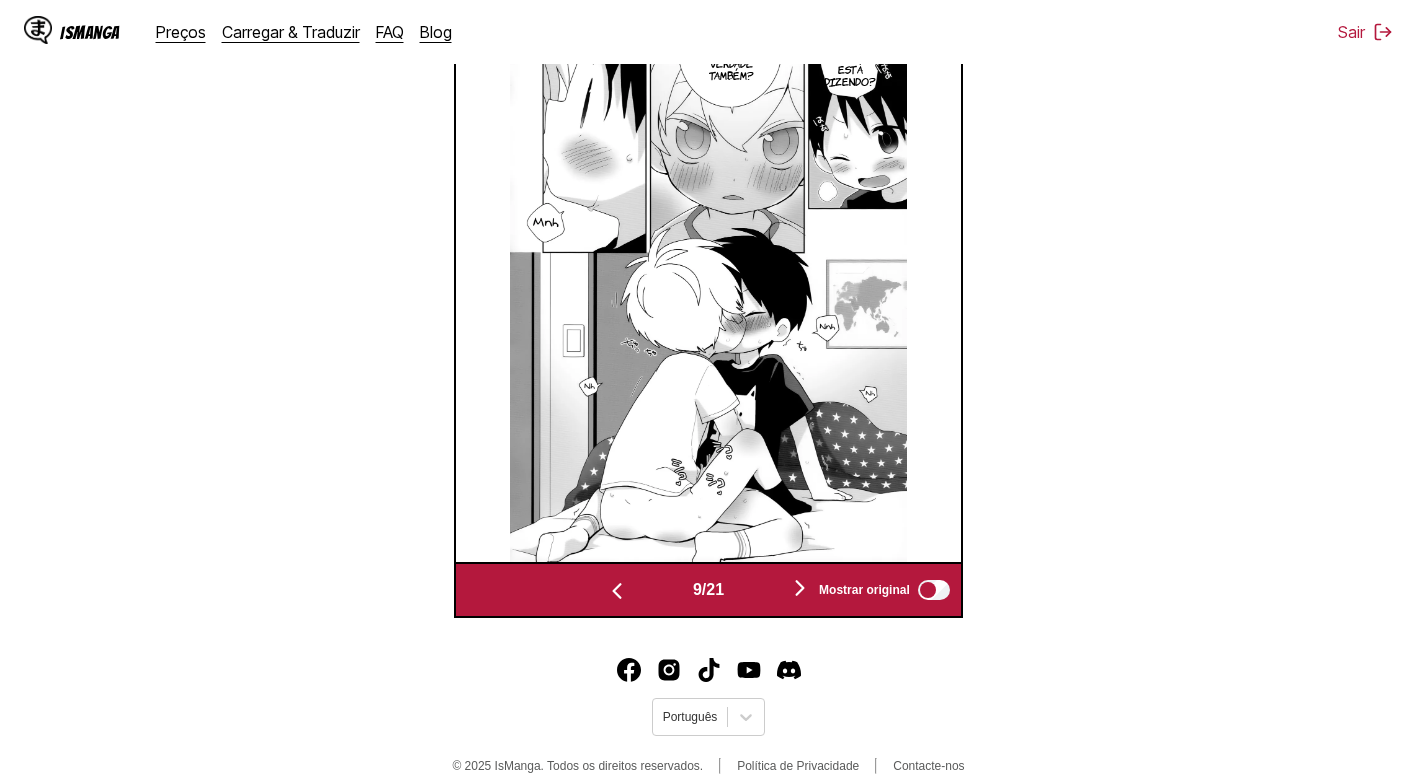 click at bounding box center [800, 588] 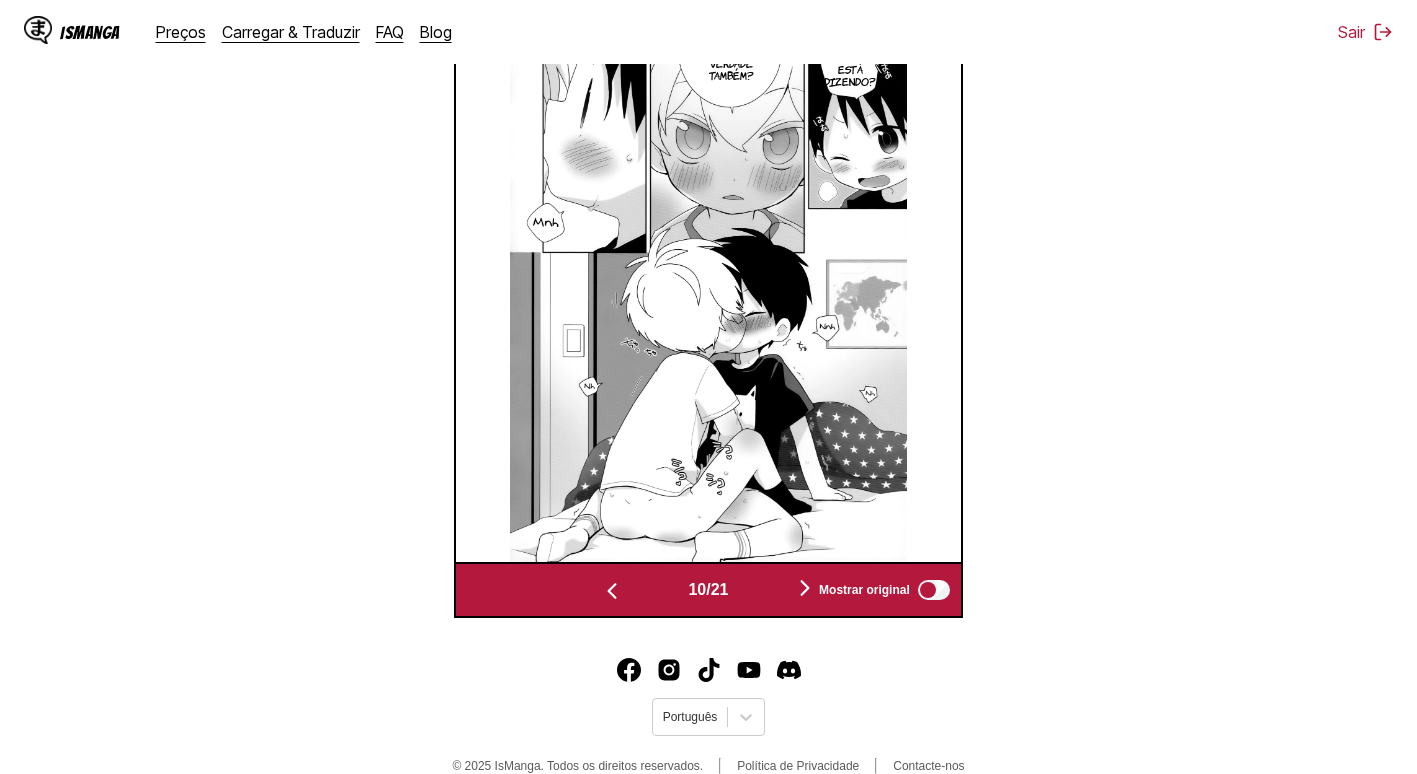 scroll, scrollTop: 0, scrollLeft: 4541, axis: horizontal 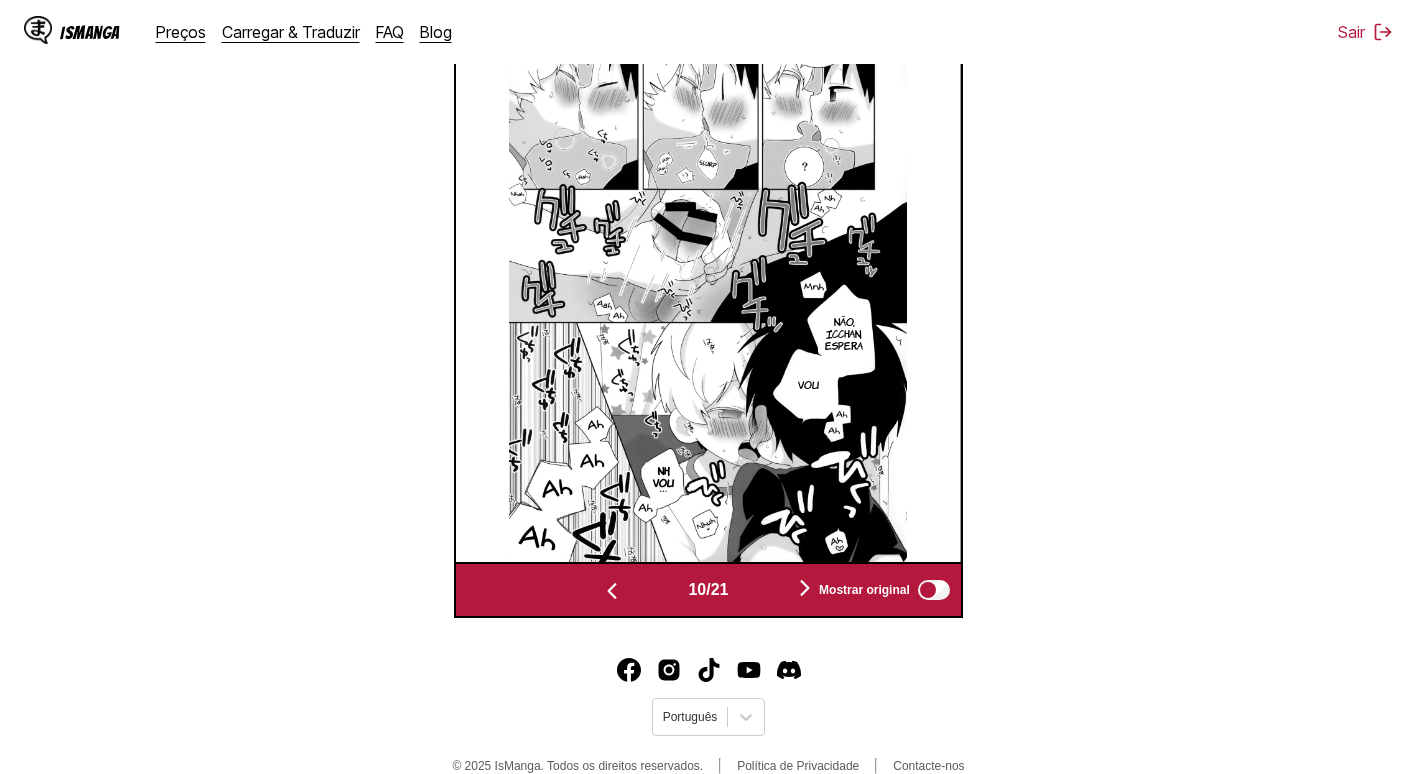 click at bounding box center (805, 588) 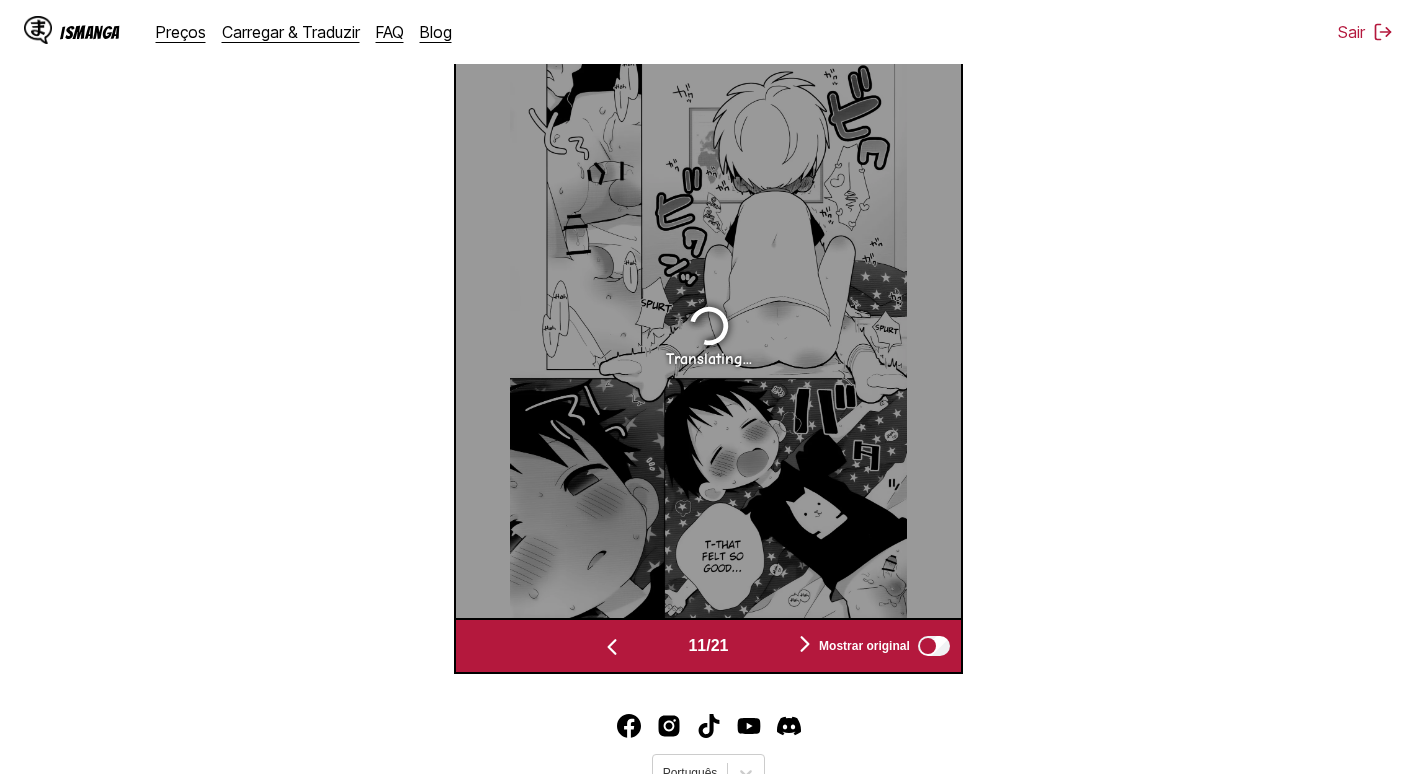 scroll, scrollTop: 702, scrollLeft: 0, axis: vertical 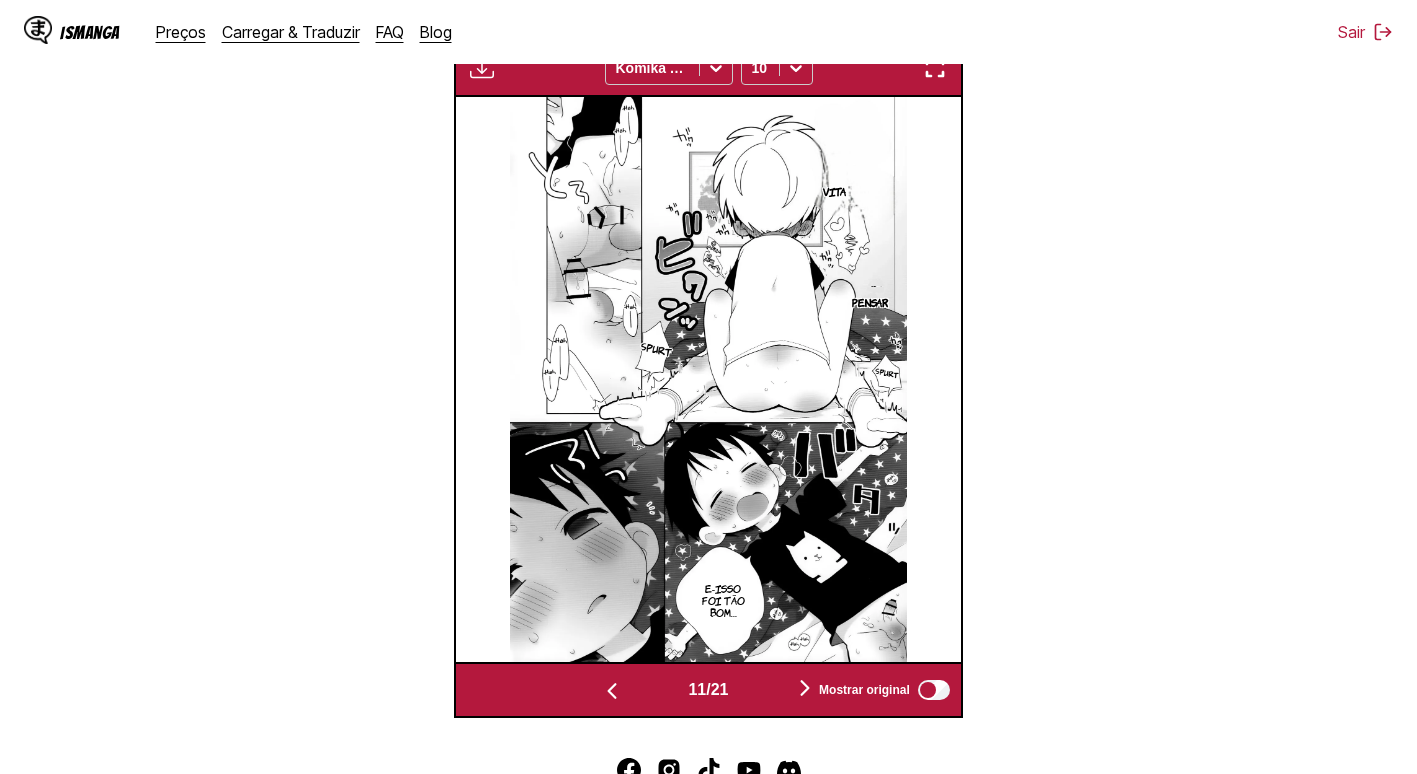 click at bounding box center (805, 688) 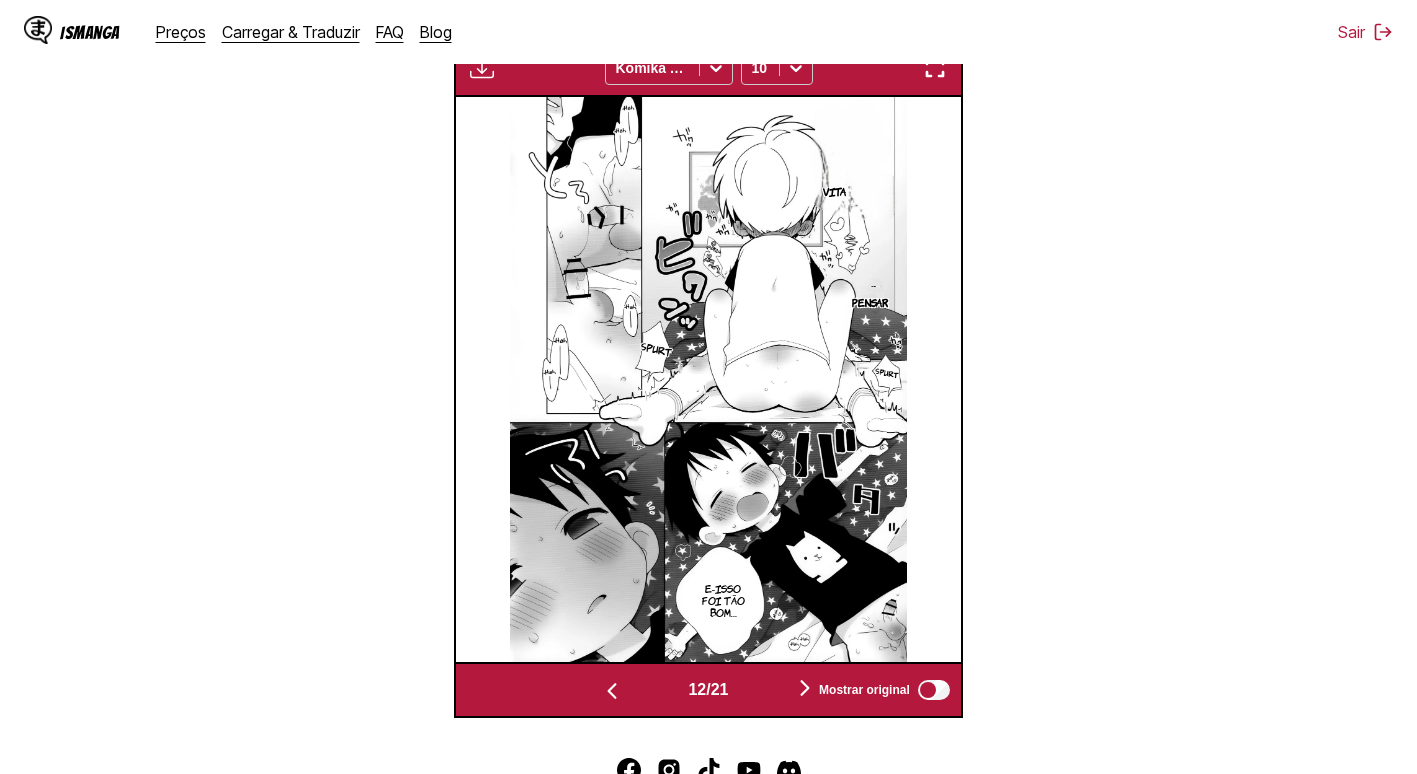 scroll, scrollTop: 0, scrollLeft: 5550, axis: horizontal 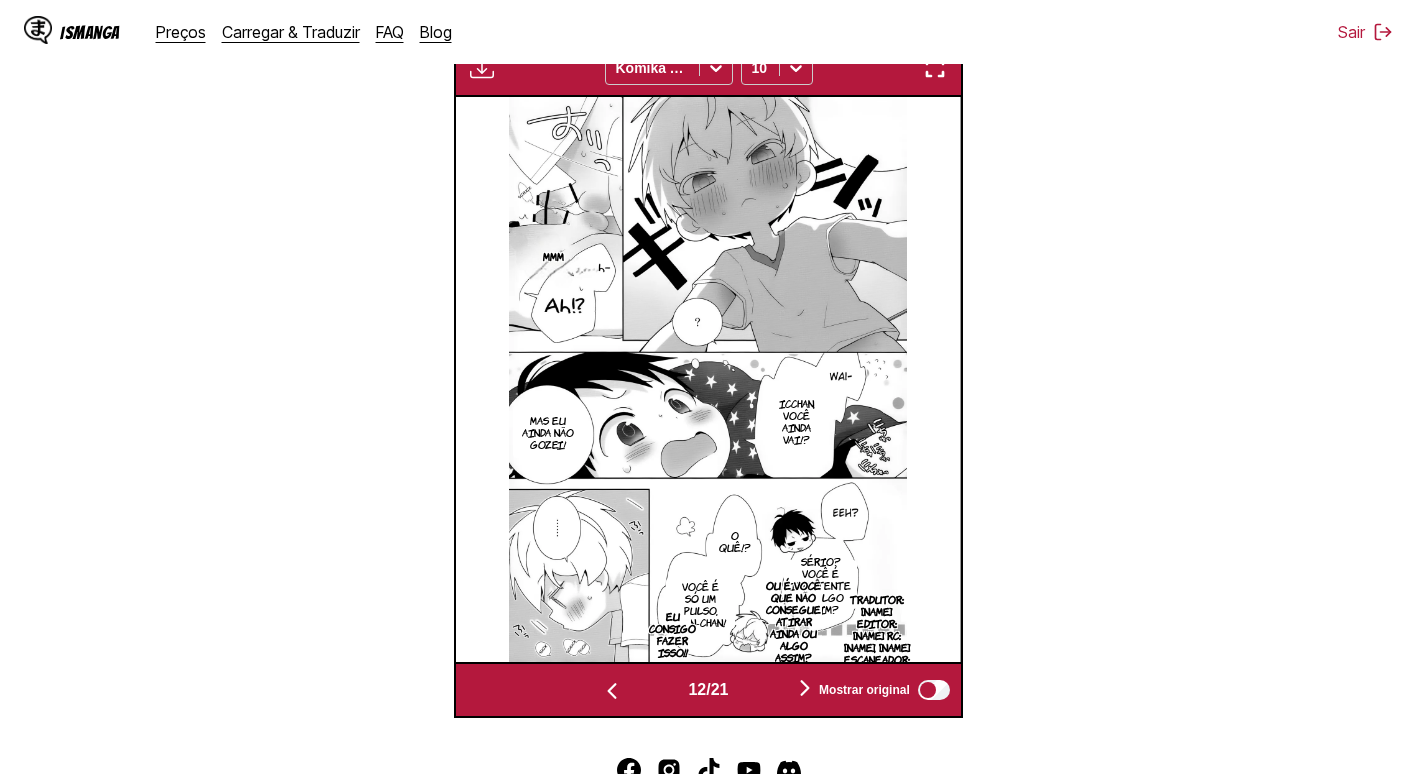click at bounding box center (805, 688) 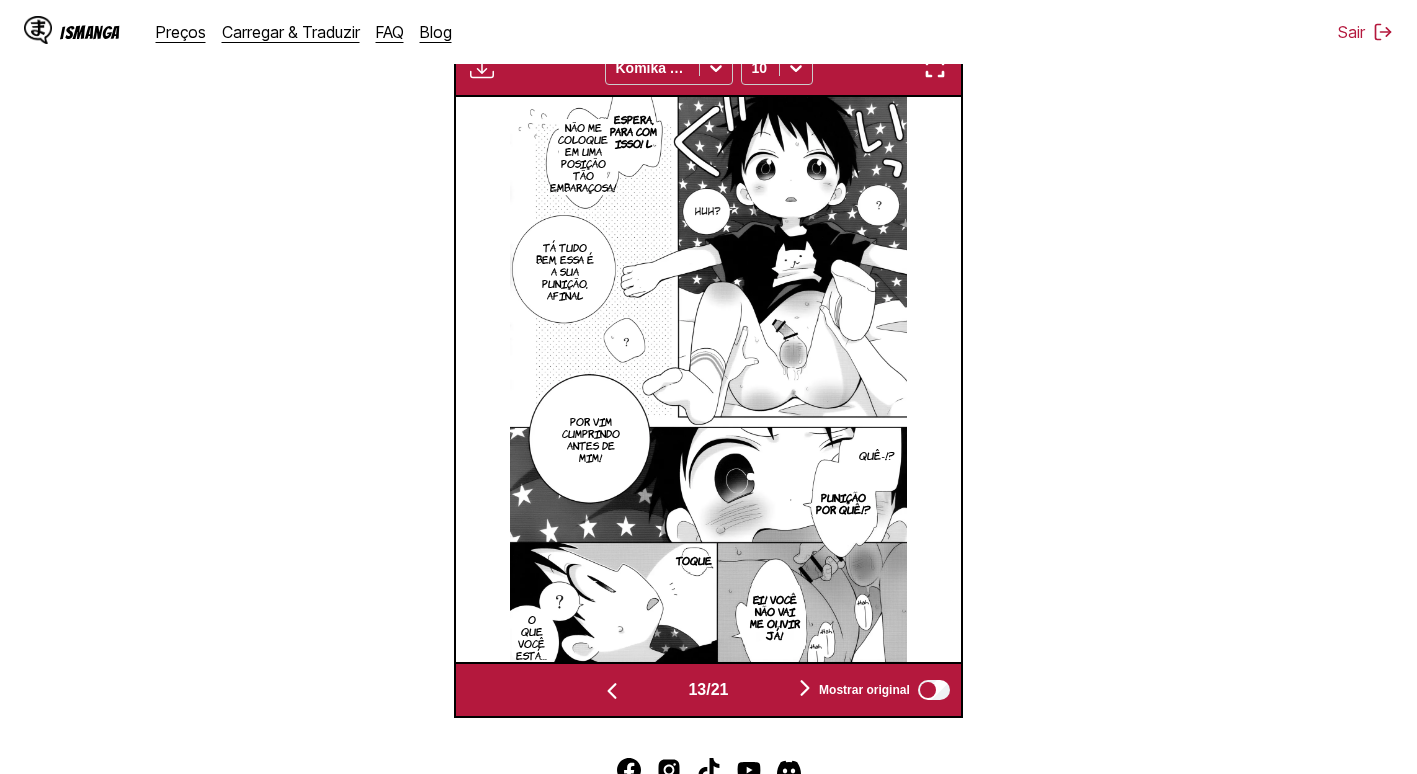 click at bounding box center [805, 689] 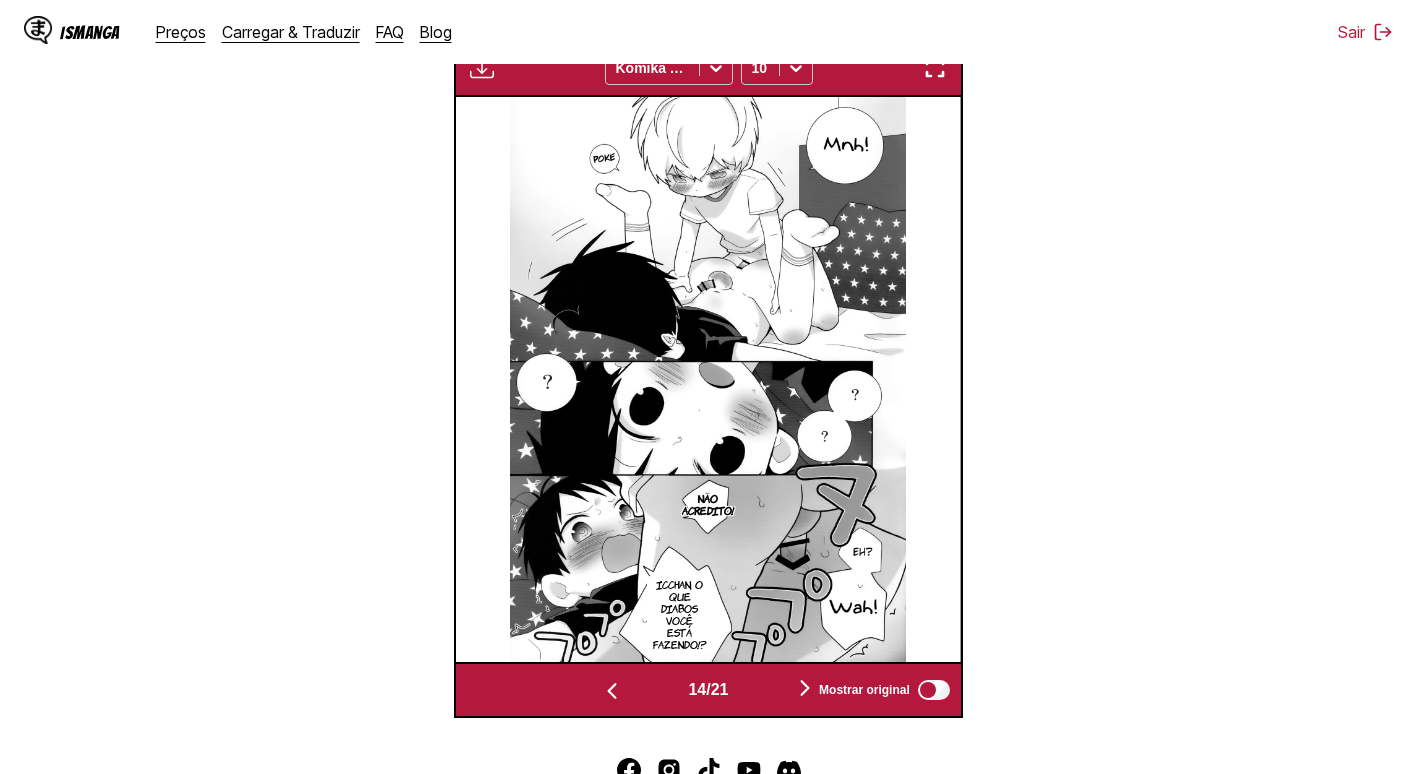click at bounding box center (805, 689) 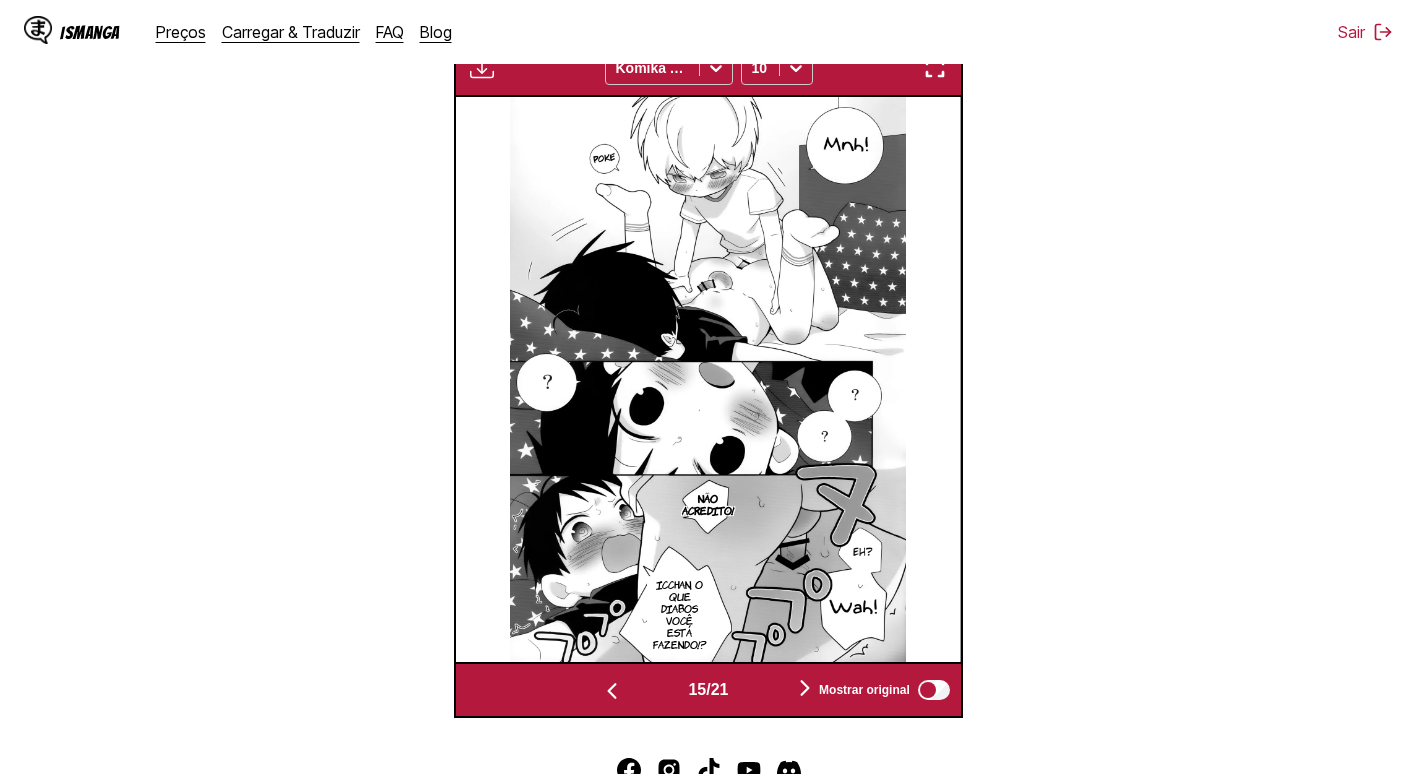 scroll, scrollTop: 0, scrollLeft: 7063, axis: horizontal 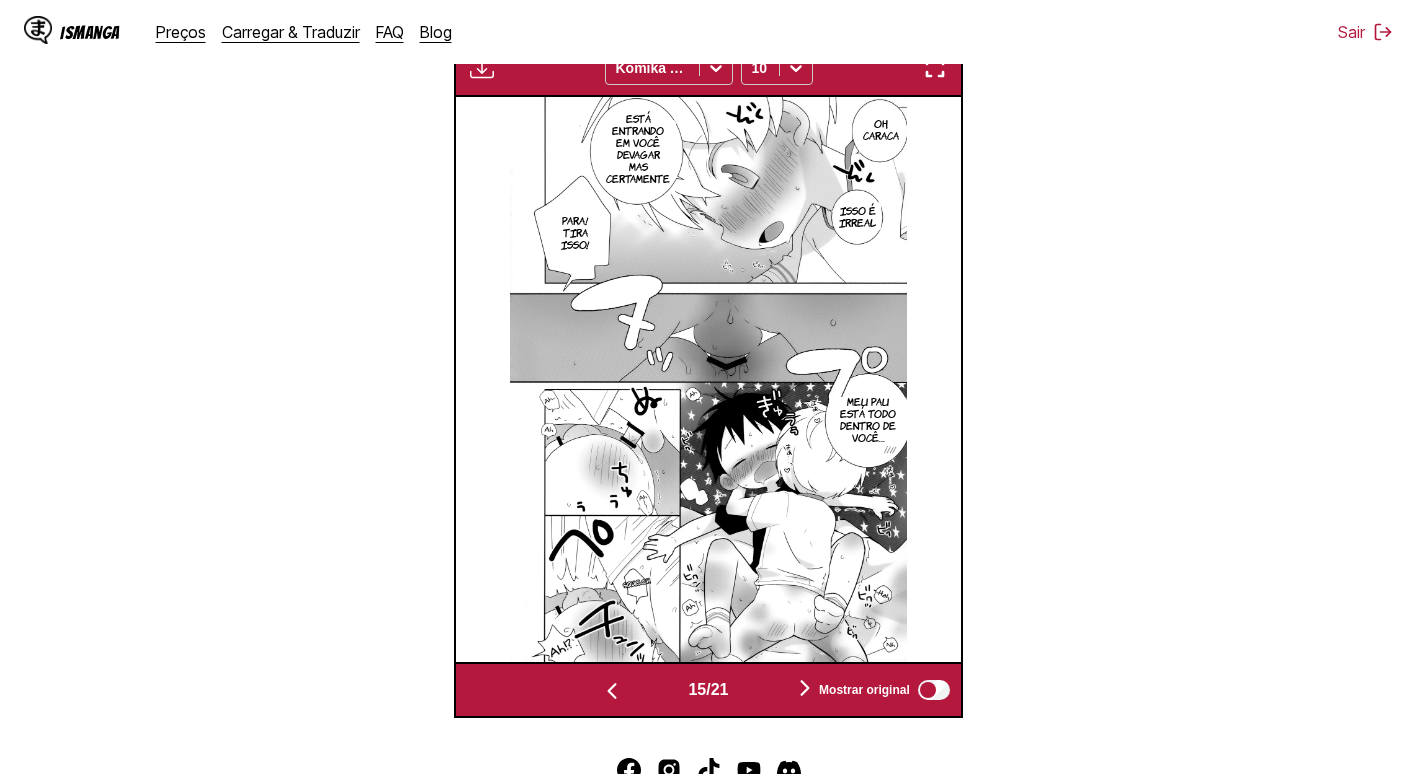 click at bounding box center (805, 689) 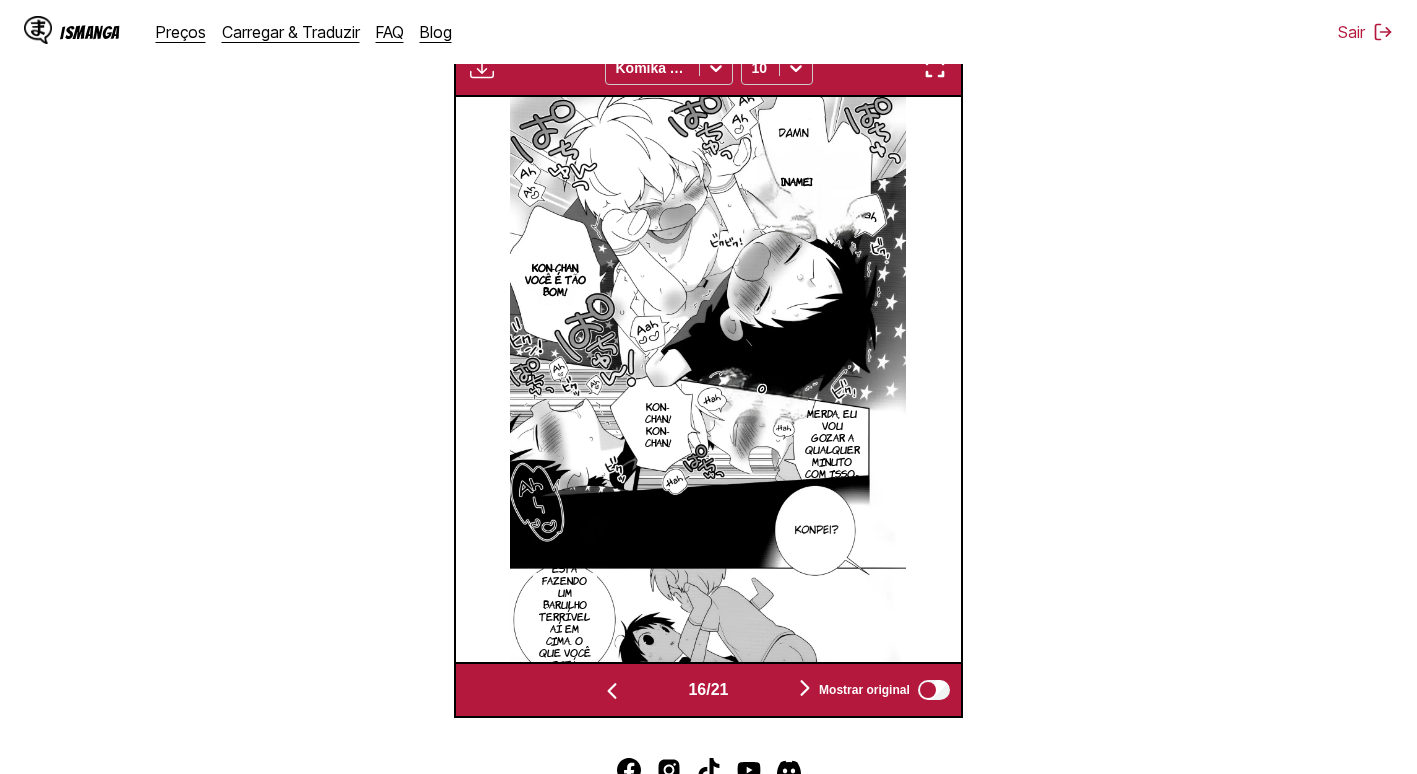 click at bounding box center (805, 689) 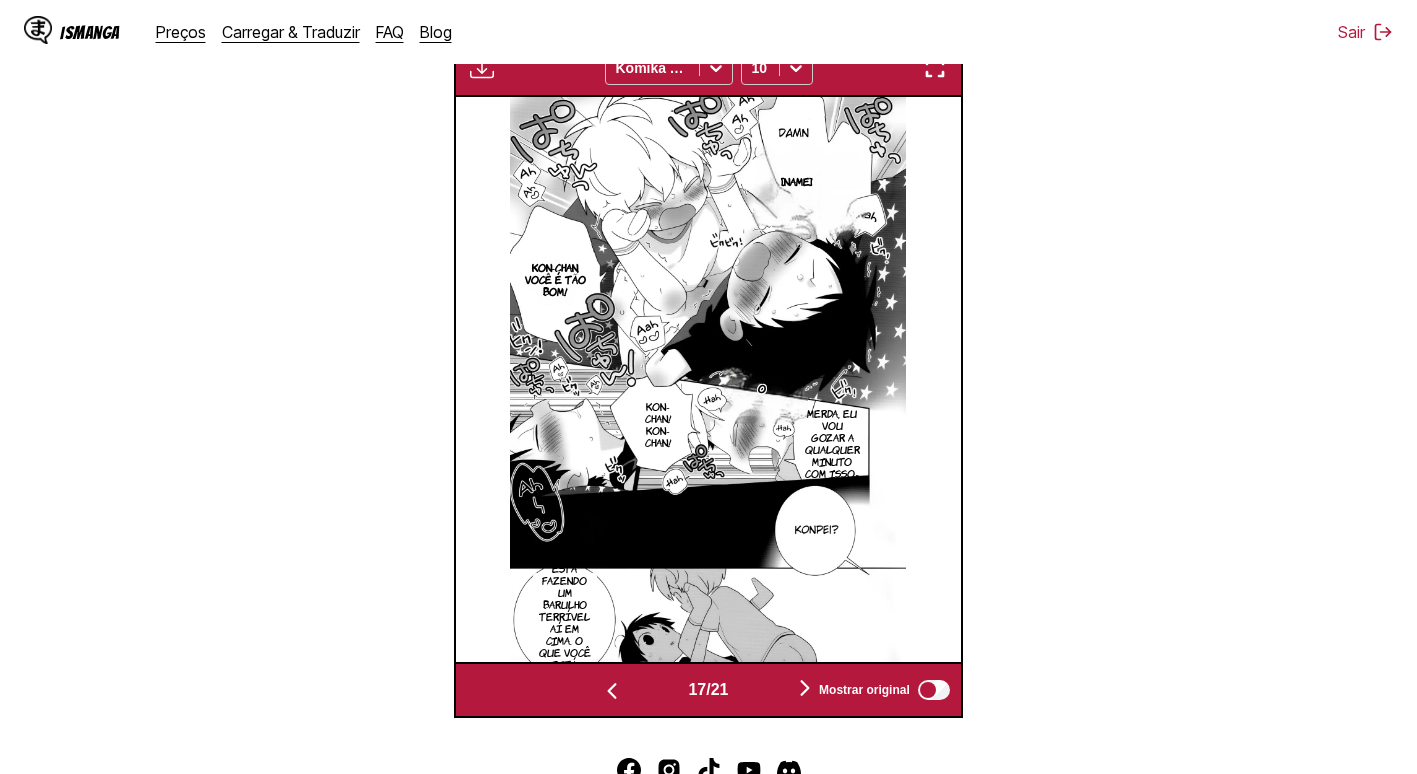 scroll, scrollTop: 0, scrollLeft: 8072, axis: horizontal 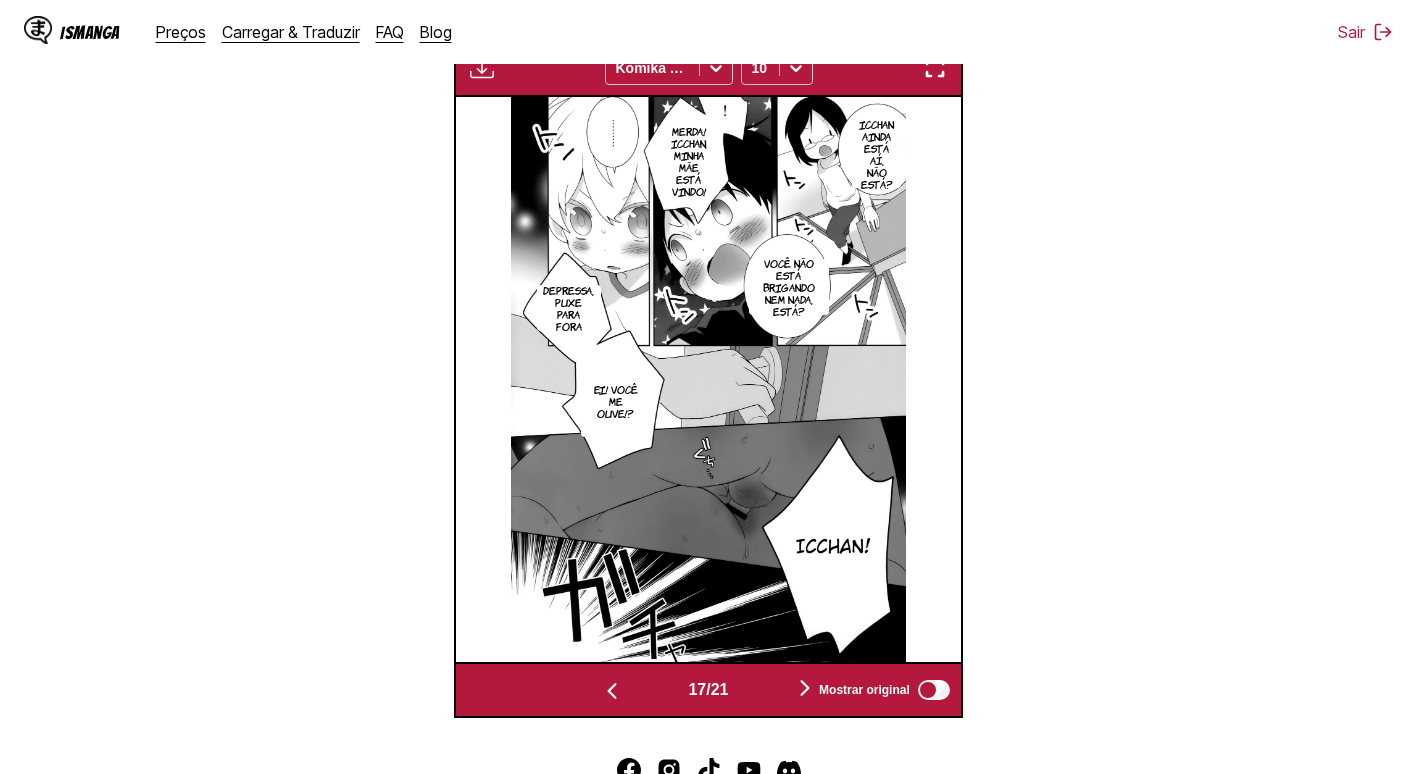 click at bounding box center [805, 689] 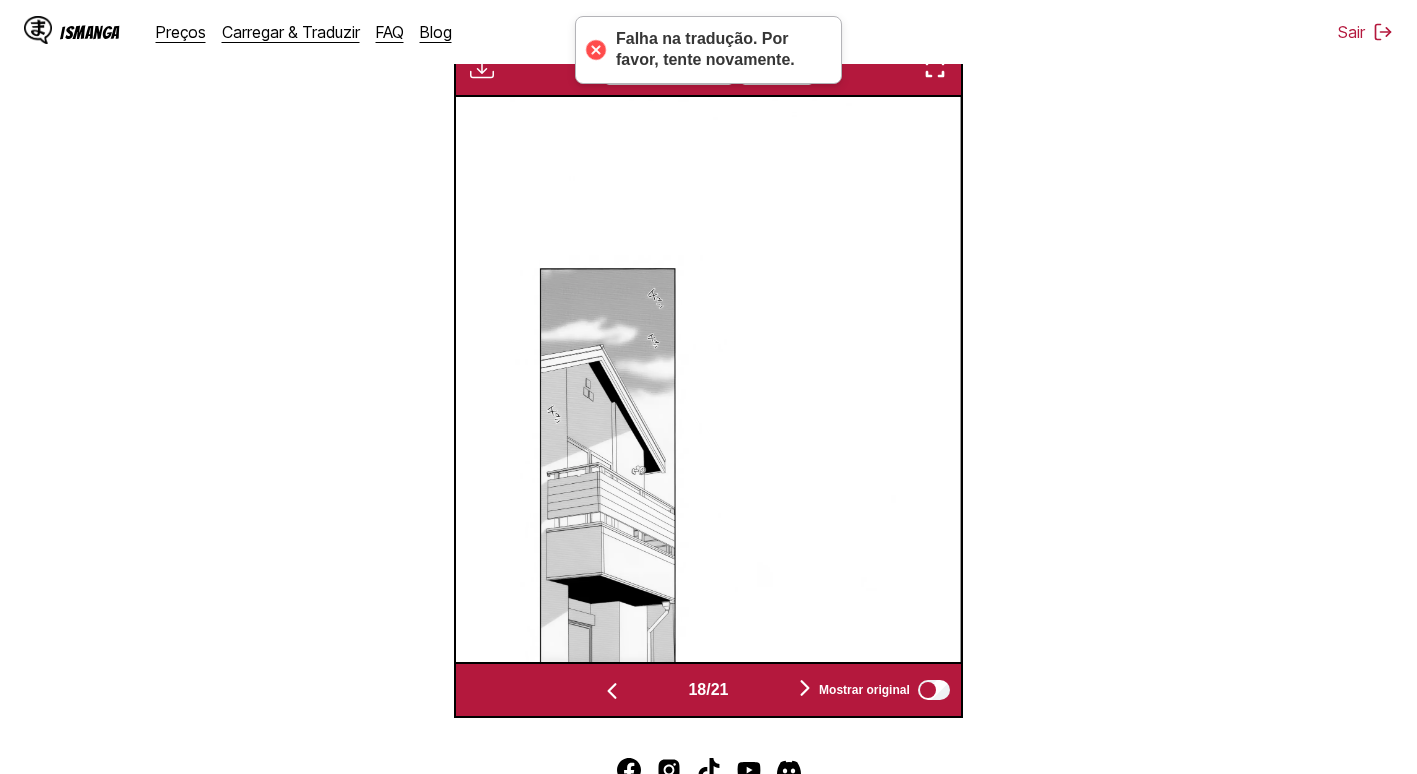 click at bounding box center [805, 689] 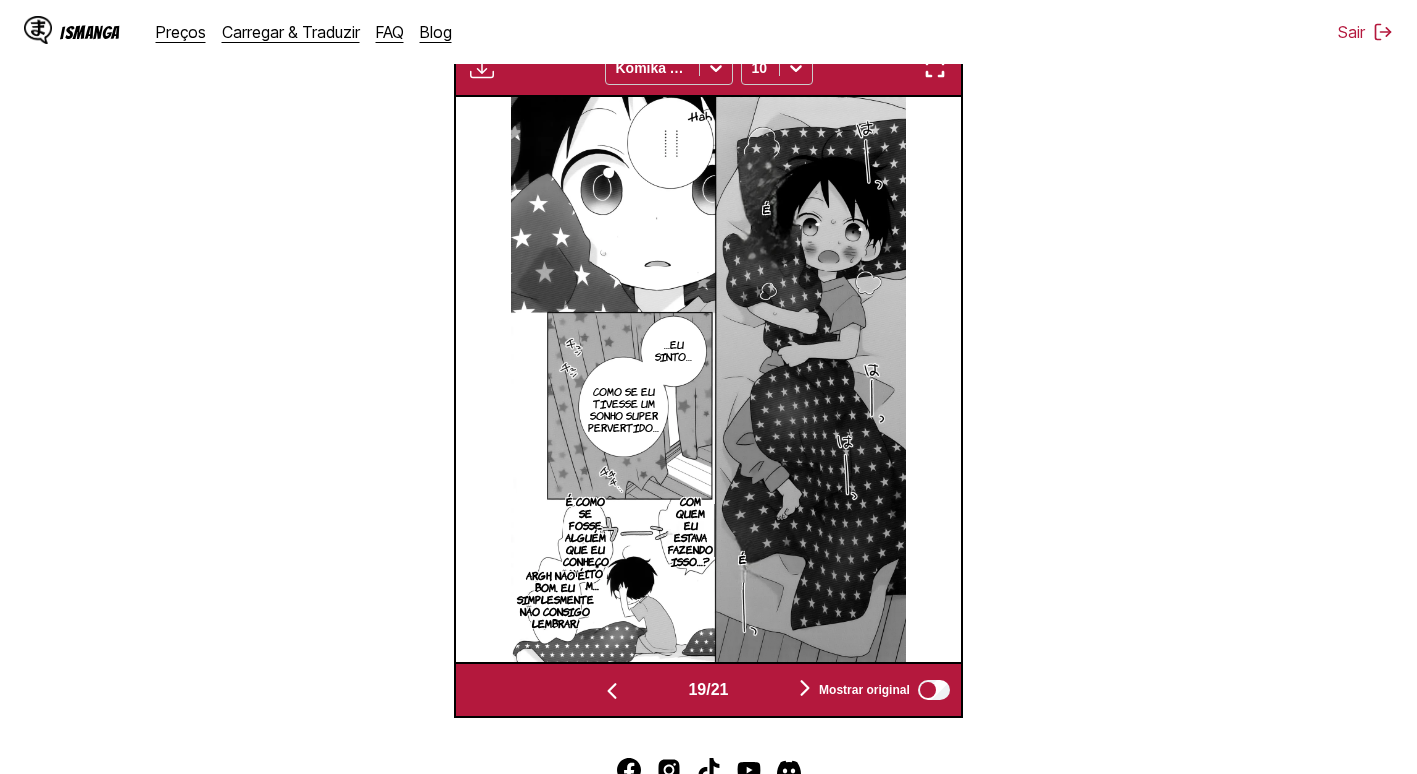 click at bounding box center [805, 689] 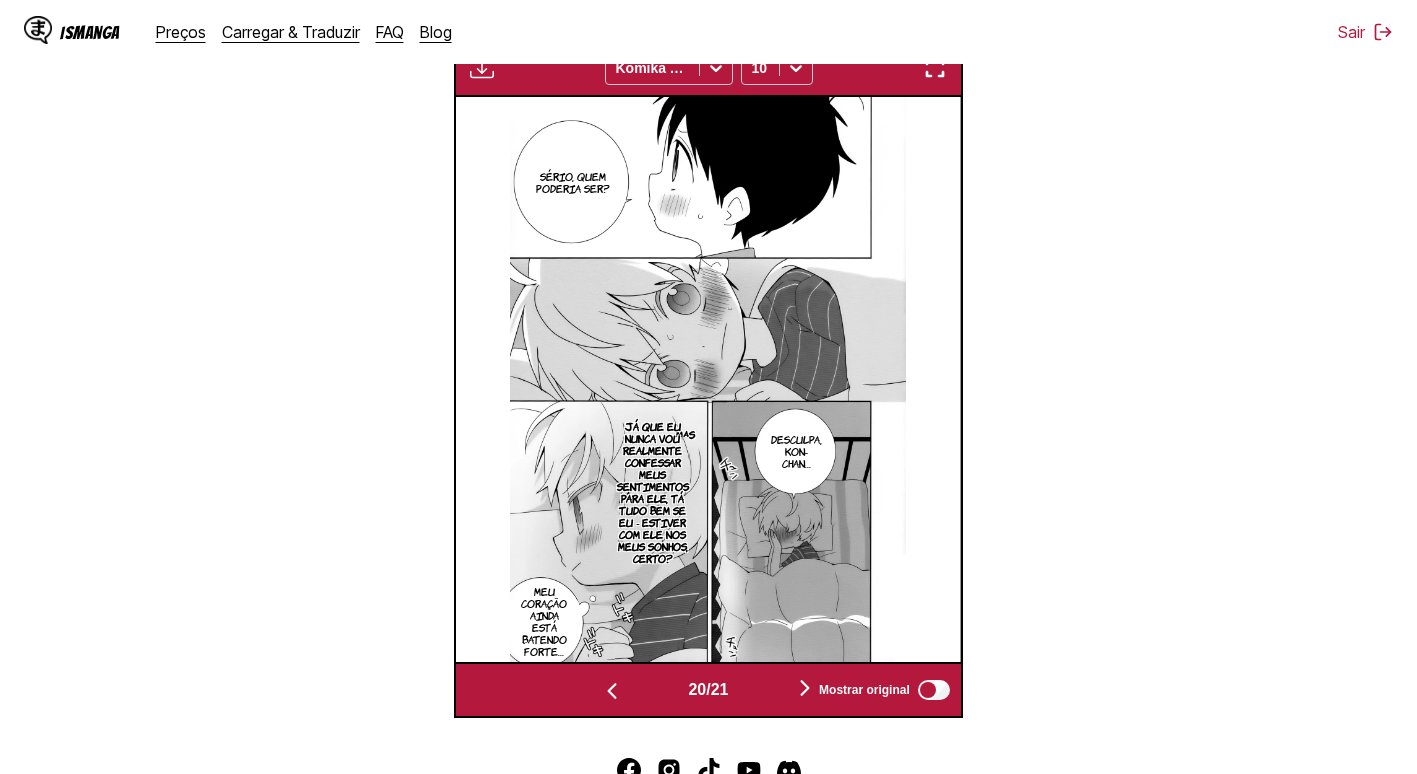 click at bounding box center (805, 689) 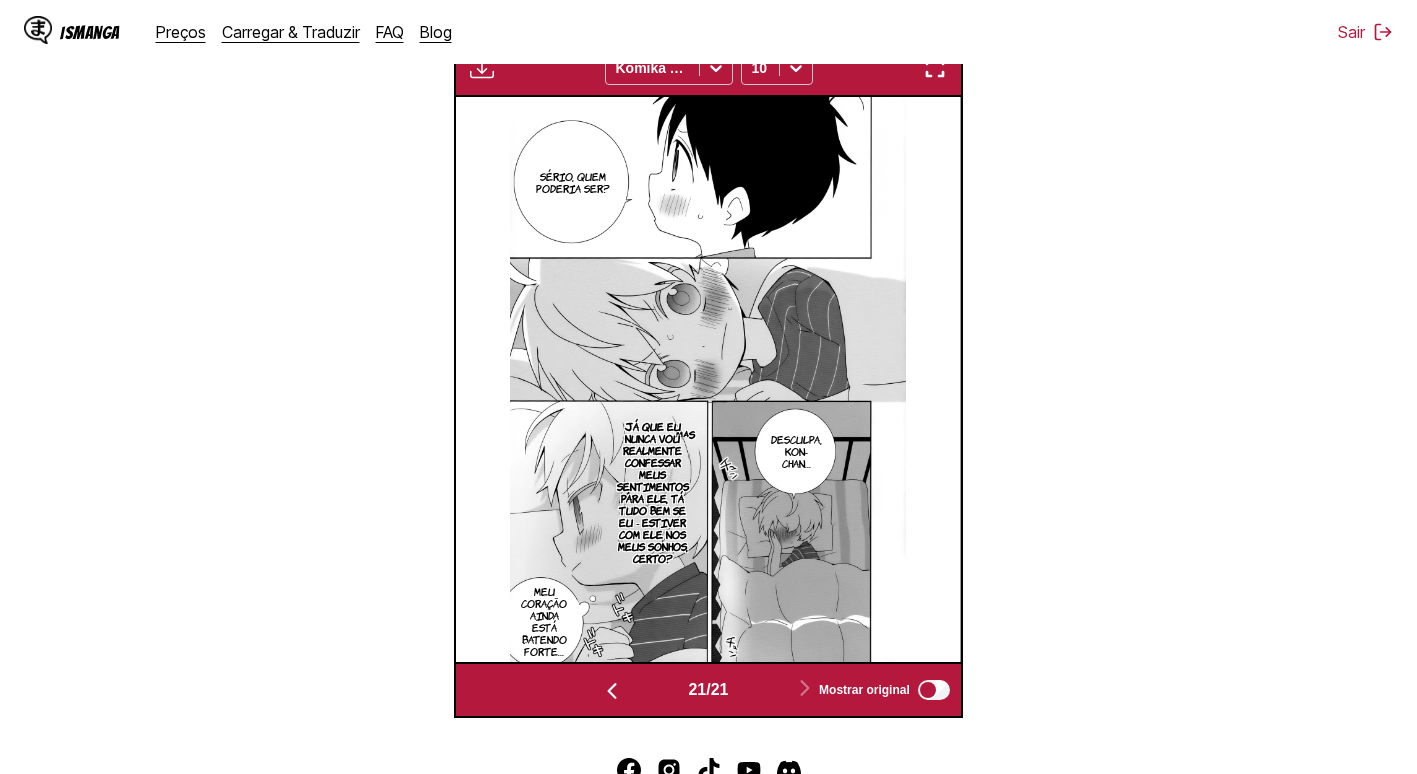 scroll, scrollTop: 0, scrollLeft: 10090, axis: horizontal 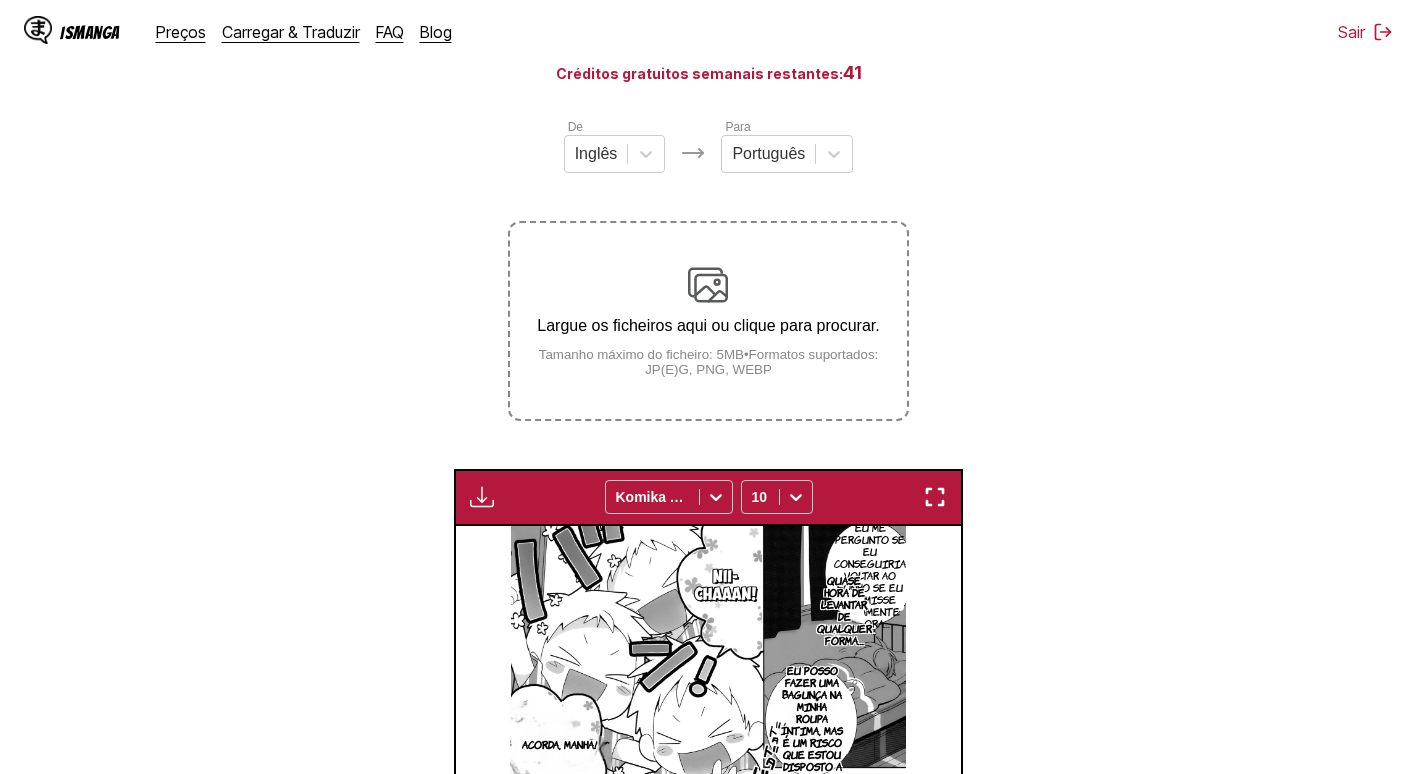 click at bounding box center (482, 497) 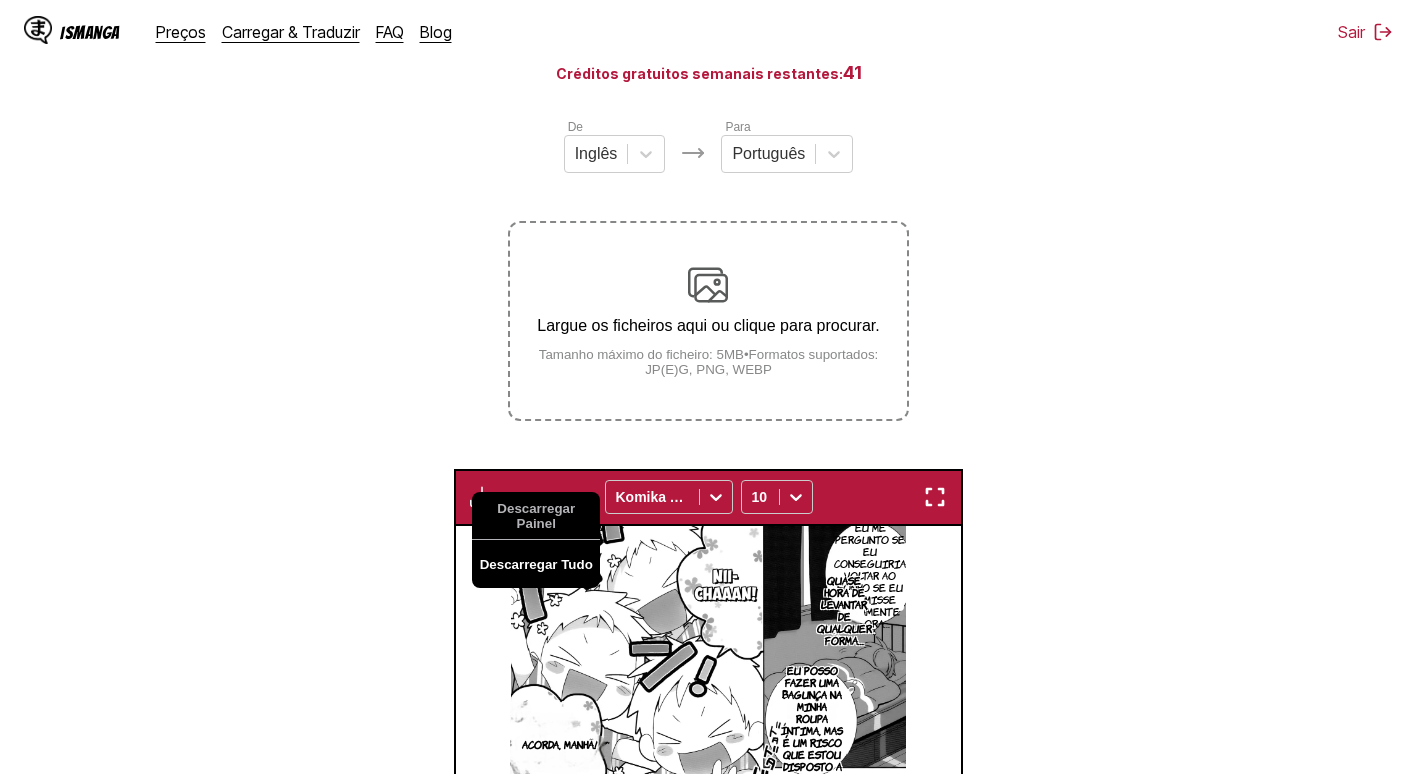 click on "Descarregar Tudo" at bounding box center [536, 564] 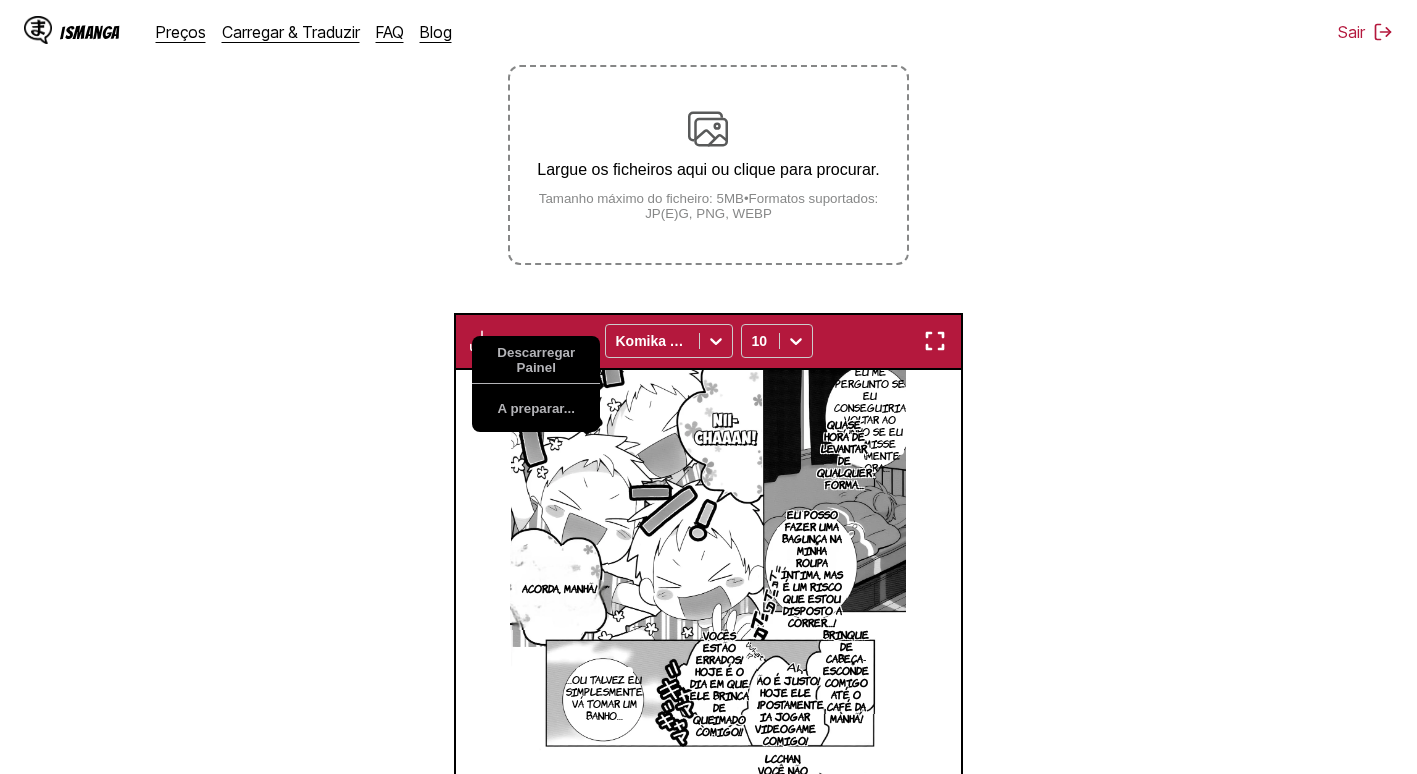 scroll, scrollTop: 402, scrollLeft: 0, axis: vertical 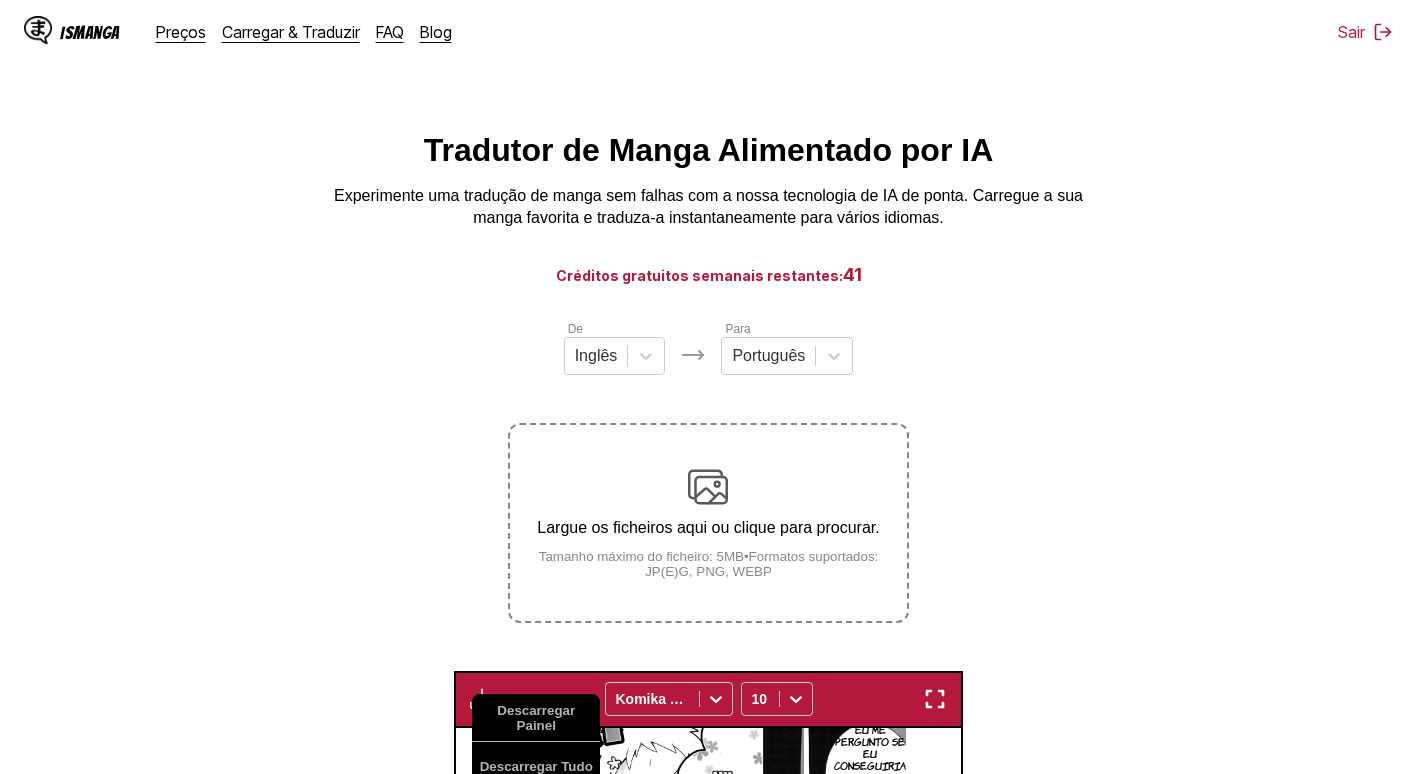 click on "IsManga" at bounding box center (90, 32) 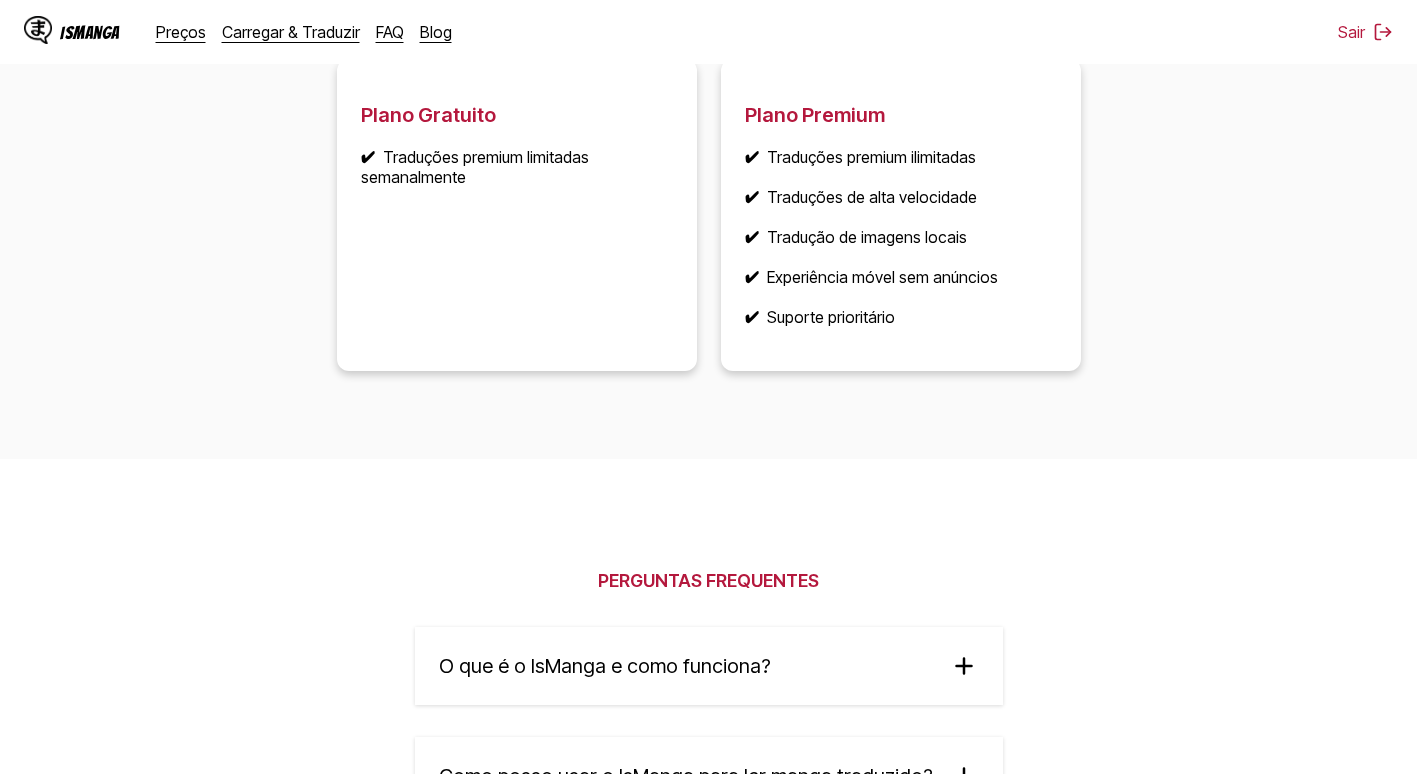 scroll, scrollTop: 2700, scrollLeft: 0, axis: vertical 